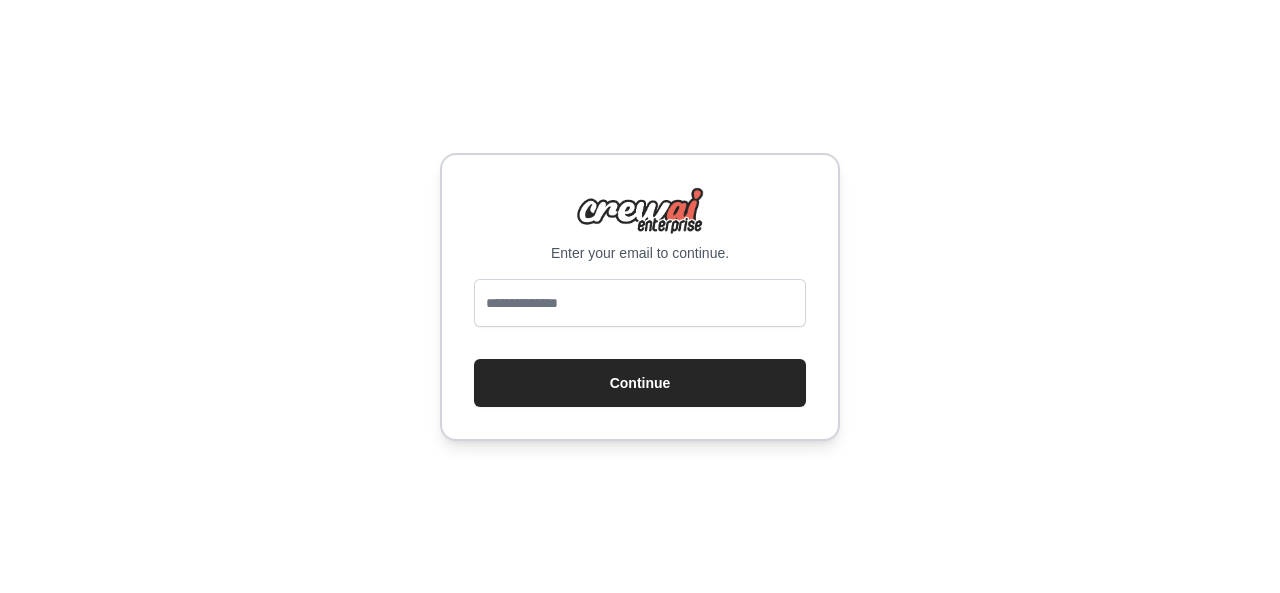 scroll, scrollTop: 0, scrollLeft: 0, axis: both 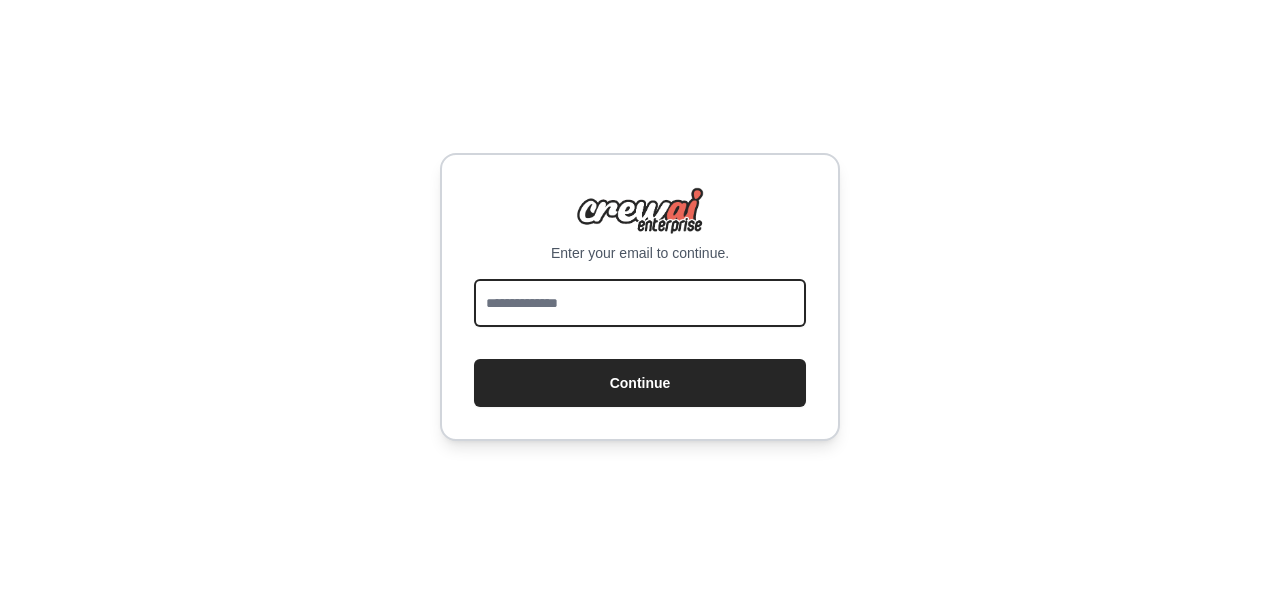 click at bounding box center [640, 303] 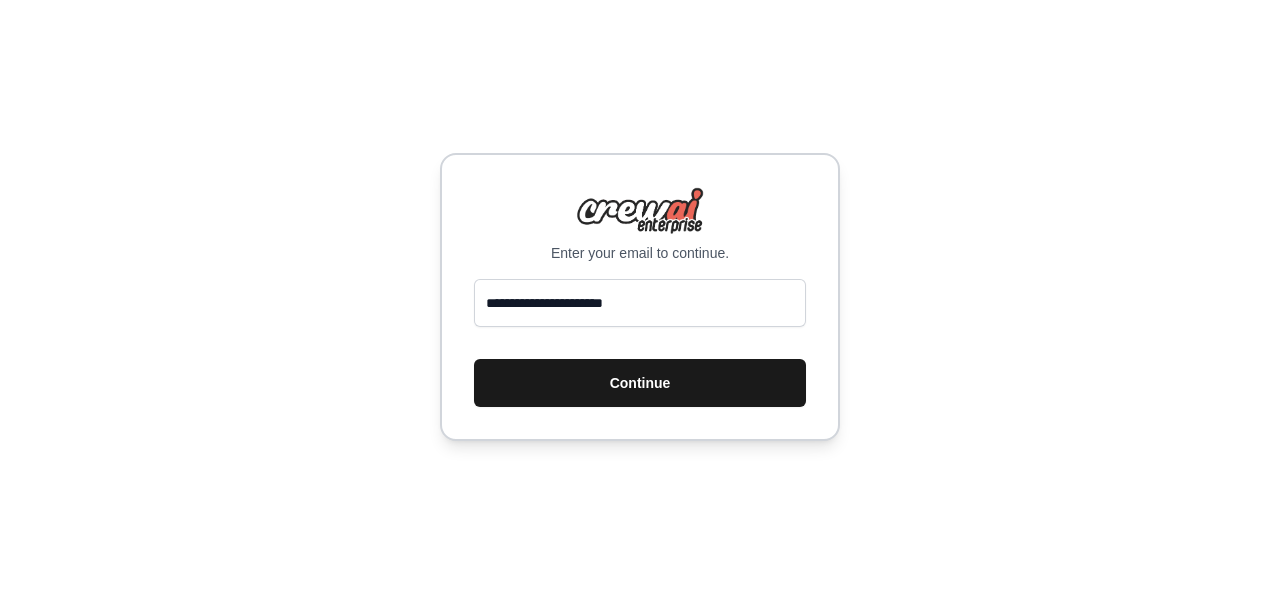 click on "Continue" at bounding box center (640, 383) 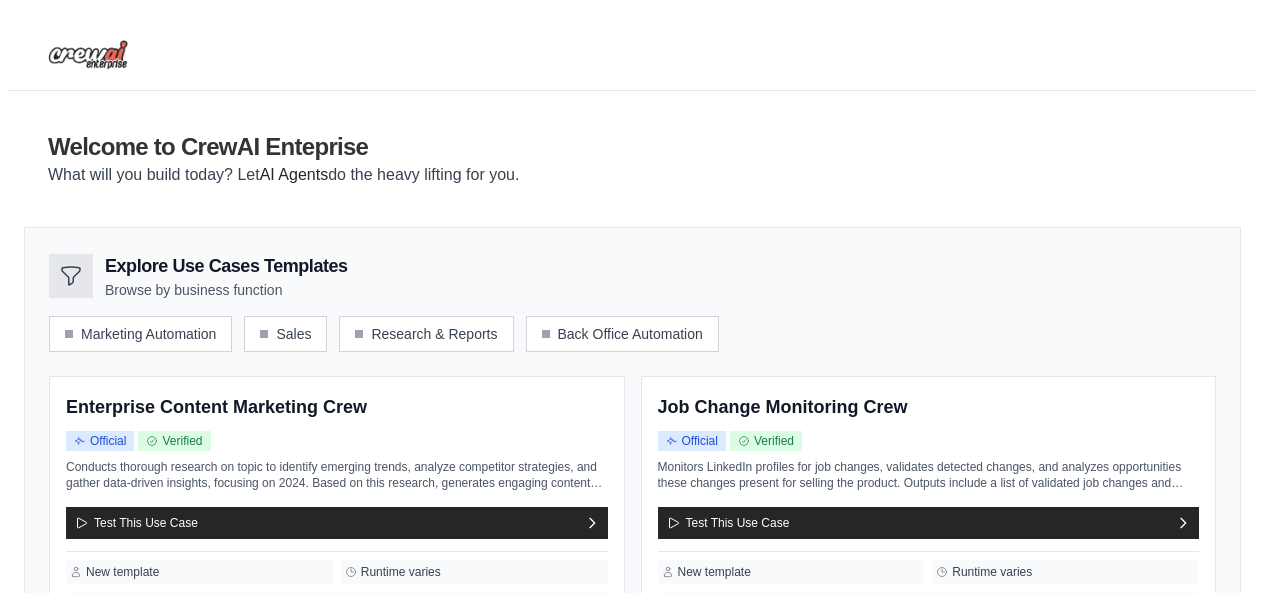 scroll, scrollTop: 0, scrollLeft: 0, axis: both 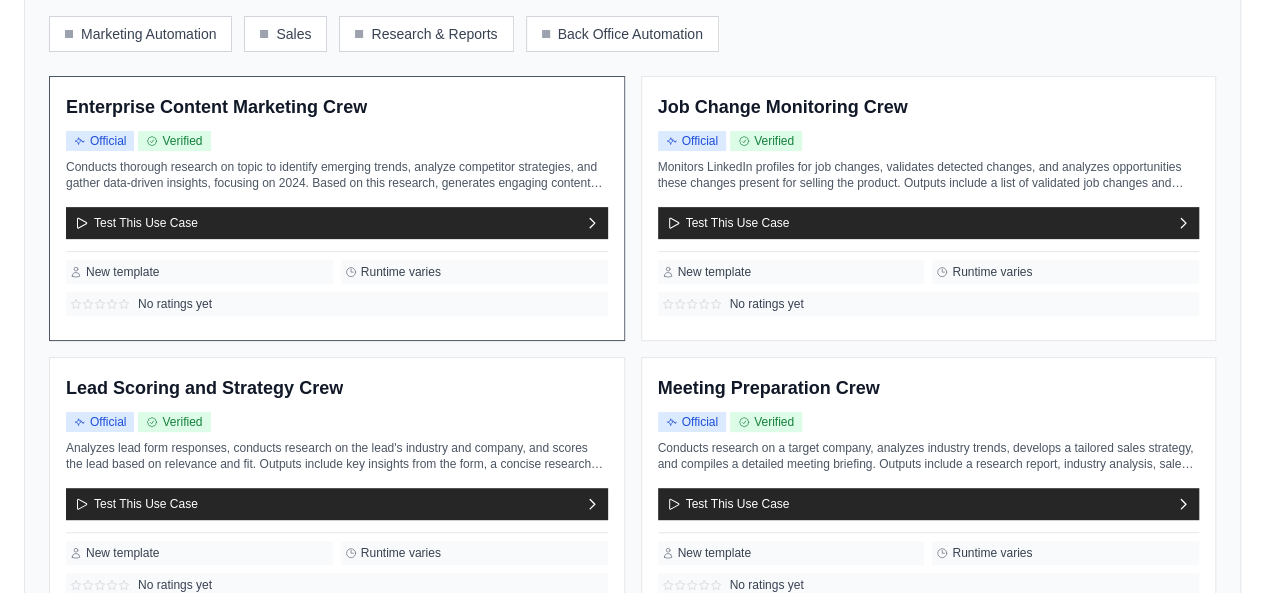 click on "New template" at bounding box center [199, 272] 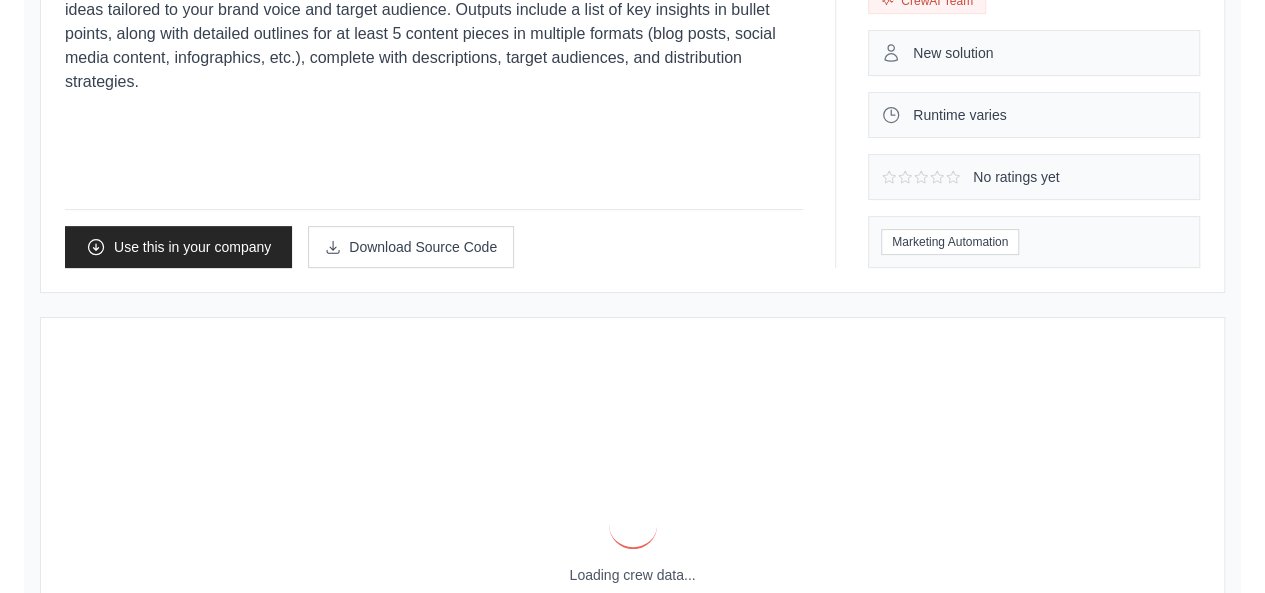 scroll, scrollTop: 0, scrollLeft: 0, axis: both 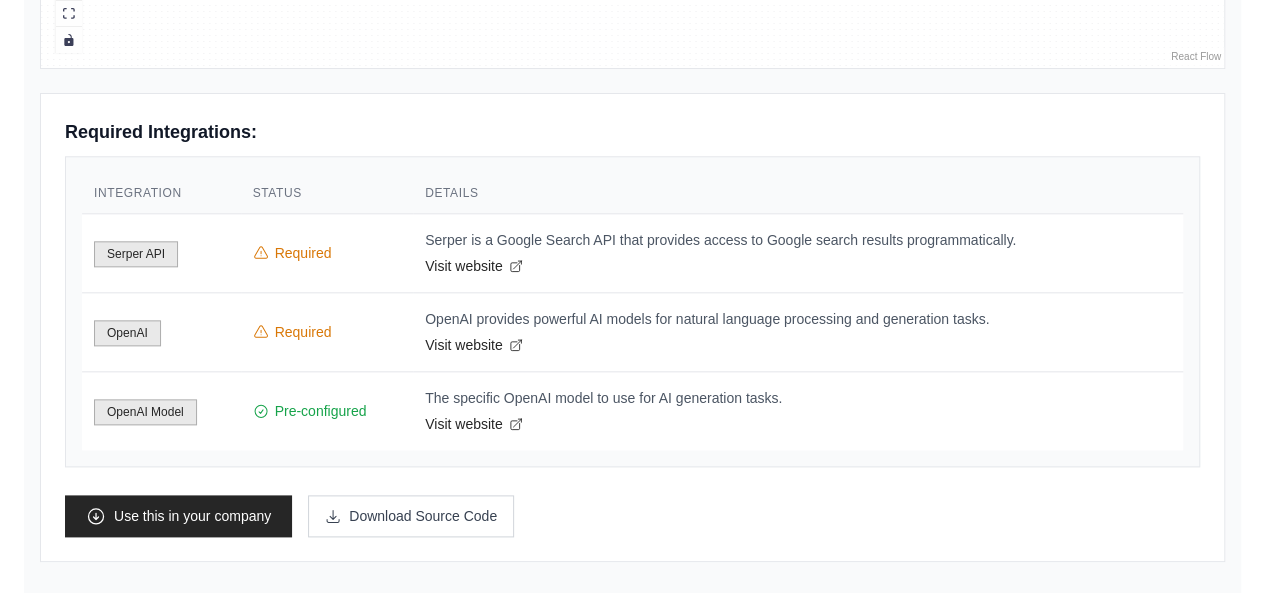 click on "Required" at bounding box center [327, 253] 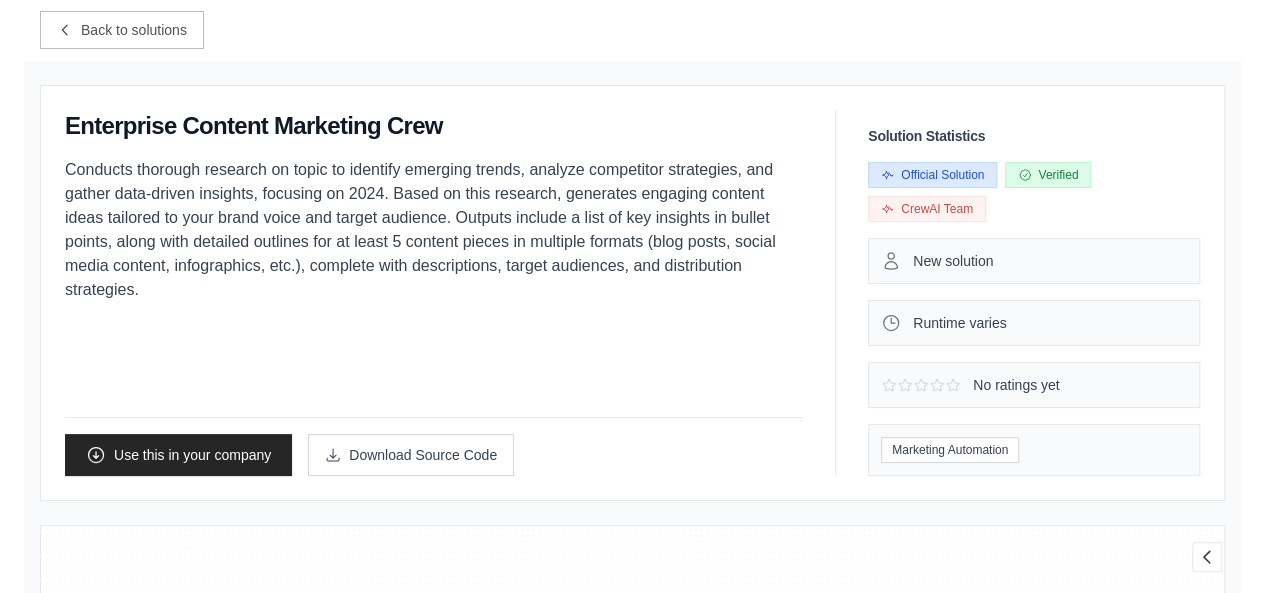 scroll, scrollTop: 200, scrollLeft: 0, axis: vertical 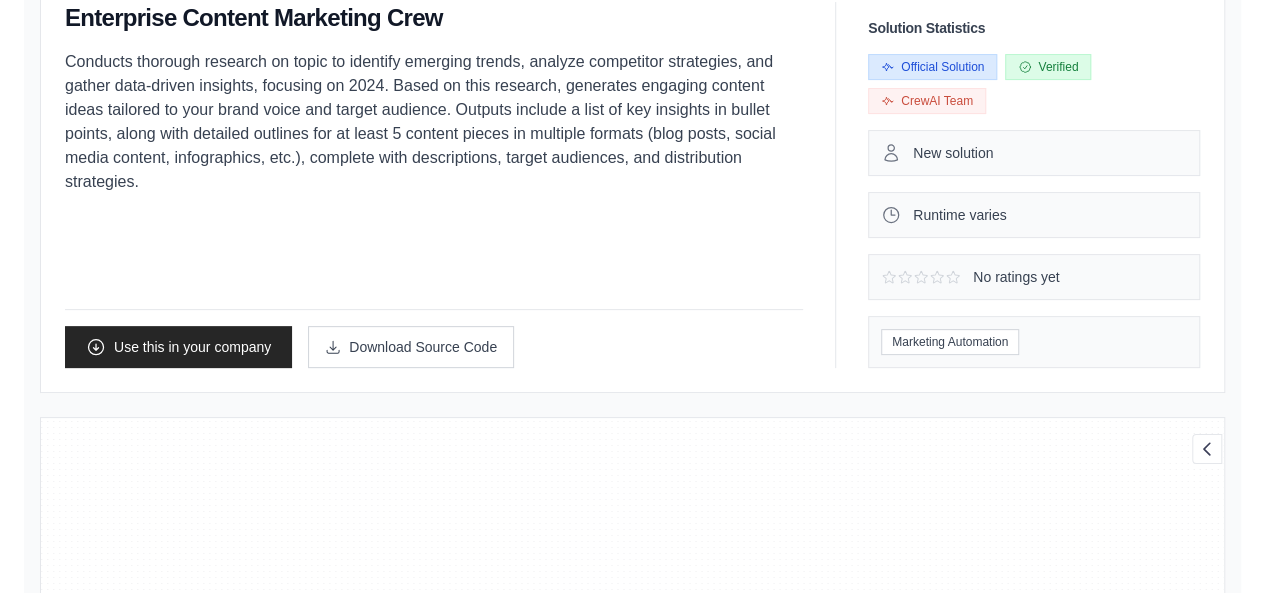 click on "New solution" at bounding box center [953, 153] 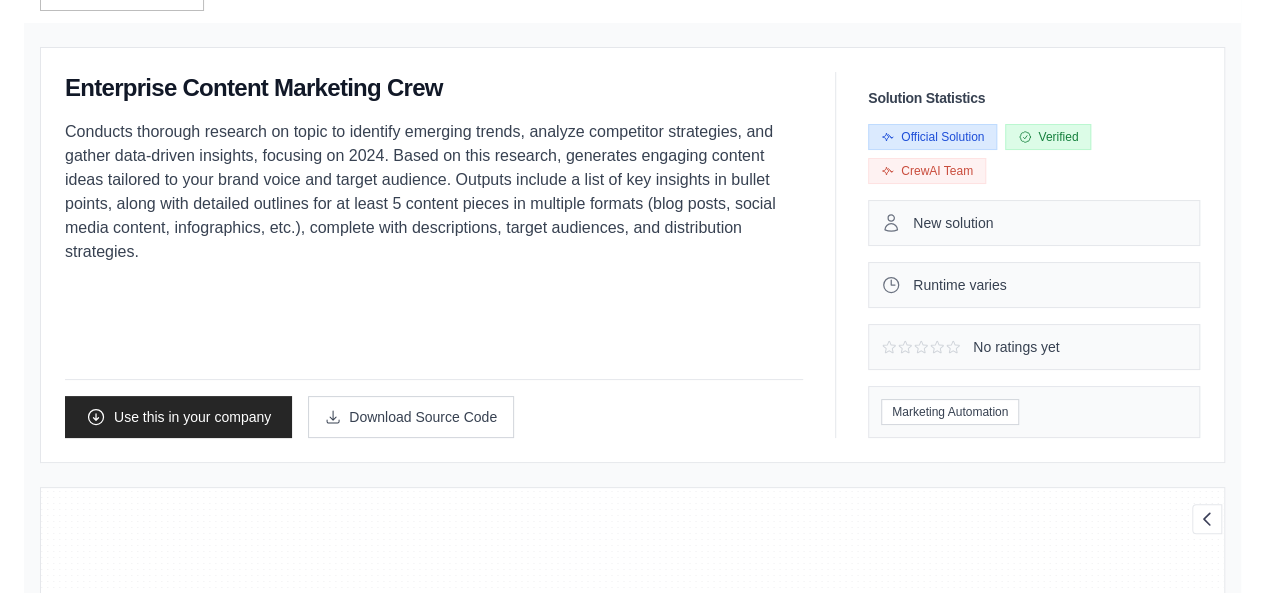 scroll, scrollTop: 100, scrollLeft: 0, axis: vertical 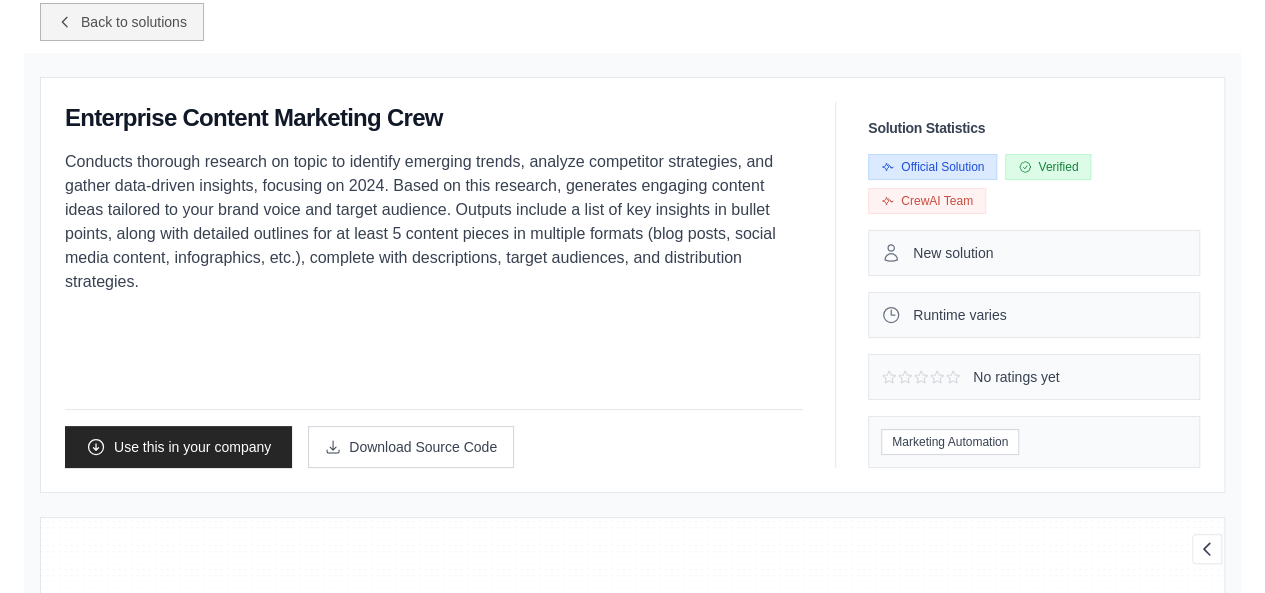 click on "Back to solutions" at bounding box center (134, 22) 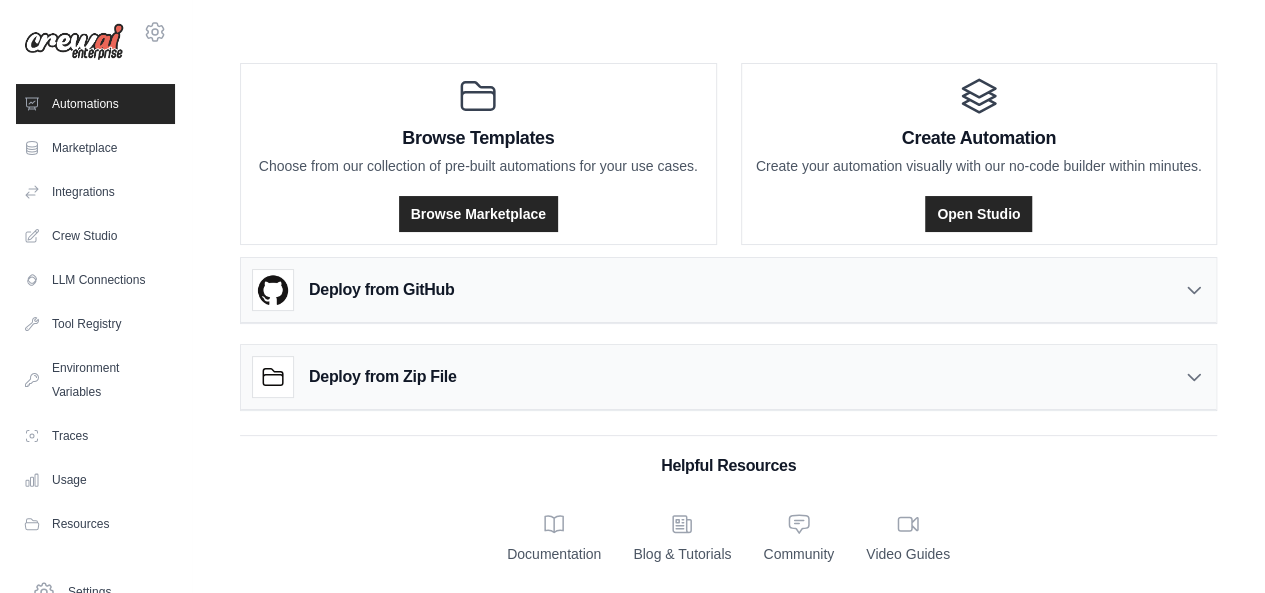 scroll, scrollTop: 16, scrollLeft: 0, axis: vertical 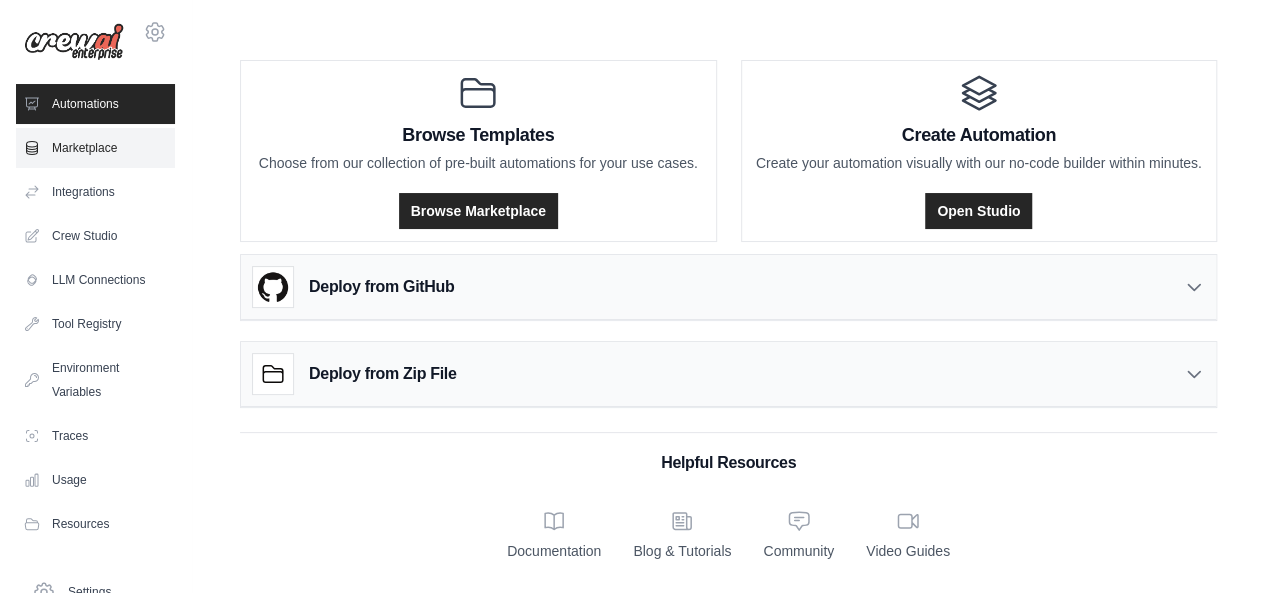 click on "Marketplace" at bounding box center (95, 148) 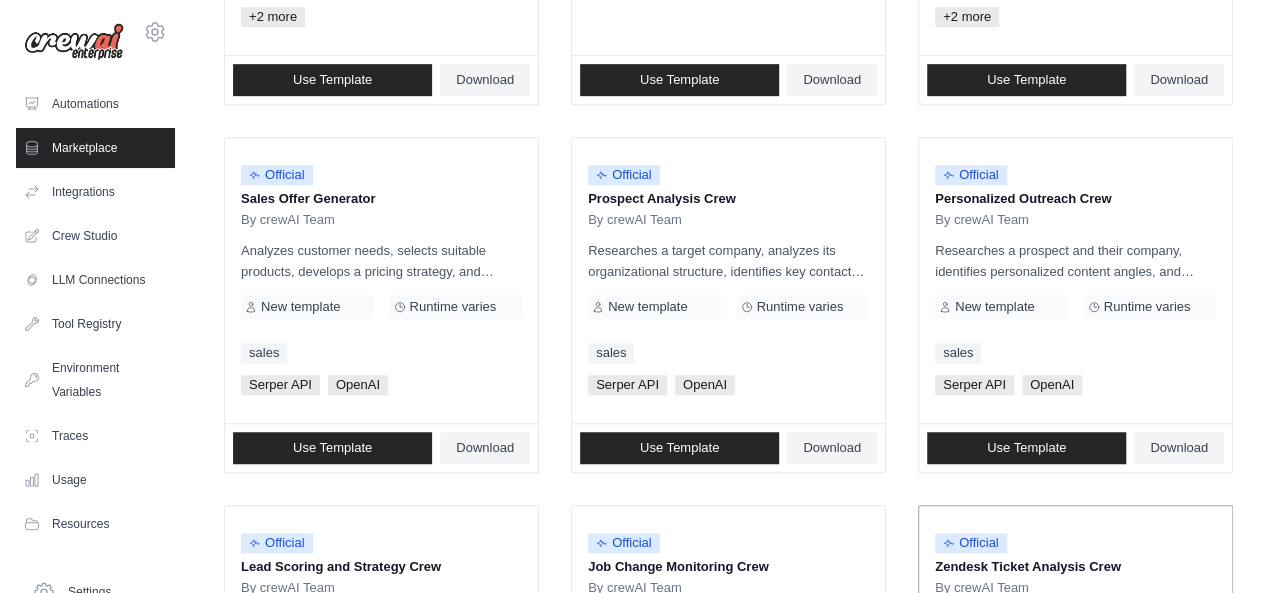 scroll, scrollTop: 600, scrollLeft: 0, axis: vertical 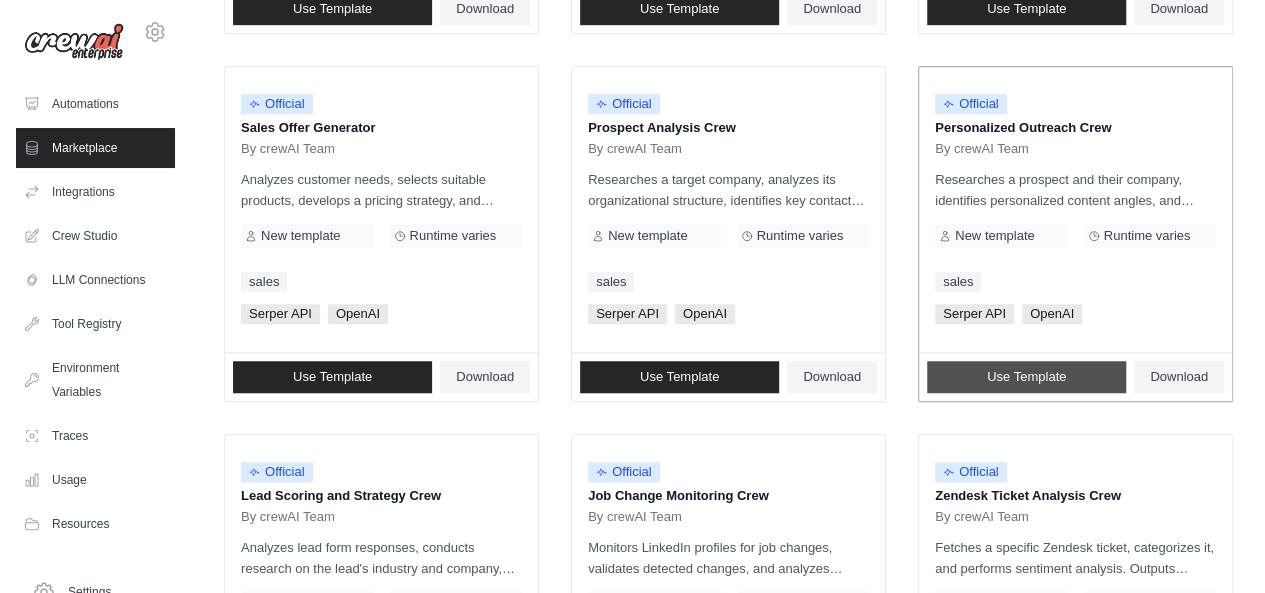 click on "Use Template" at bounding box center (1026, 377) 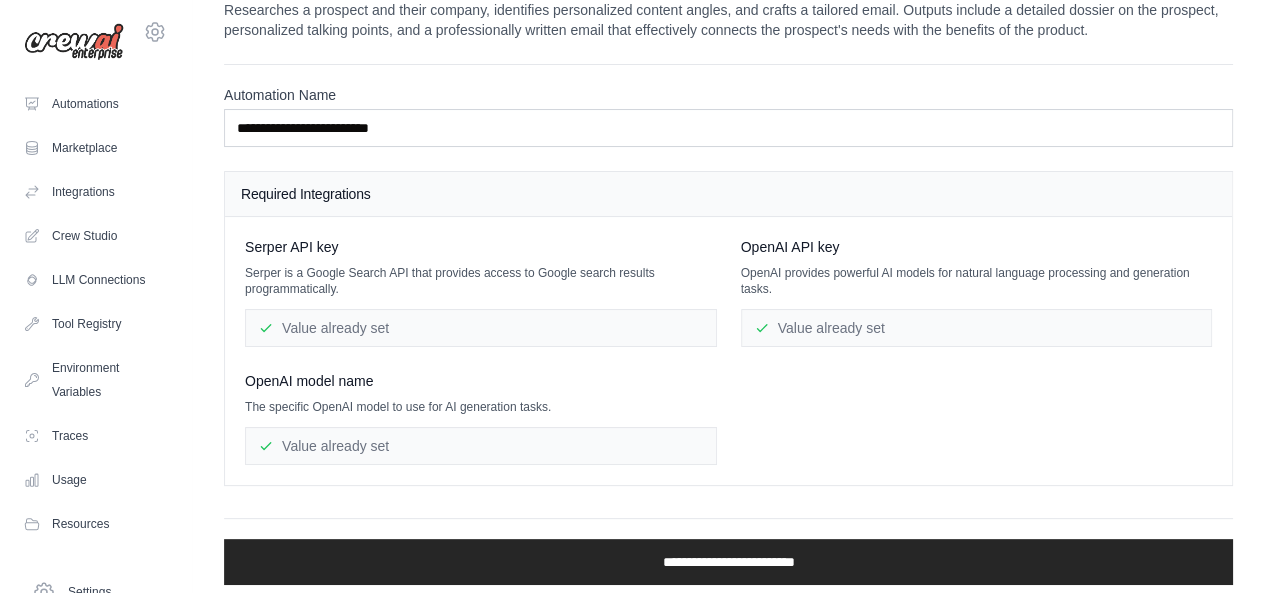 scroll, scrollTop: 51, scrollLeft: 0, axis: vertical 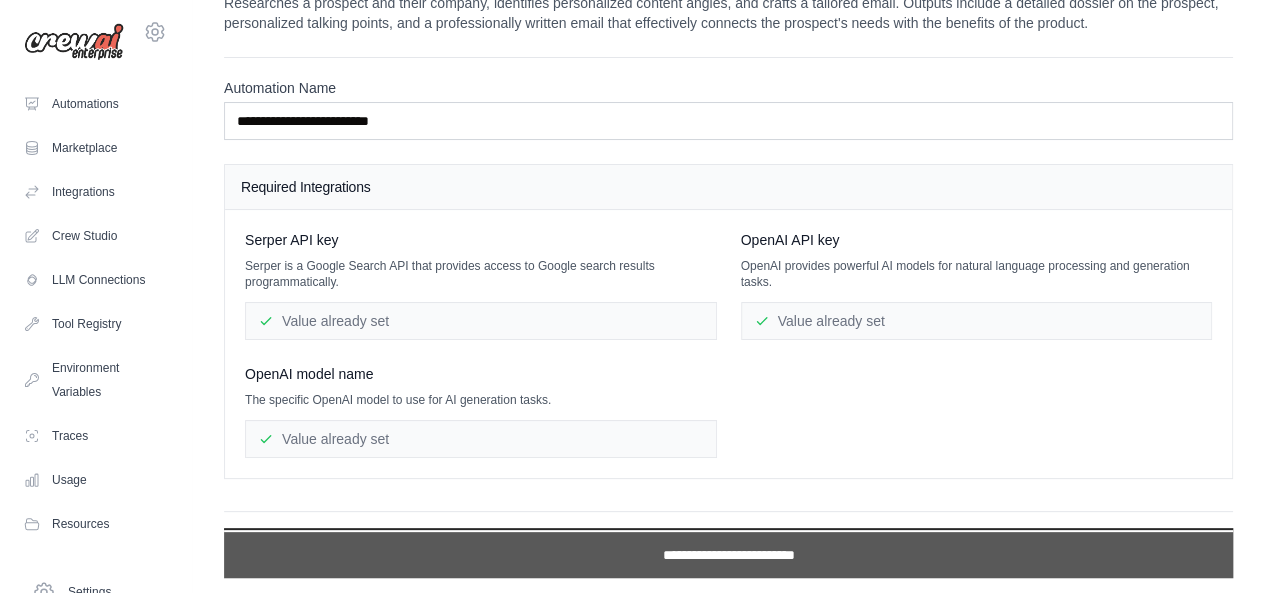 click on "**********" at bounding box center [728, 555] 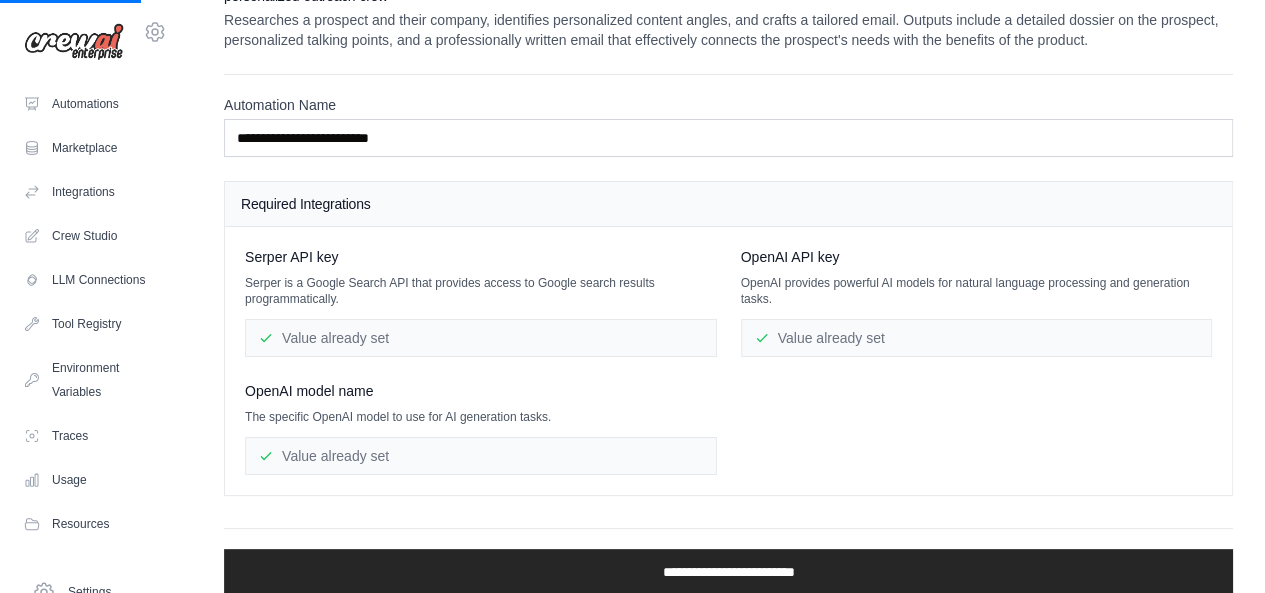 scroll, scrollTop: 51, scrollLeft: 0, axis: vertical 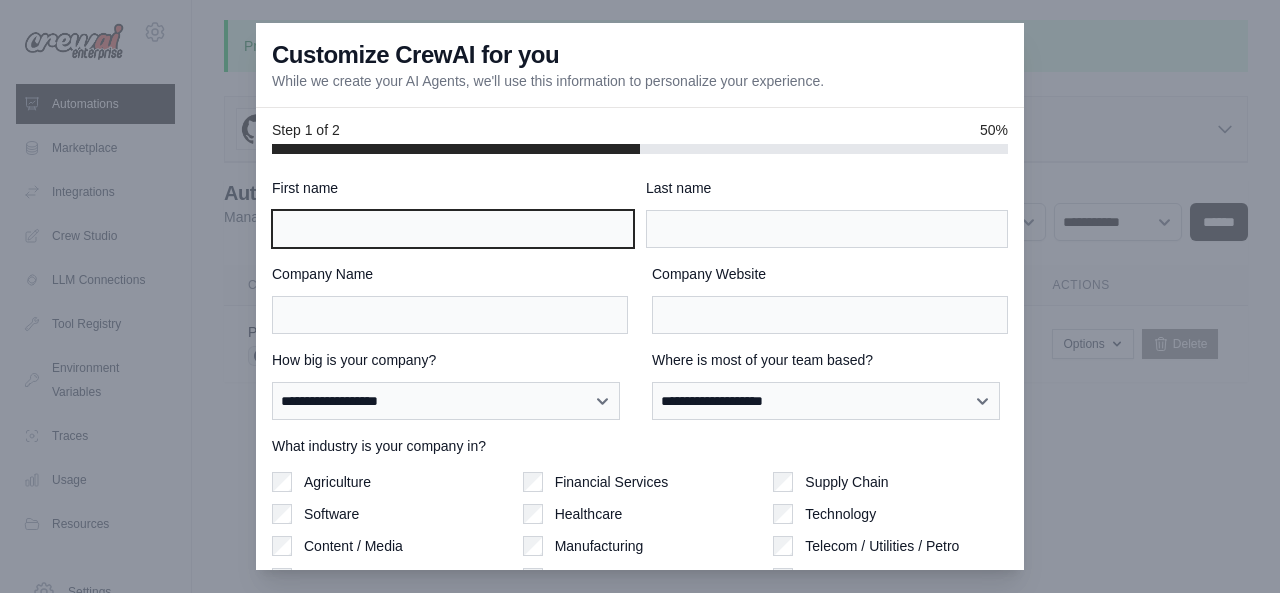 click on "First name" at bounding box center (453, 229) 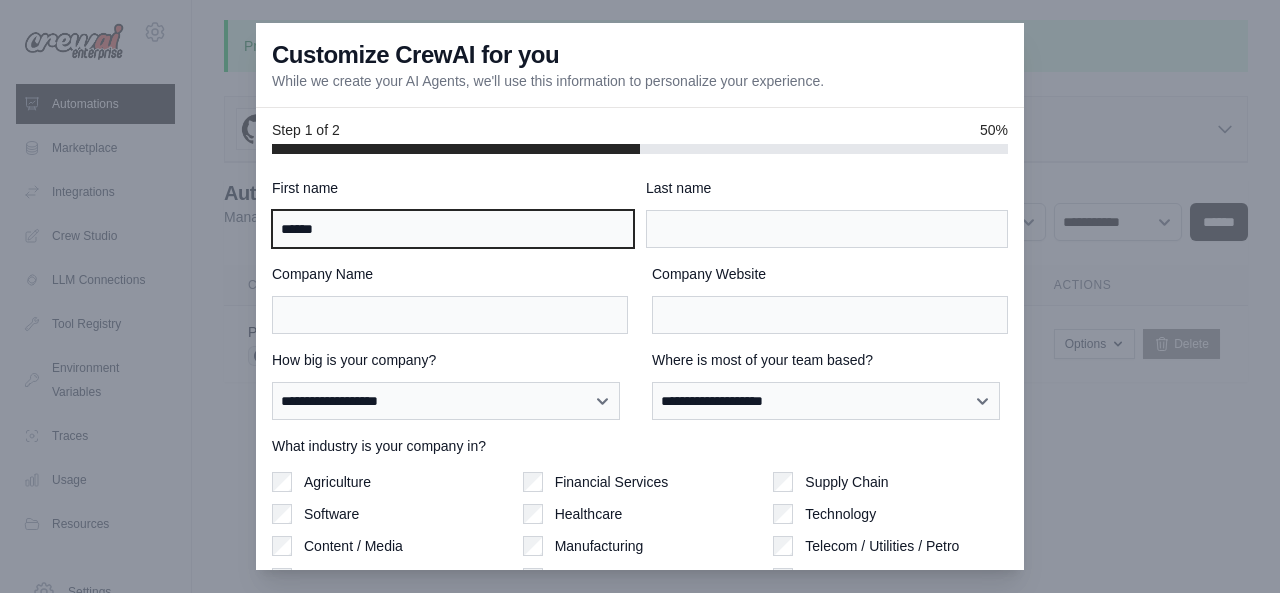 type on "******" 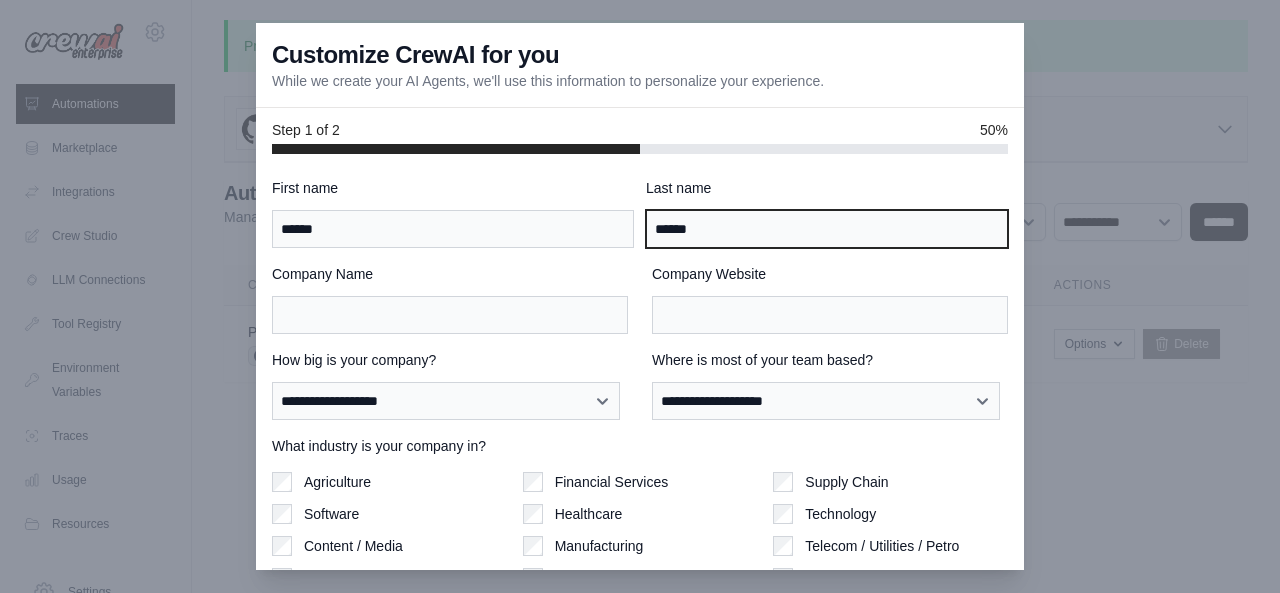 type on "******" 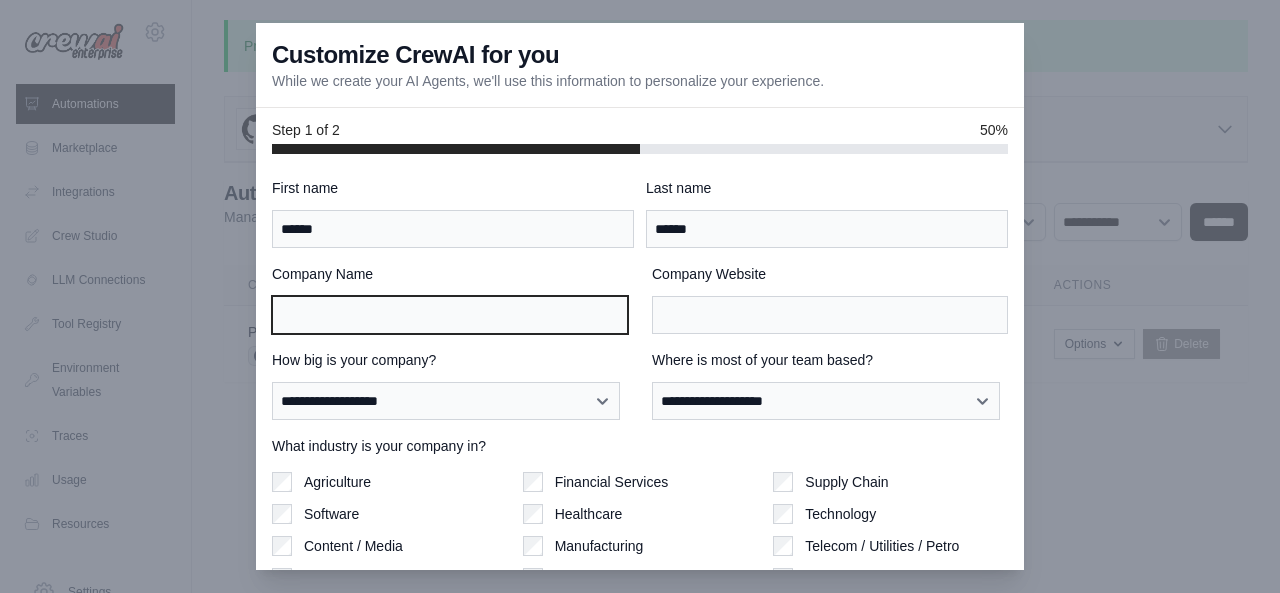 click on "Company Name" at bounding box center (450, 315) 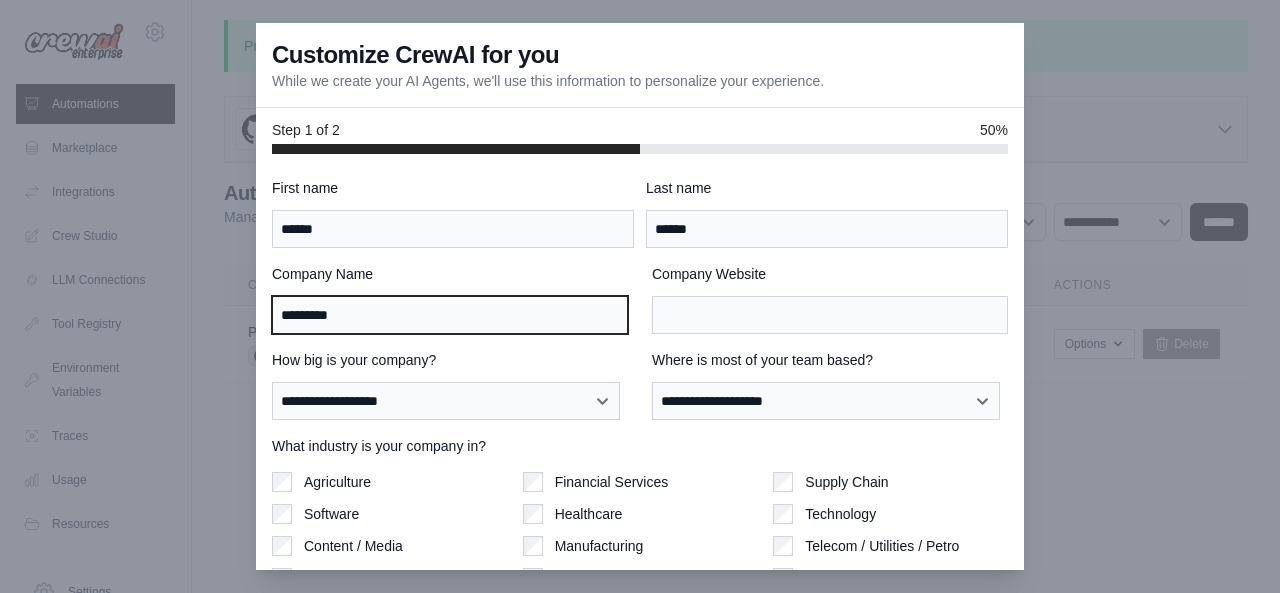 type on "*********" 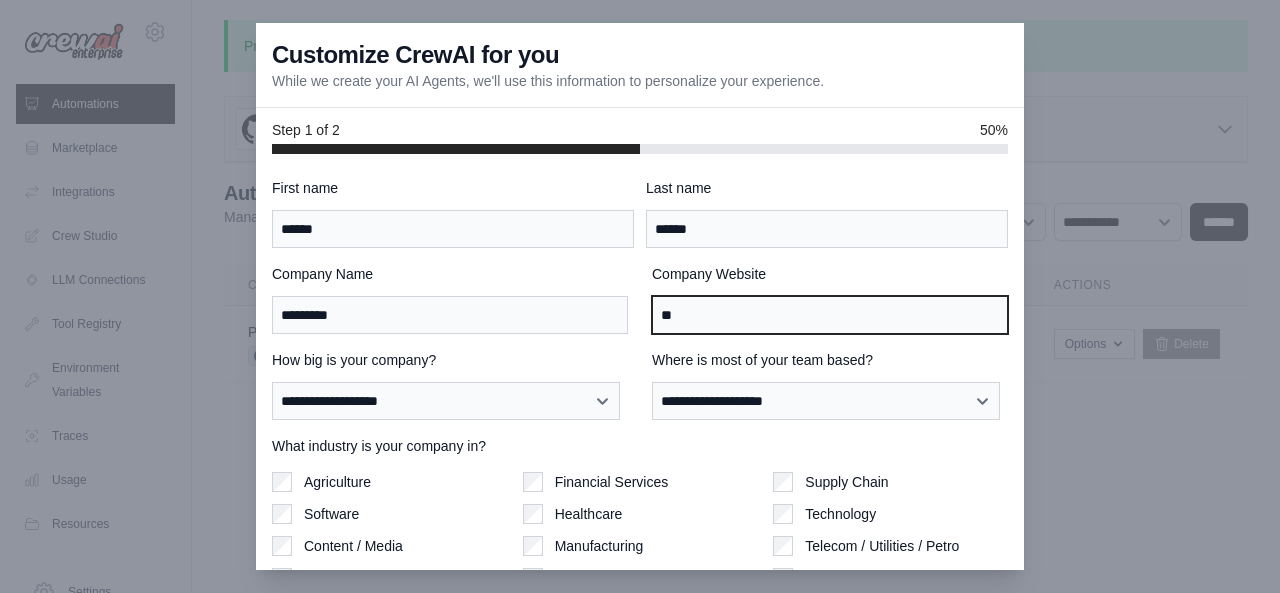 type on "*" 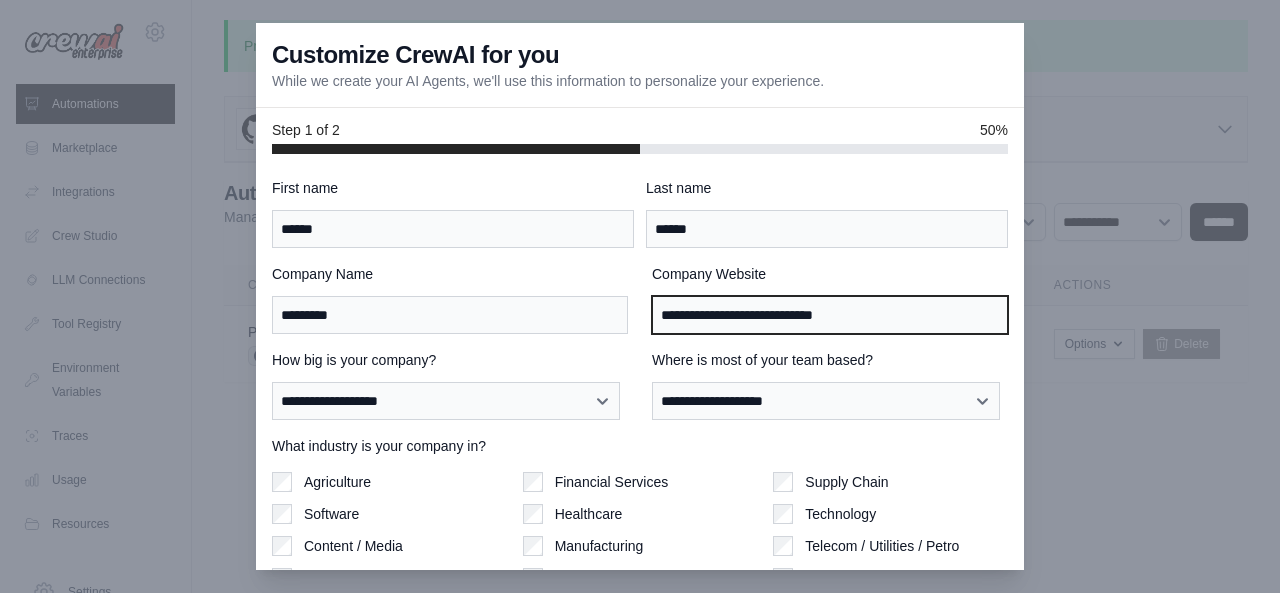 type on "**********" 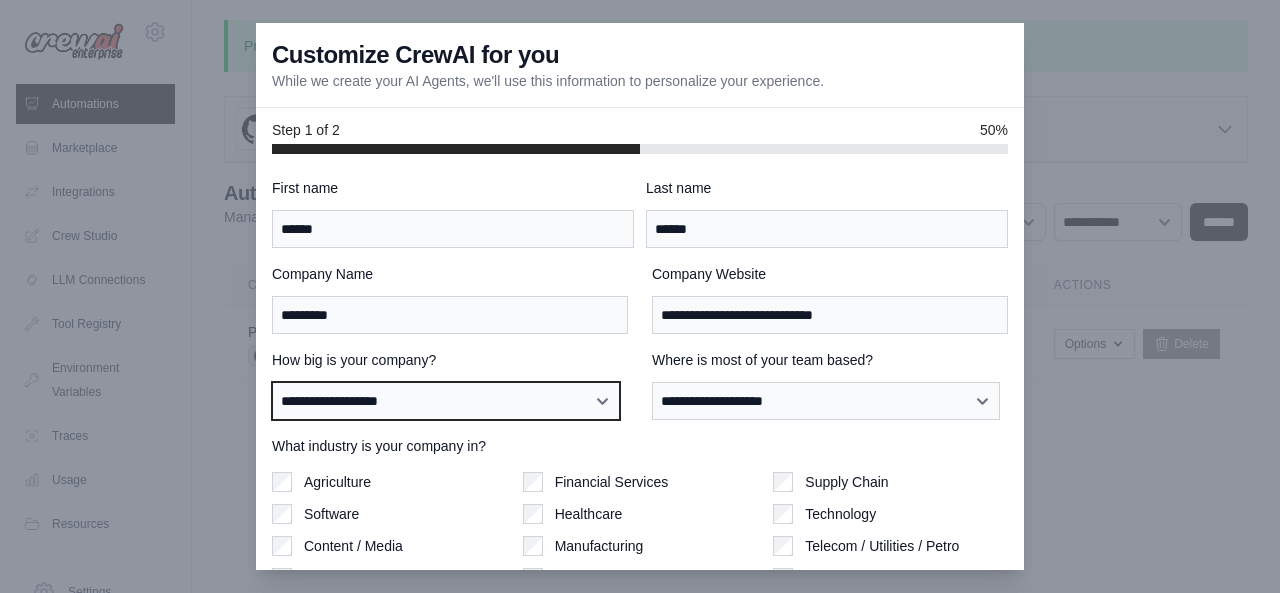 click on "**********" at bounding box center [446, 400] 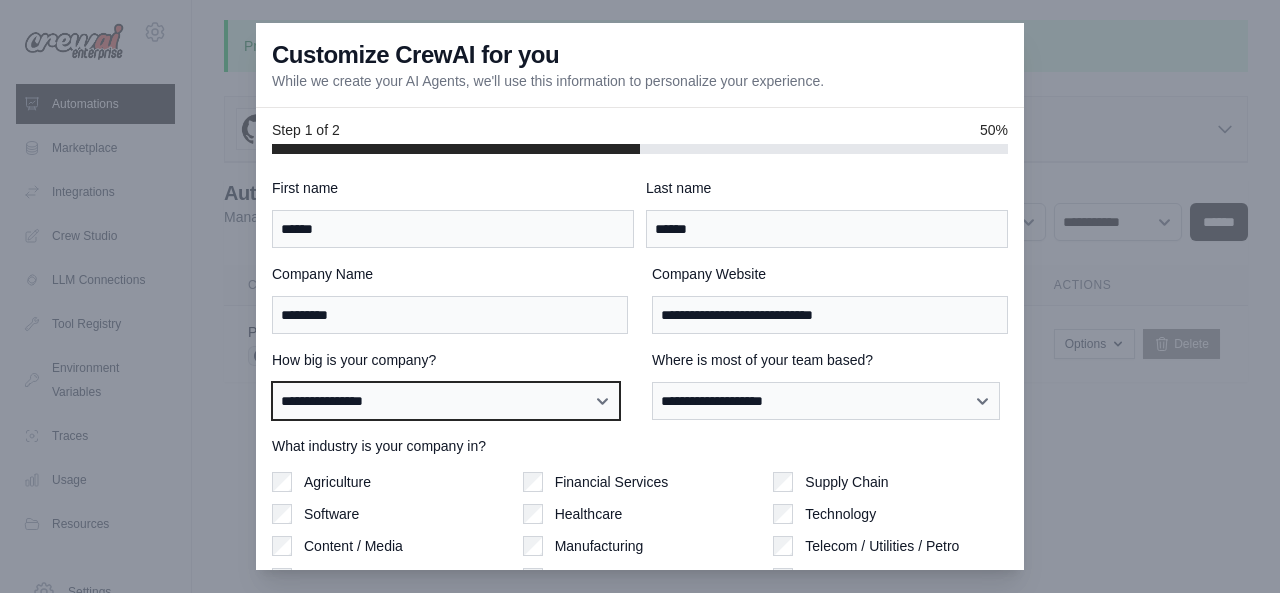 click on "**********" at bounding box center (446, 400) 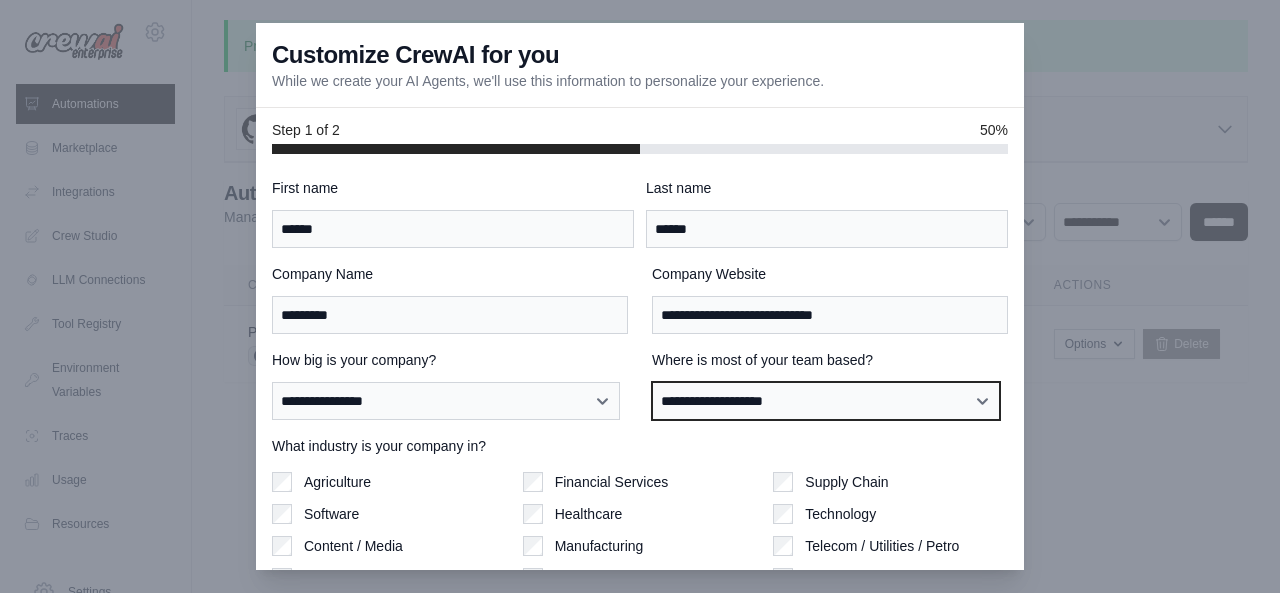 click on "**********" at bounding box center [826, 400] 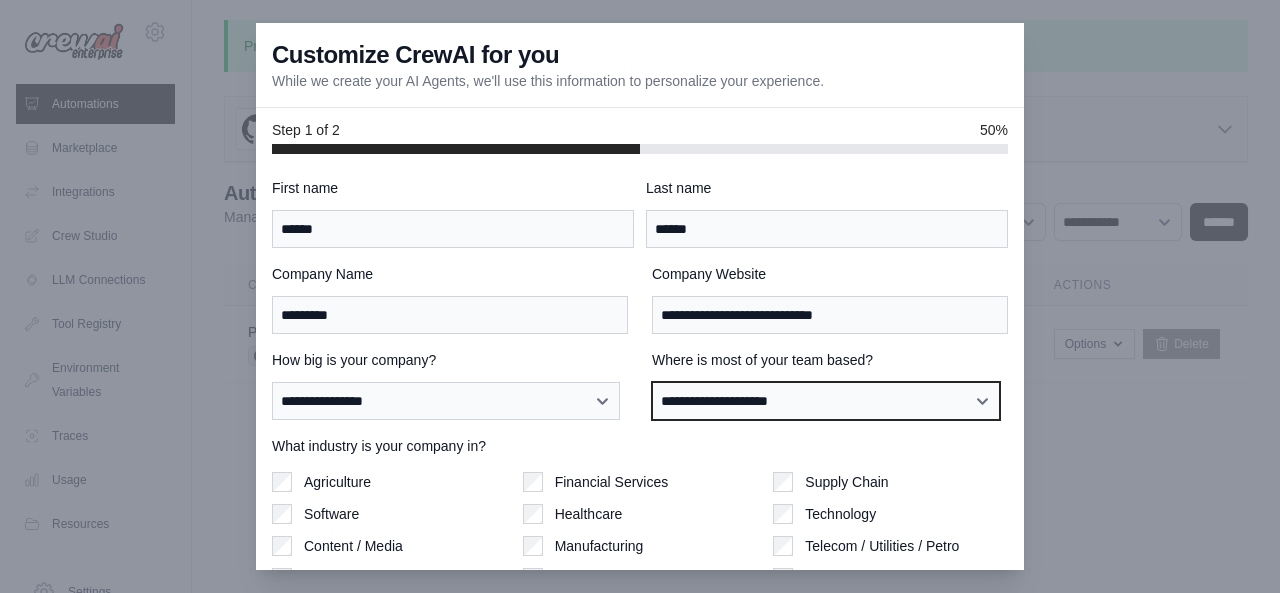 click on "**********" at bounding box center [826, 400] 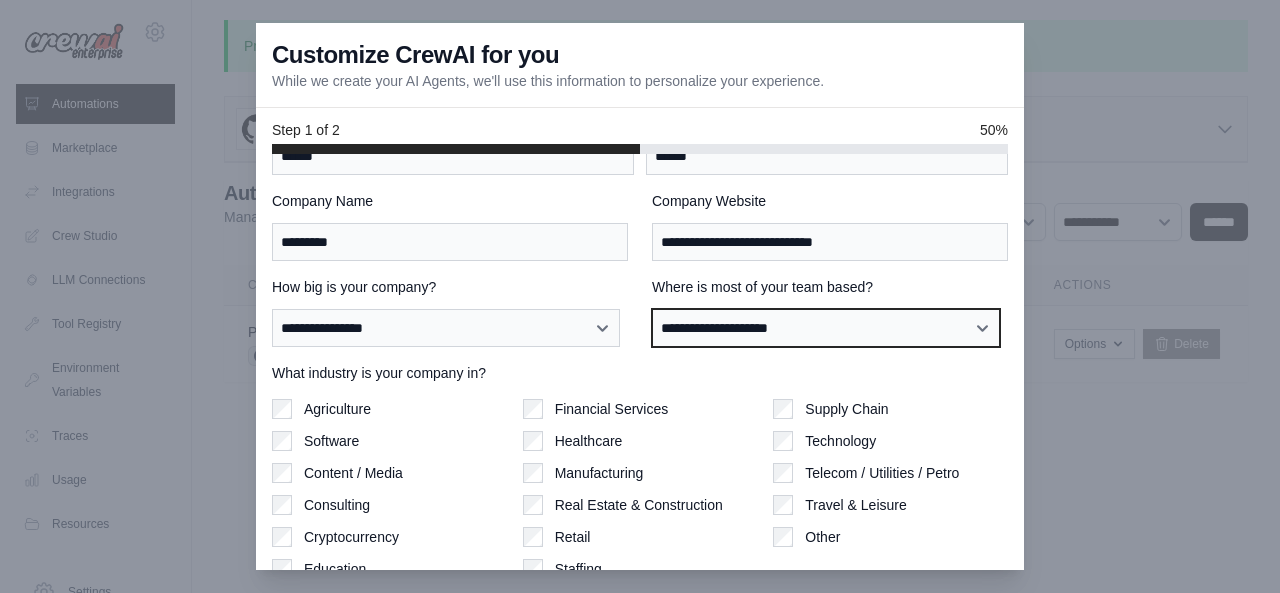 scroll, scrollTop: 156, scrollLeft: 0, axis: vertical 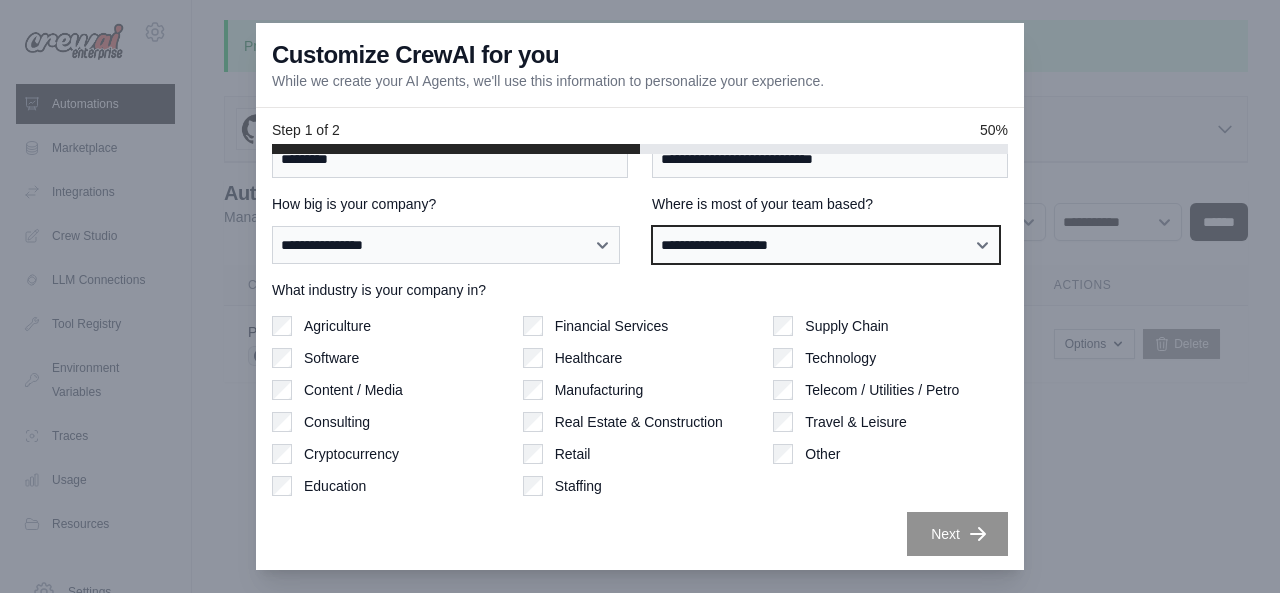 click on "**********" at bounding box center (826, 244) 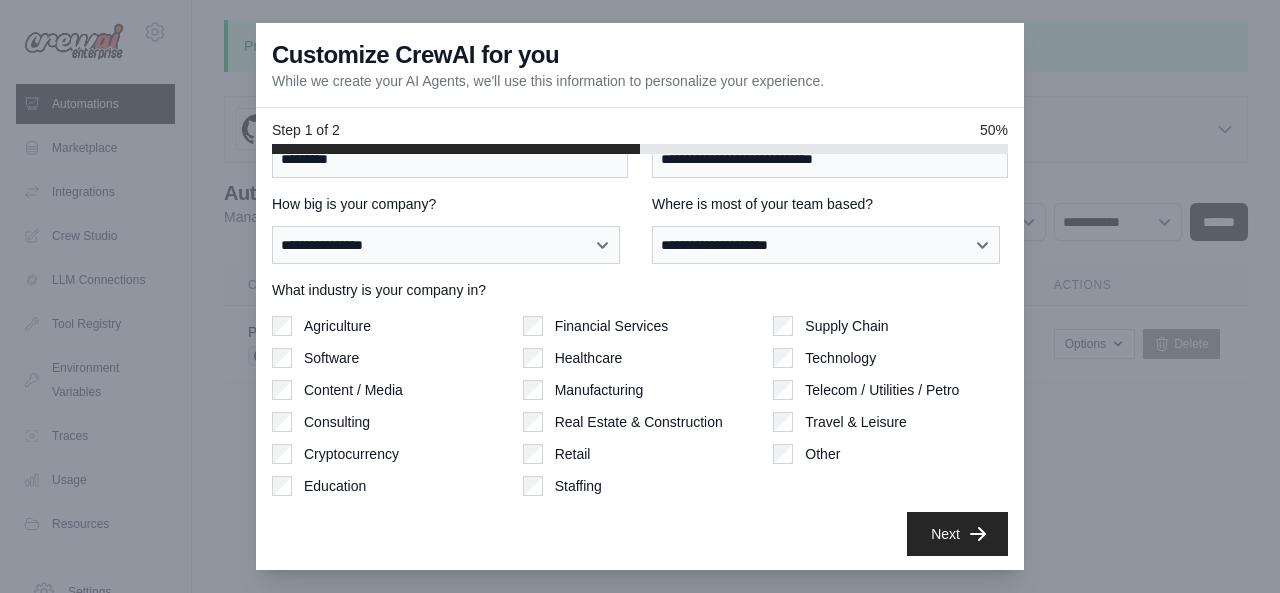 click on "Agriculture
Software
Content / Media
Consulting
Cryptocurrency
Education" at bounding box center (389, 406) 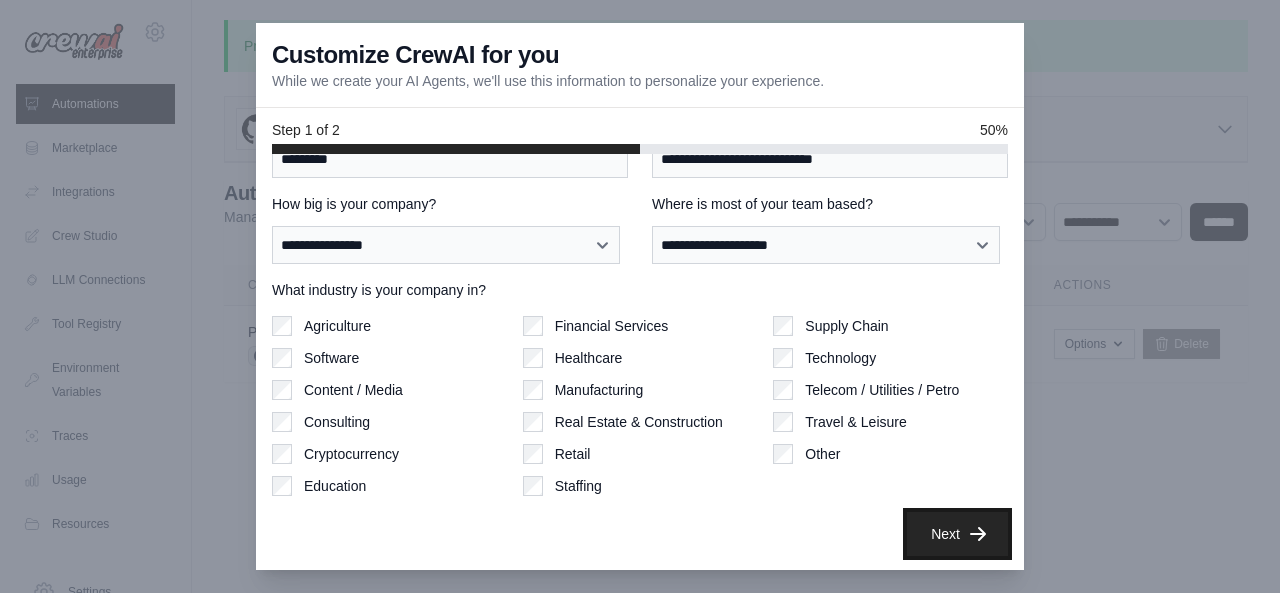 click on "Next" at bounding box center (957, 534) 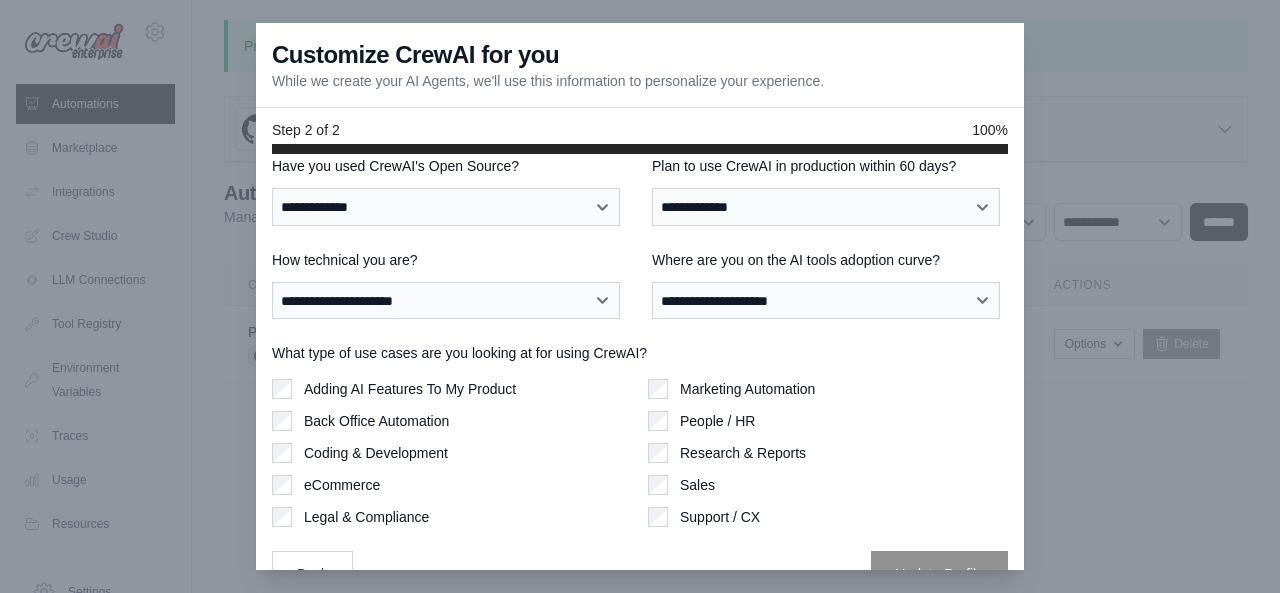 scroll, scrollTop: 0, scrollLeft: 0, axis: both 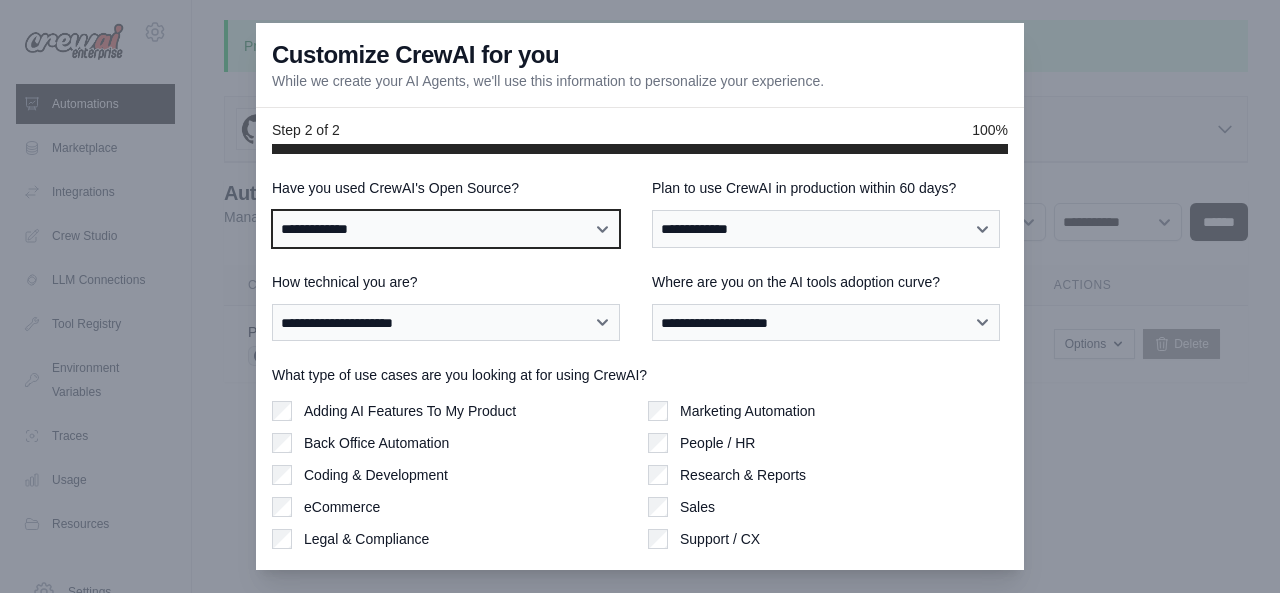 click on "**********" at bounding box center [446, 228] 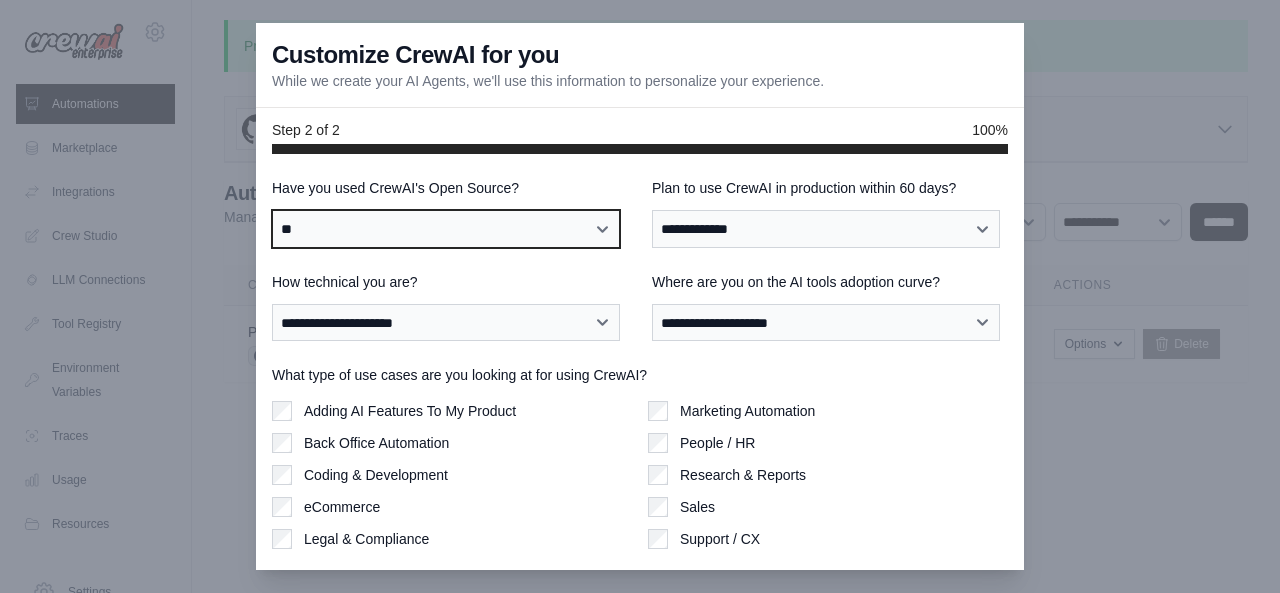 click on "**********" at bounding box center (446, 228) 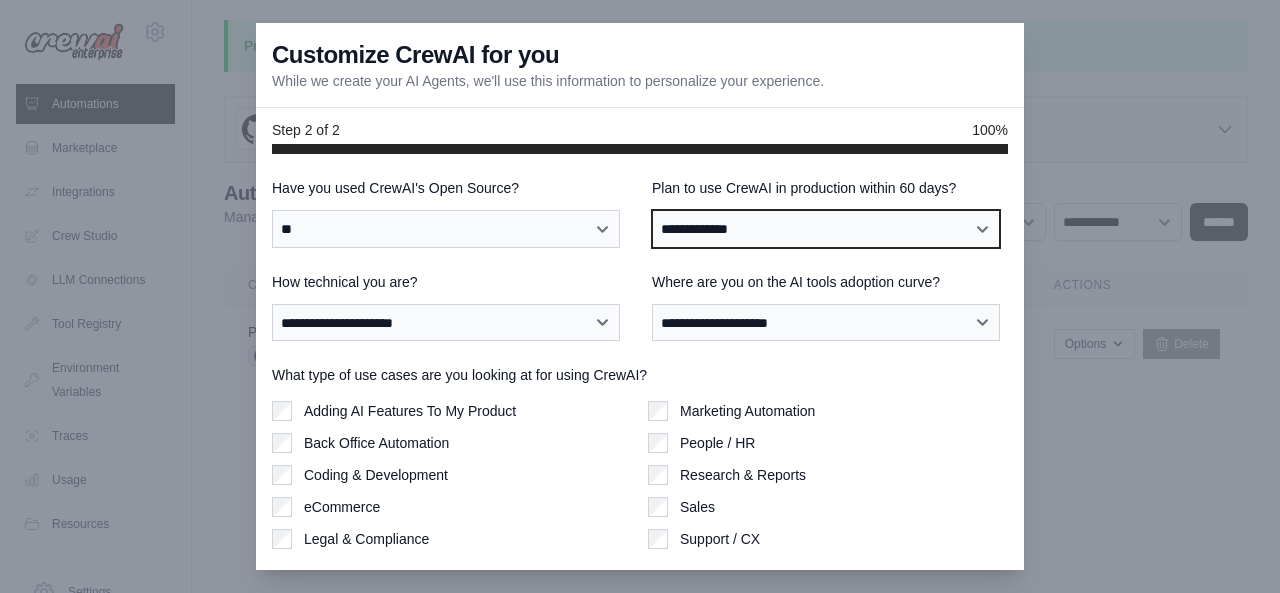 click on "**********" at bounding box center (826, 228) 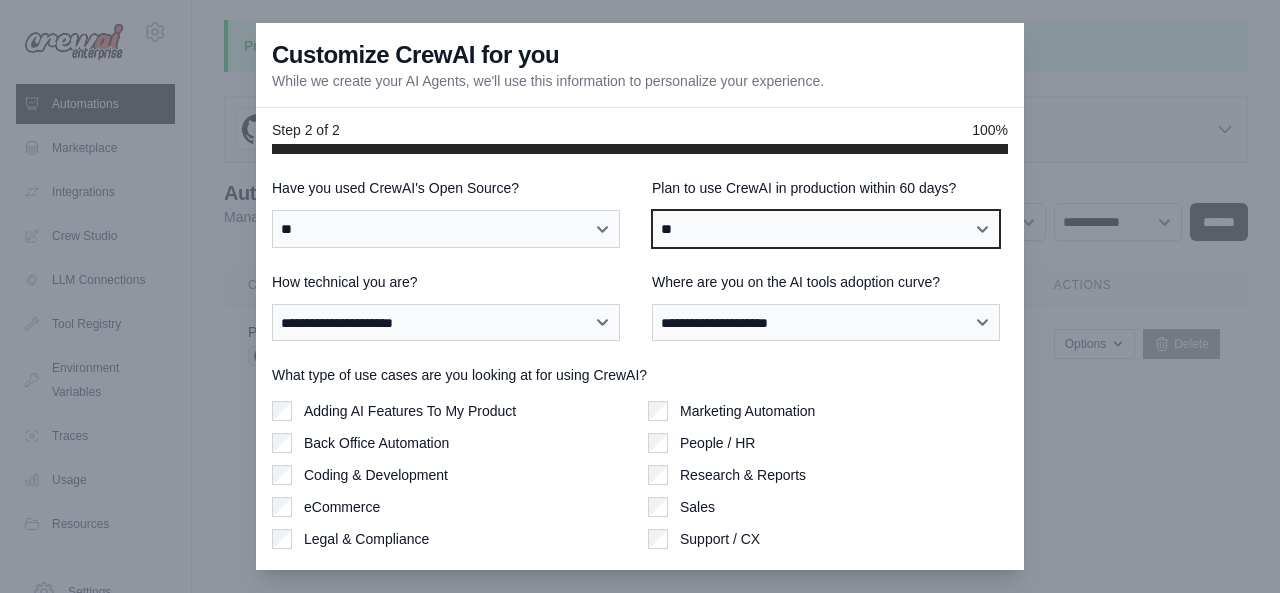 click on "**********" at bounding box center (826, 228) 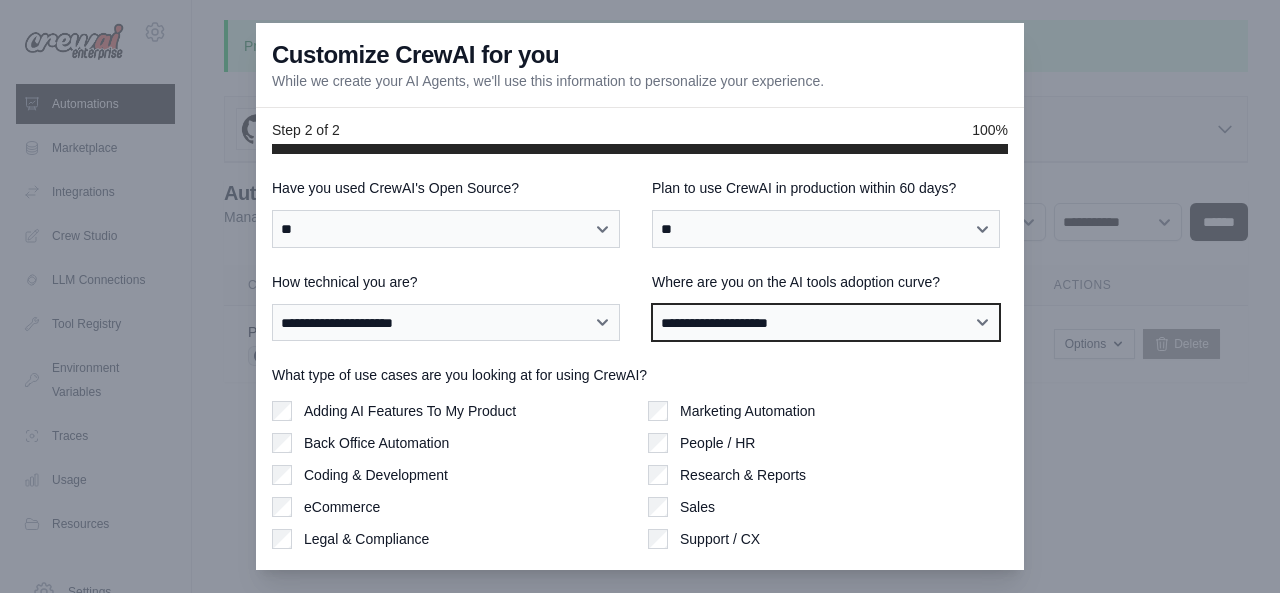 click on "**********" at bounding box center [826, 322] 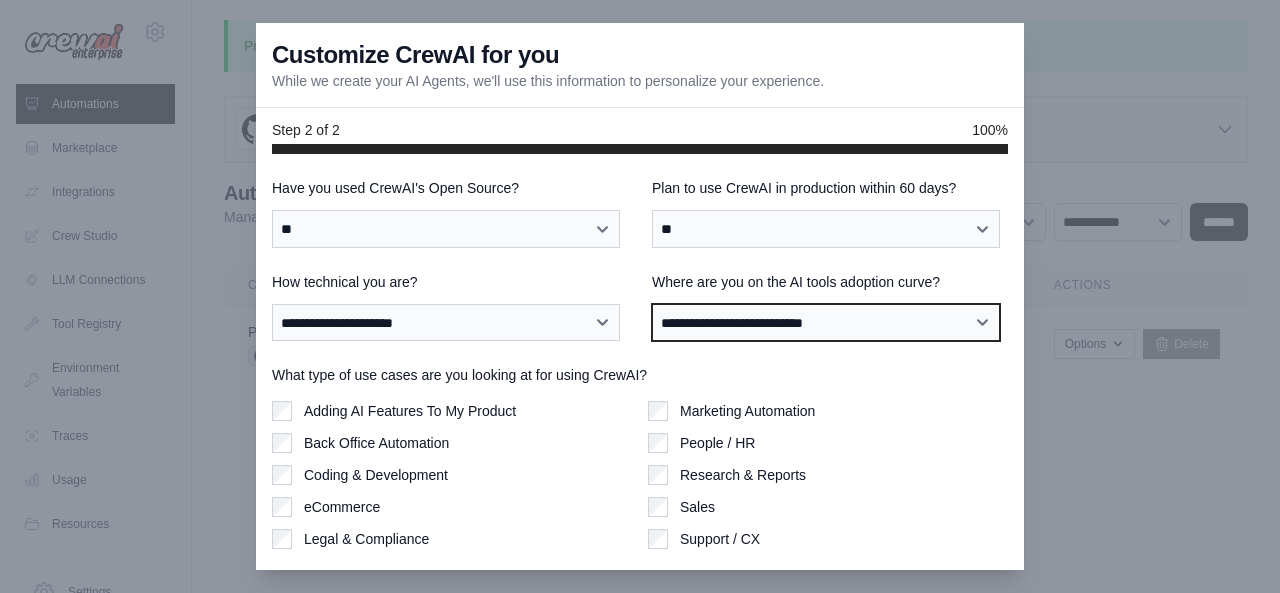 click on "**********" at bounding box center (826, 322) 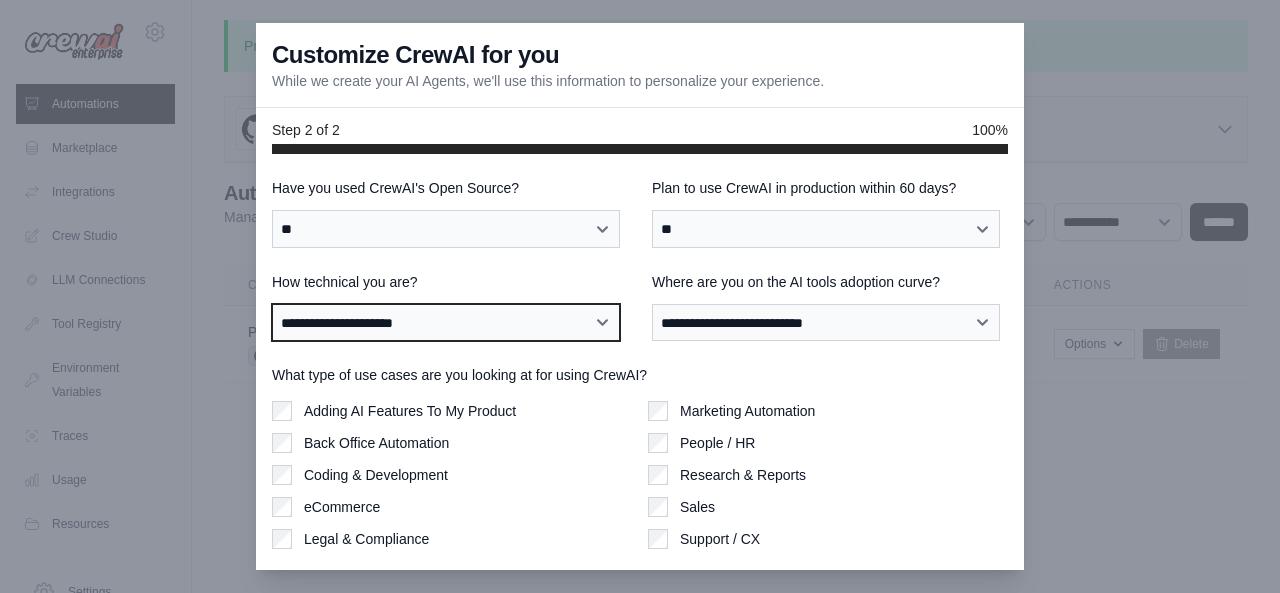 click on "**********" at bounding box center [446, 322] 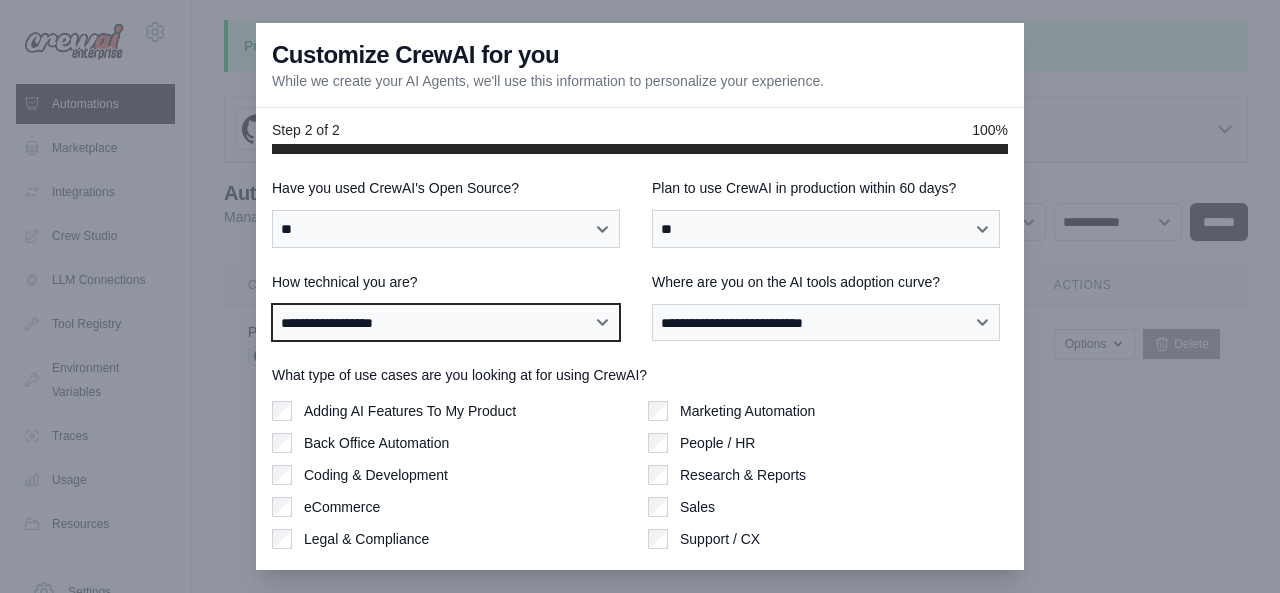 click on "**********" at bounding box center [446, 322] 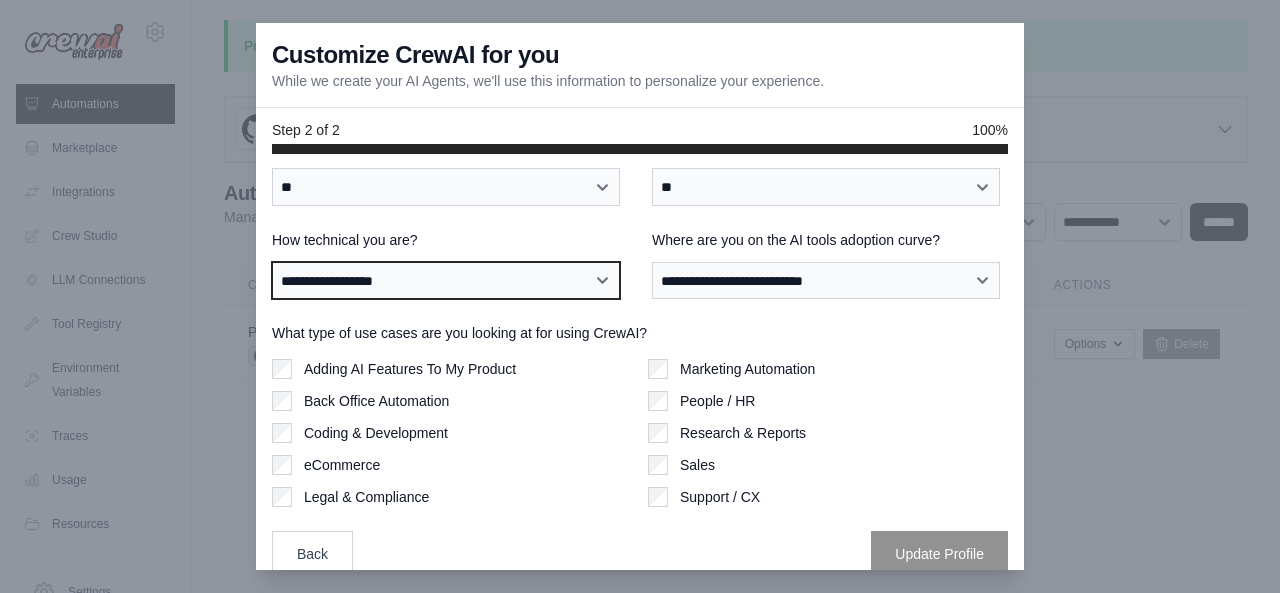 scroll, scrollTop: 64, scrollLeft: 0, axis: vertical 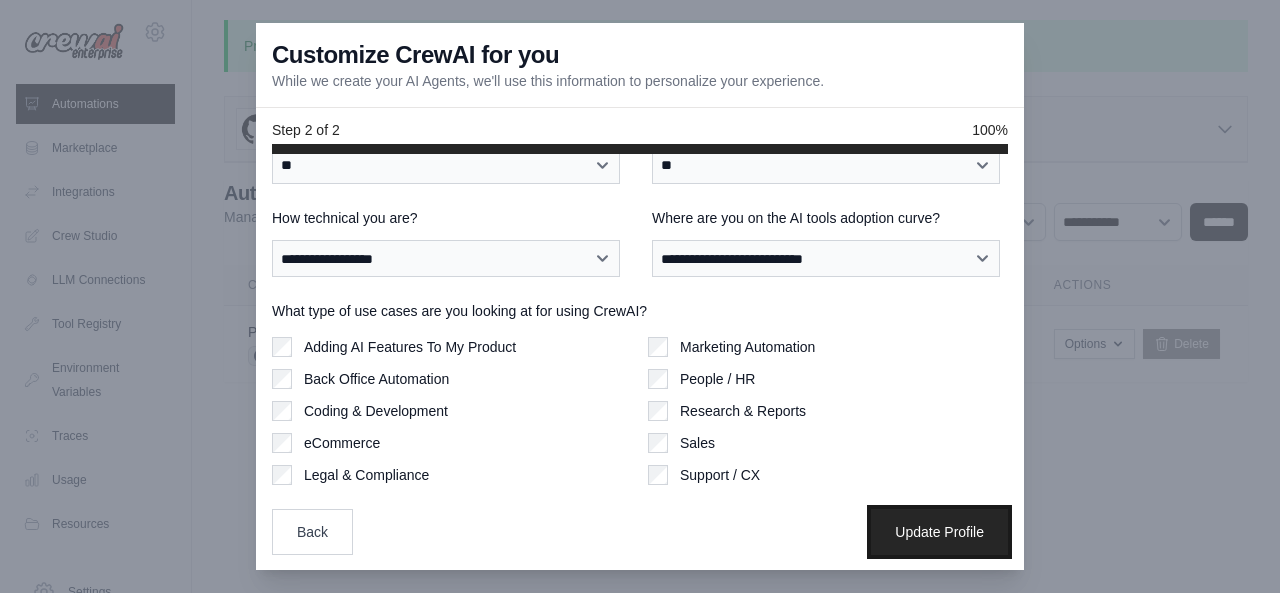 click on "Update Profile" at bounding box center [939, 532] 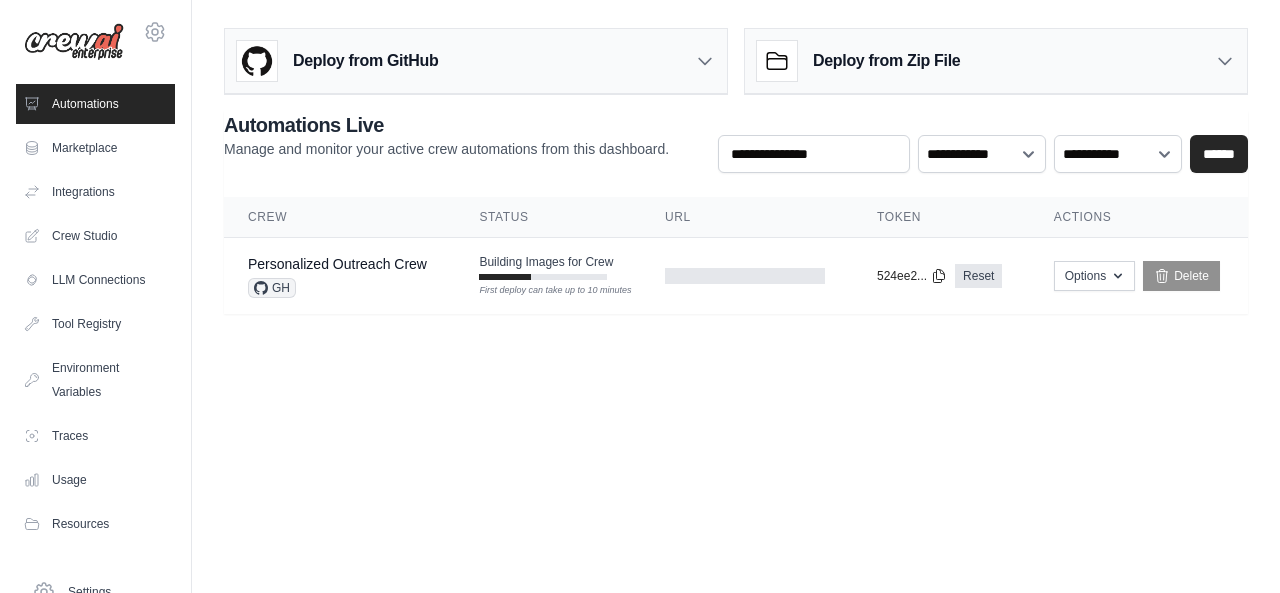 scroll, scrollTop: 0, scrollLeft: 0, axis: both 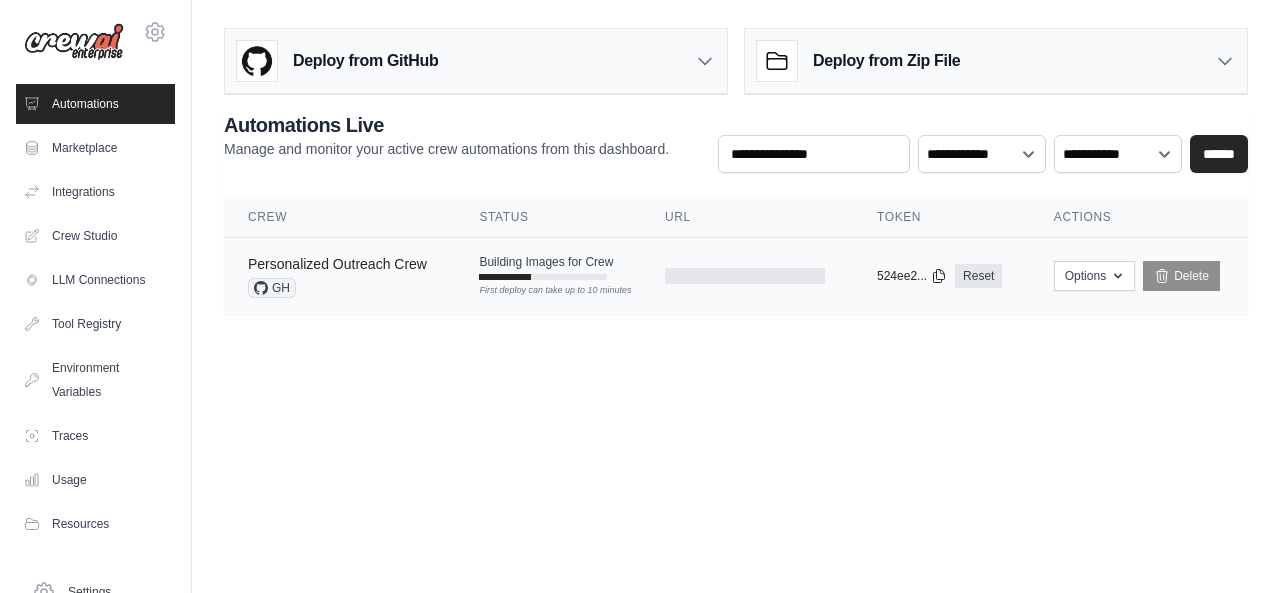 click on "Personalized Outreach Crew" at bounding box center (337, 264) 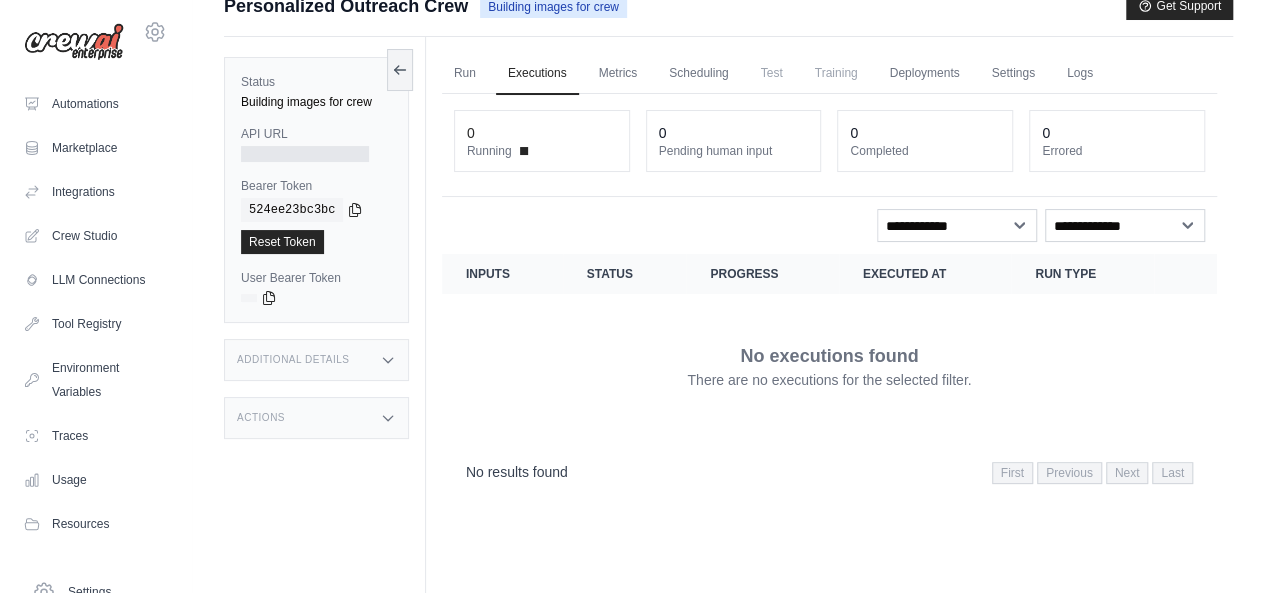 scroll, scrollTop: 0, scrollLeft: 0, axis: both 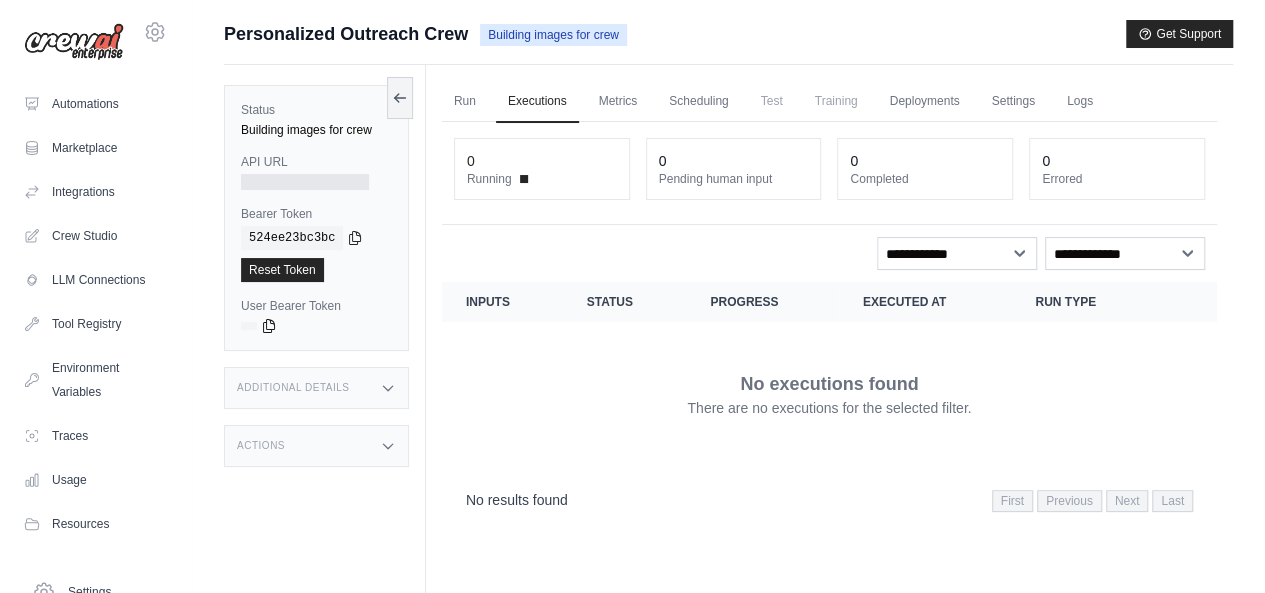 click 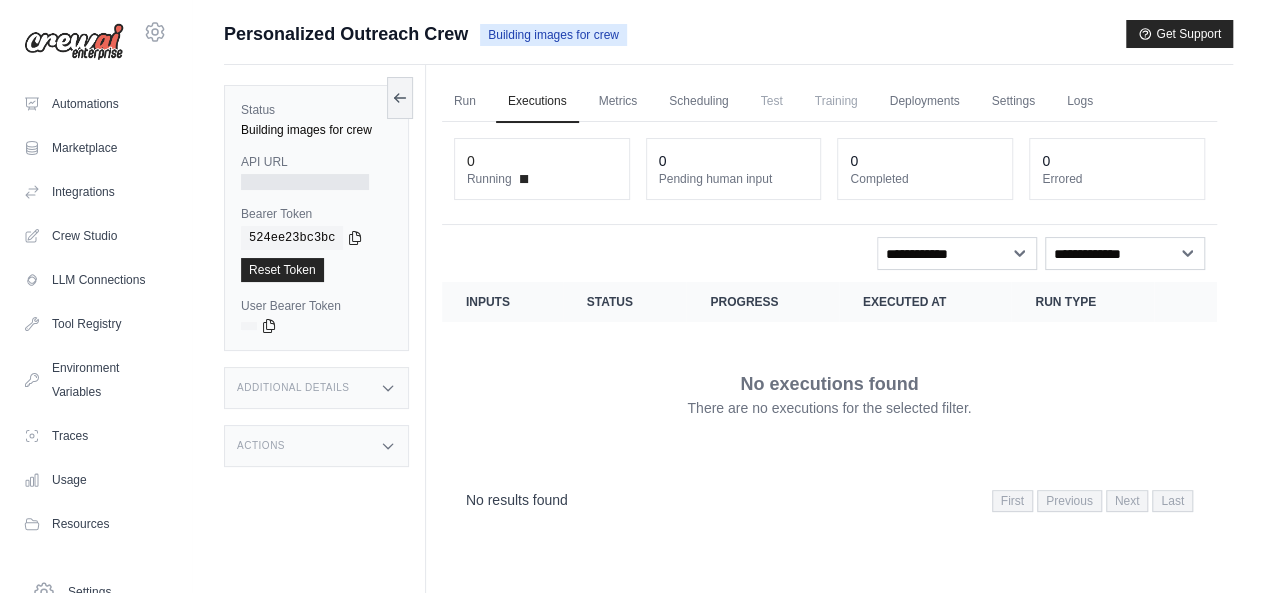 click on "API URL" at bounding box center (316, 172) 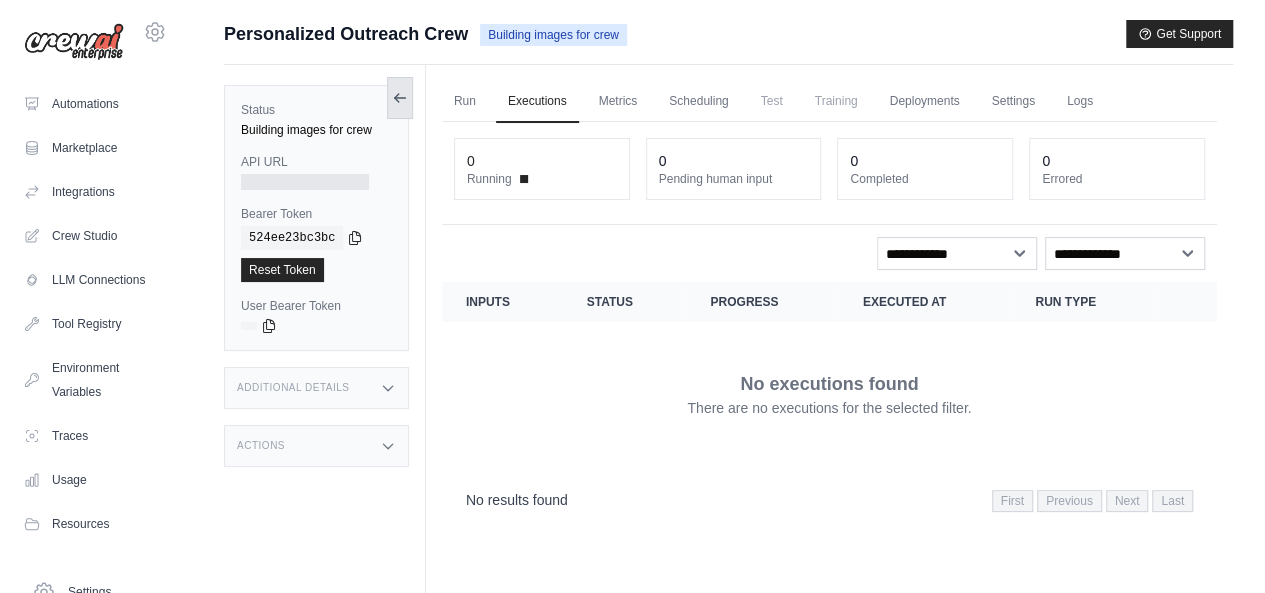 click 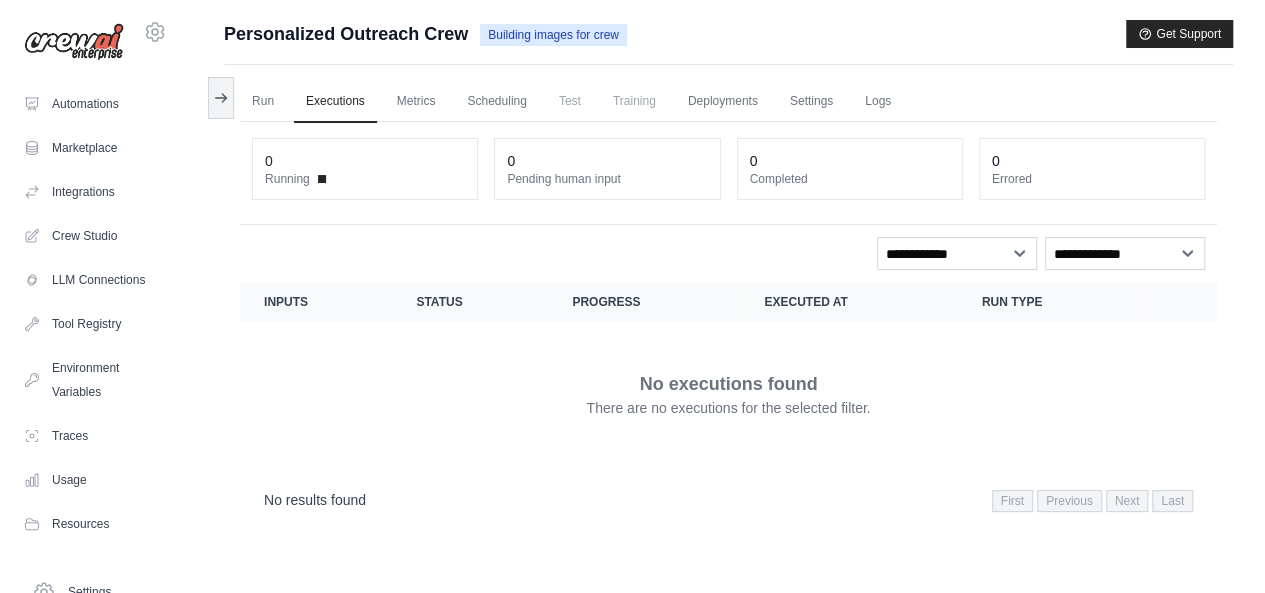 scroll, scrollTop: 0, scrollLeft: 0, axis: both 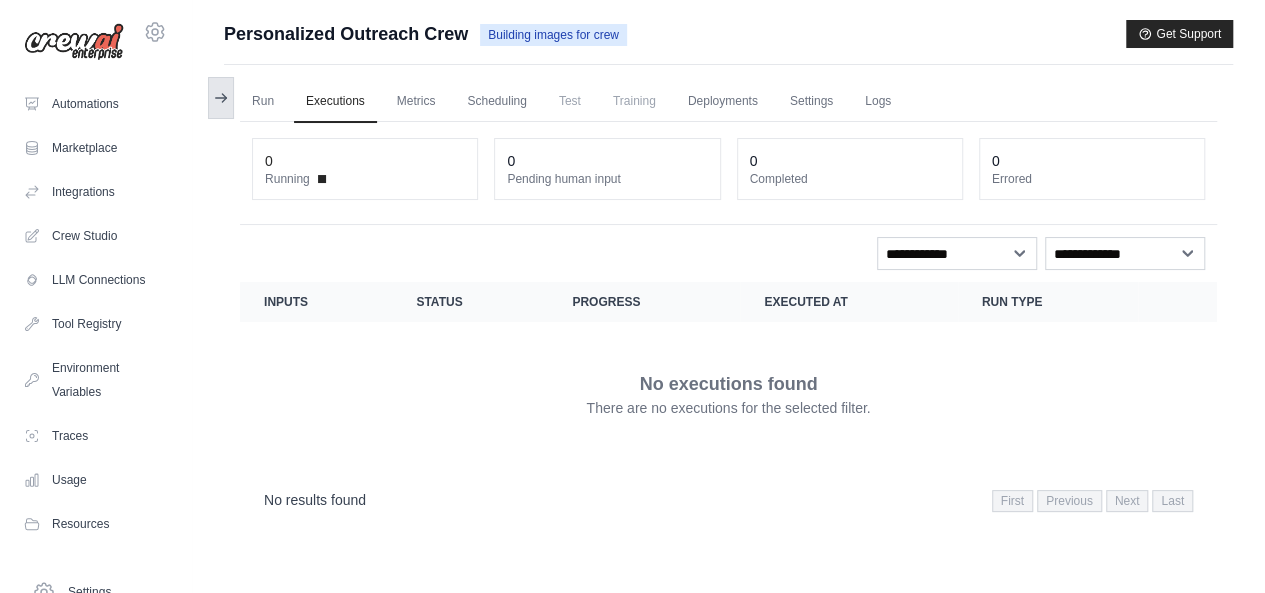 click at bounding box center (221, 98) 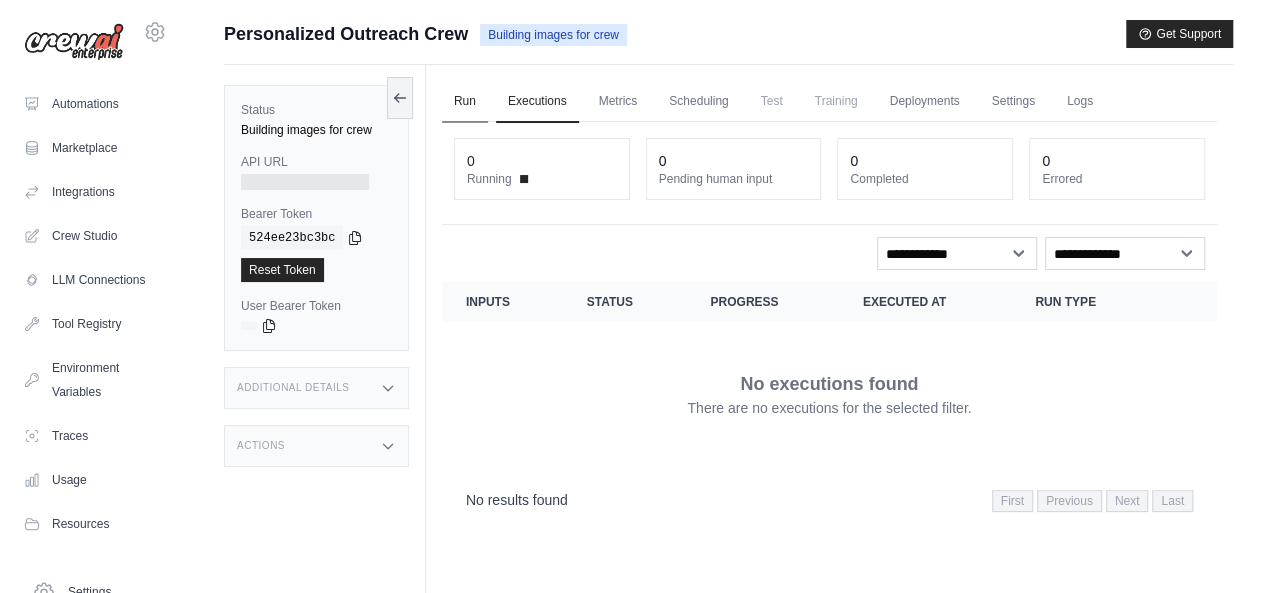 click on "Run" at bounding box center (465, 102) 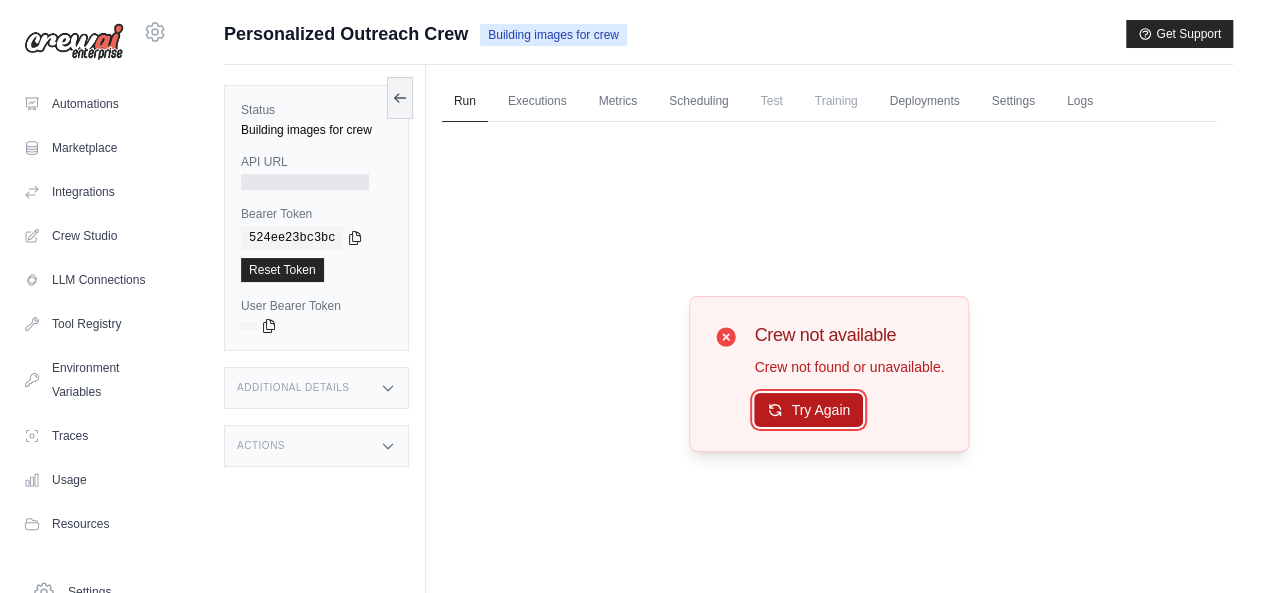 click on "Try Again" at bounding box center (808, 410) 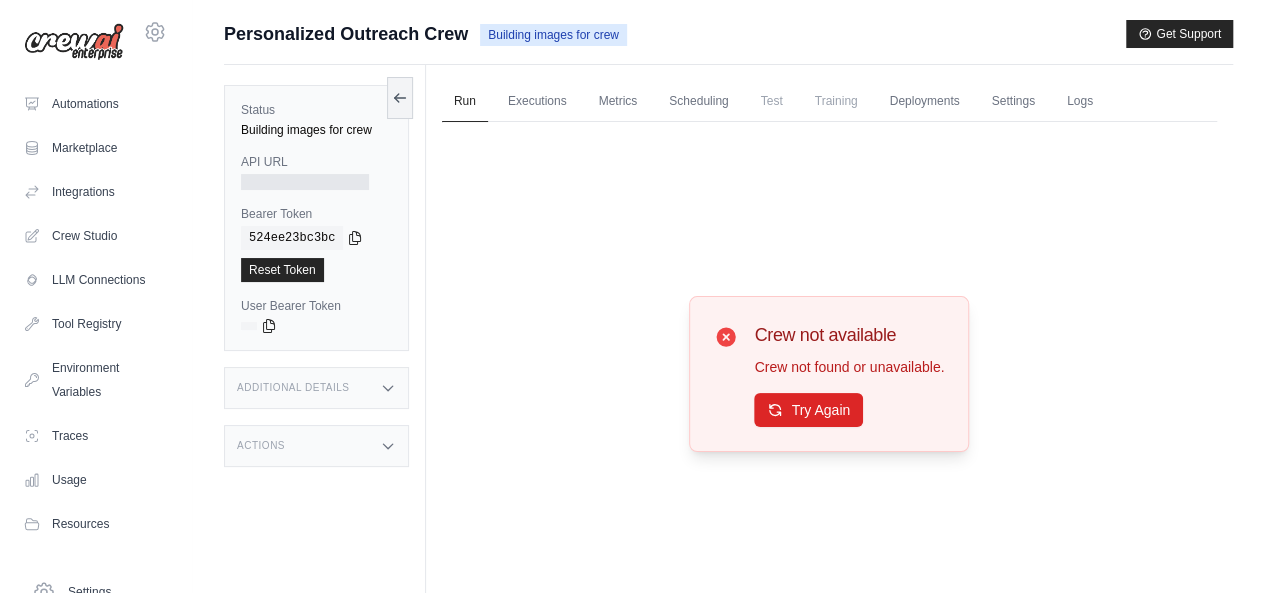 click on "Building images for crew" at bounding box center [316, 130] 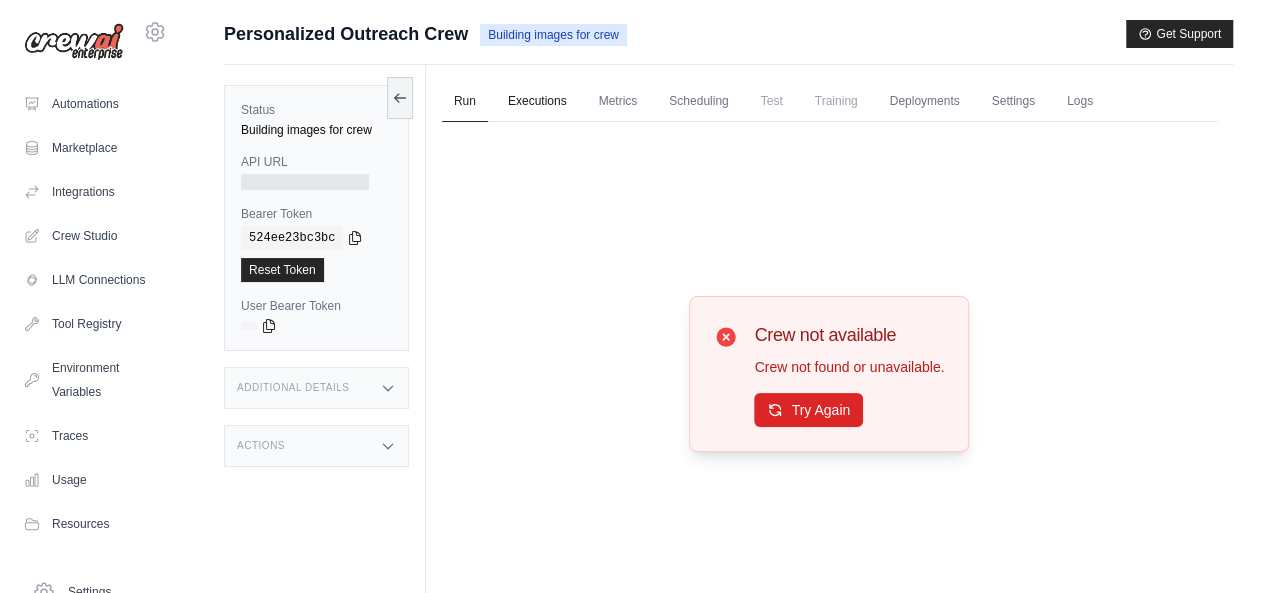 click on "Executions" at bounding box center (537, 102) 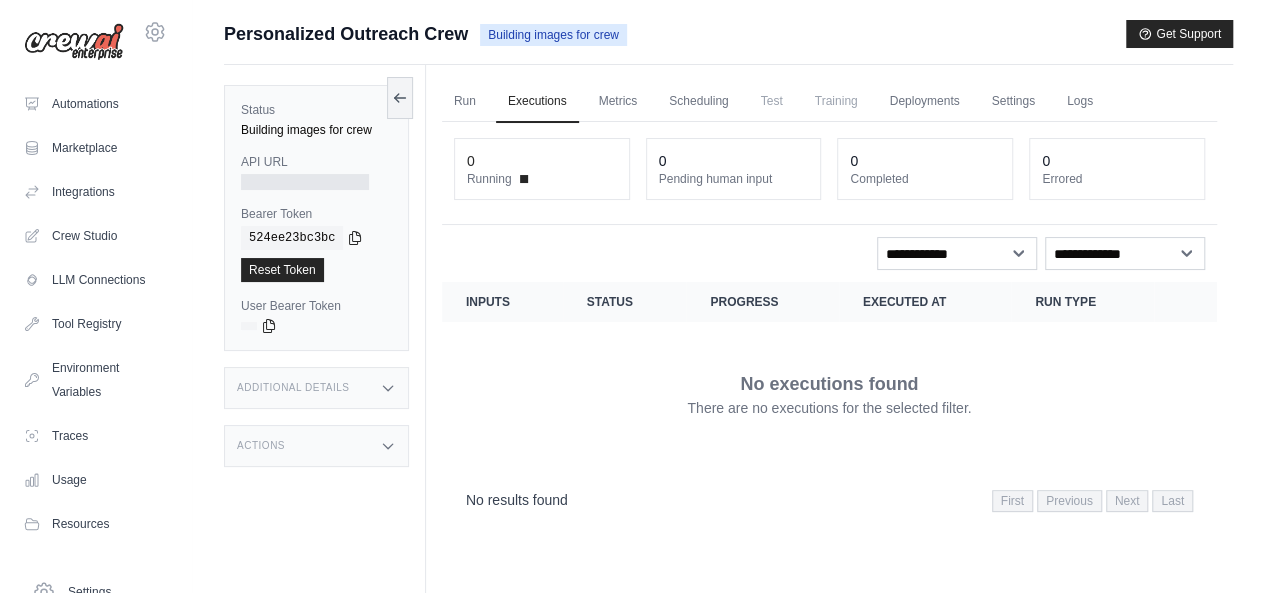click on "Building images for crew" at bounding box center (553, 35) 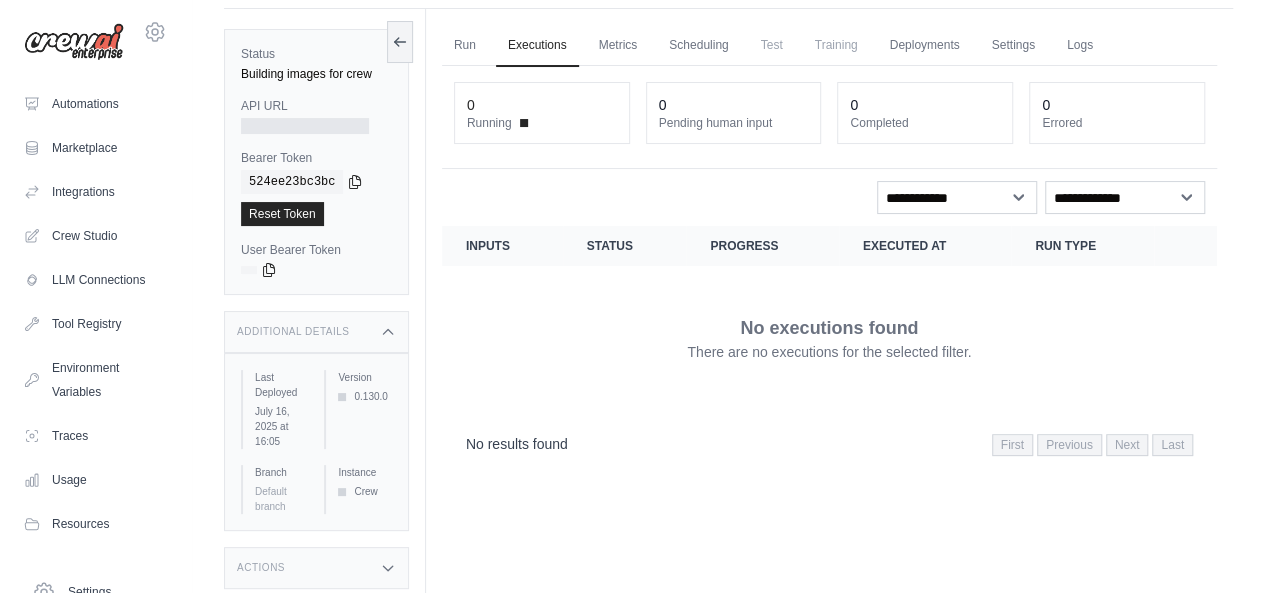scroll, scrollTop: 84, scrollLeft: 0, axis: vertical 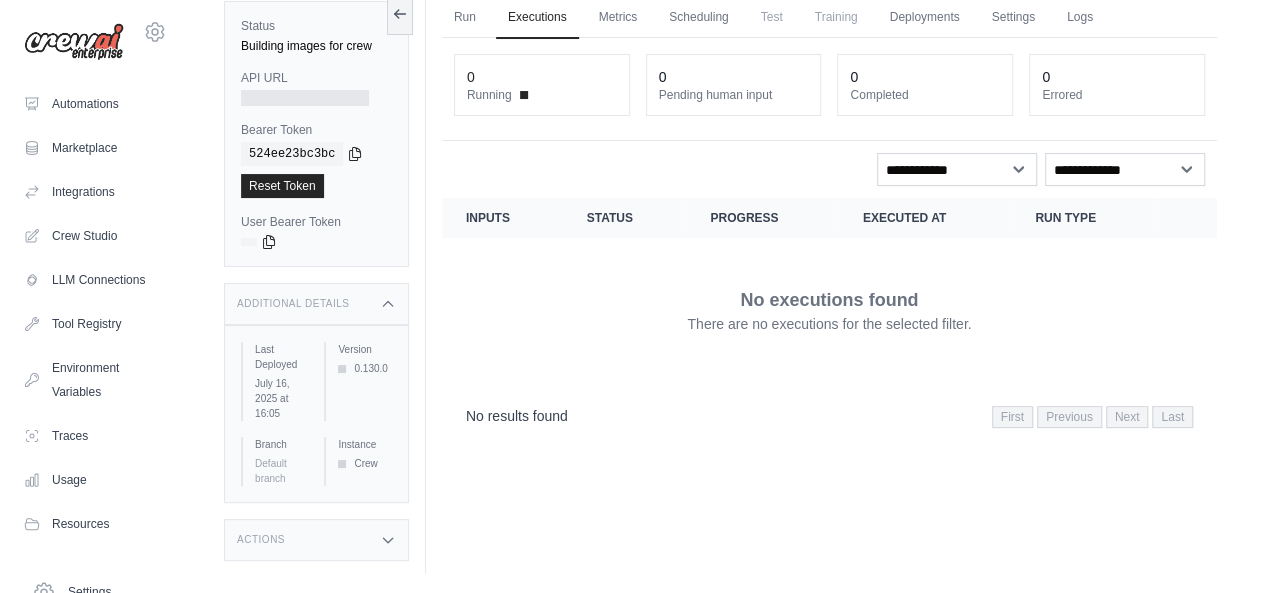 click on "Actions" at bounding box center [316, 540] 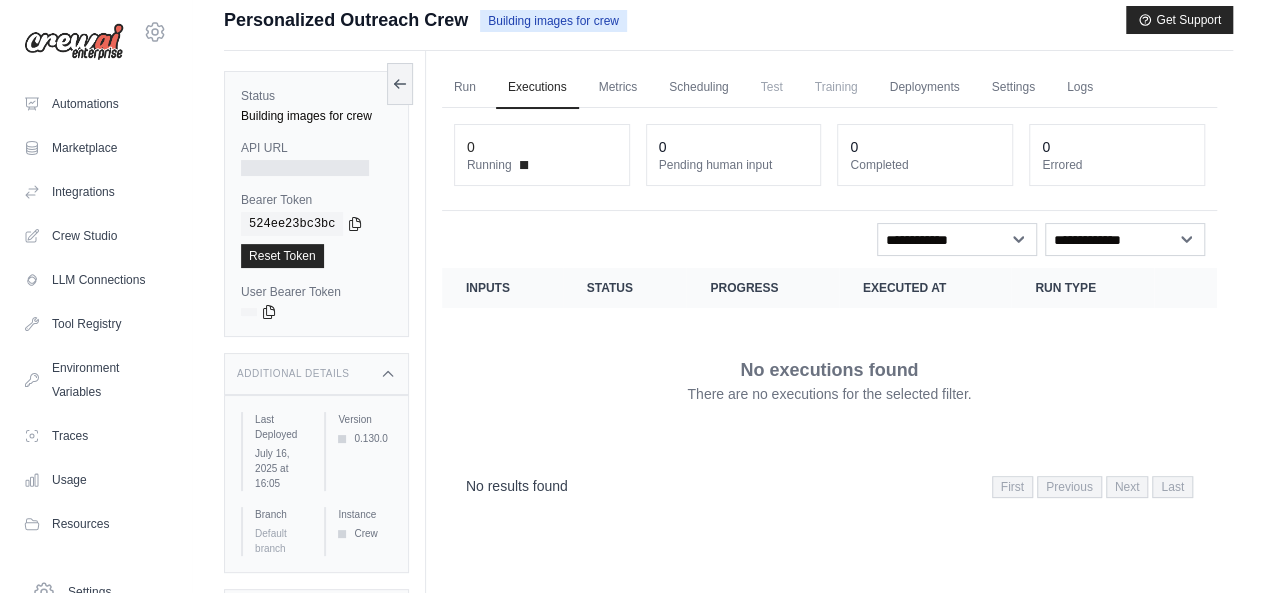 scroll, scrollTop: 0, scrollLeft: 0, axis: both 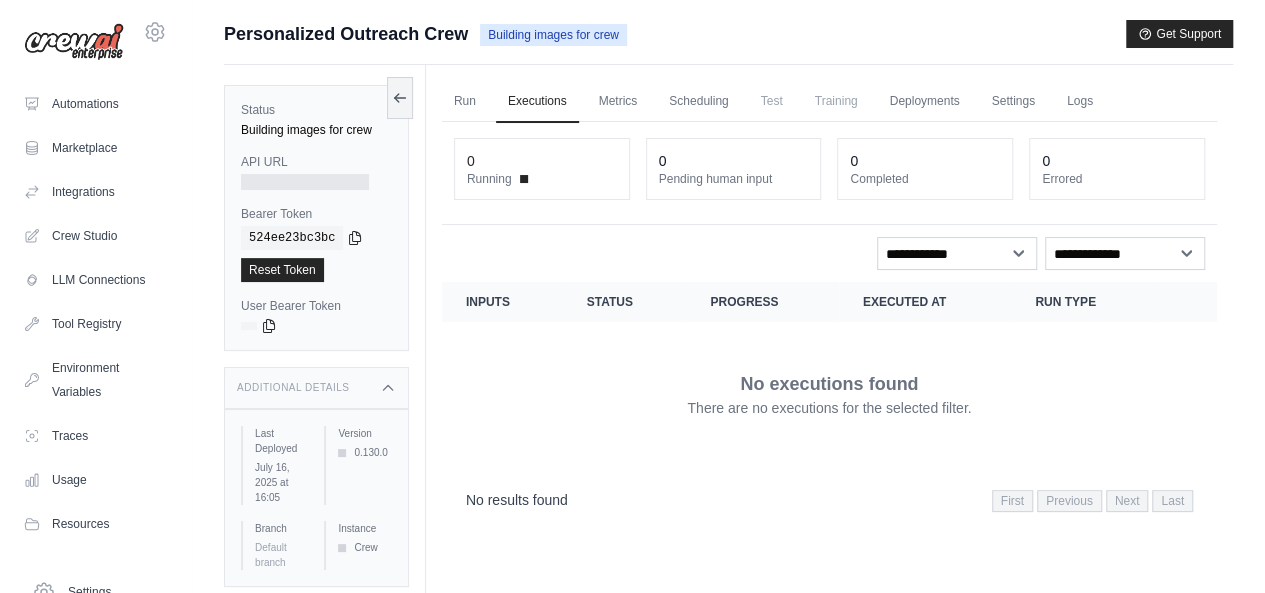 click on "Status" at bounding box center [316, 110] 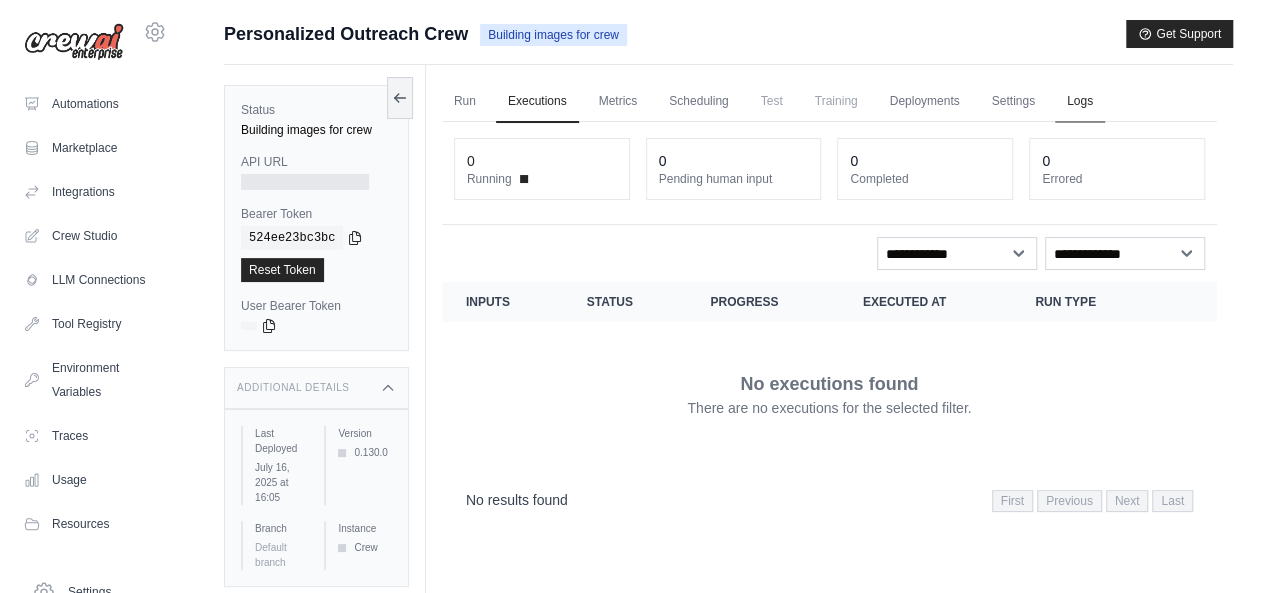 click on "Logs" at bounding box center (1080, 102) 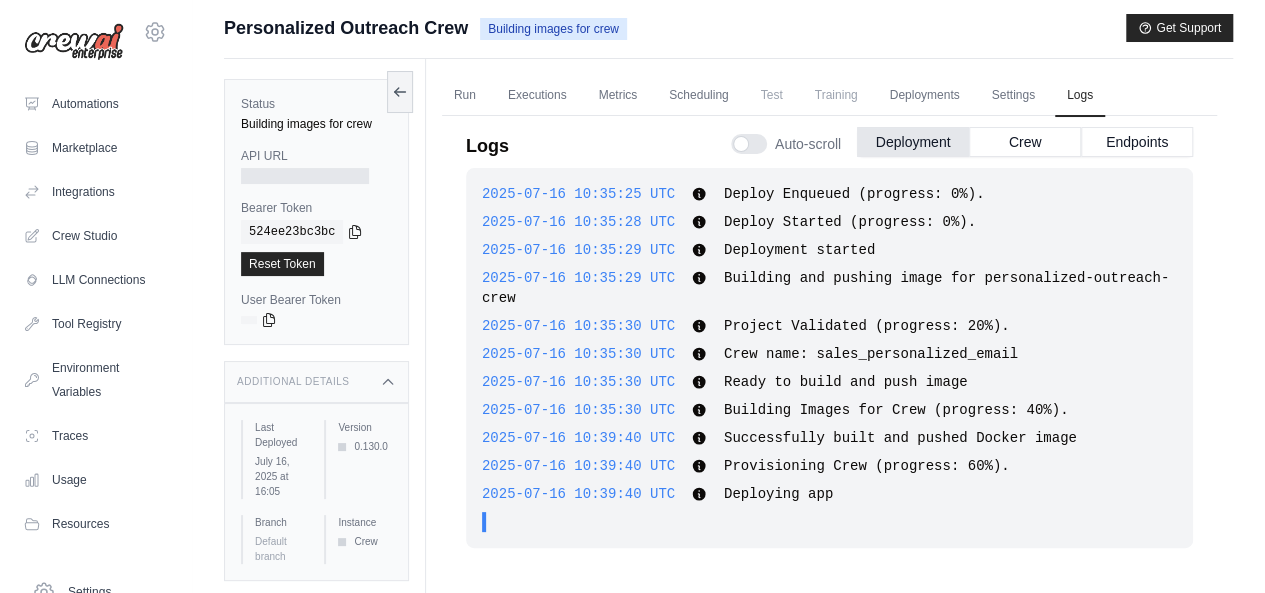 scroll, scrollTop: 0, scrollLeft: 0, axis: both 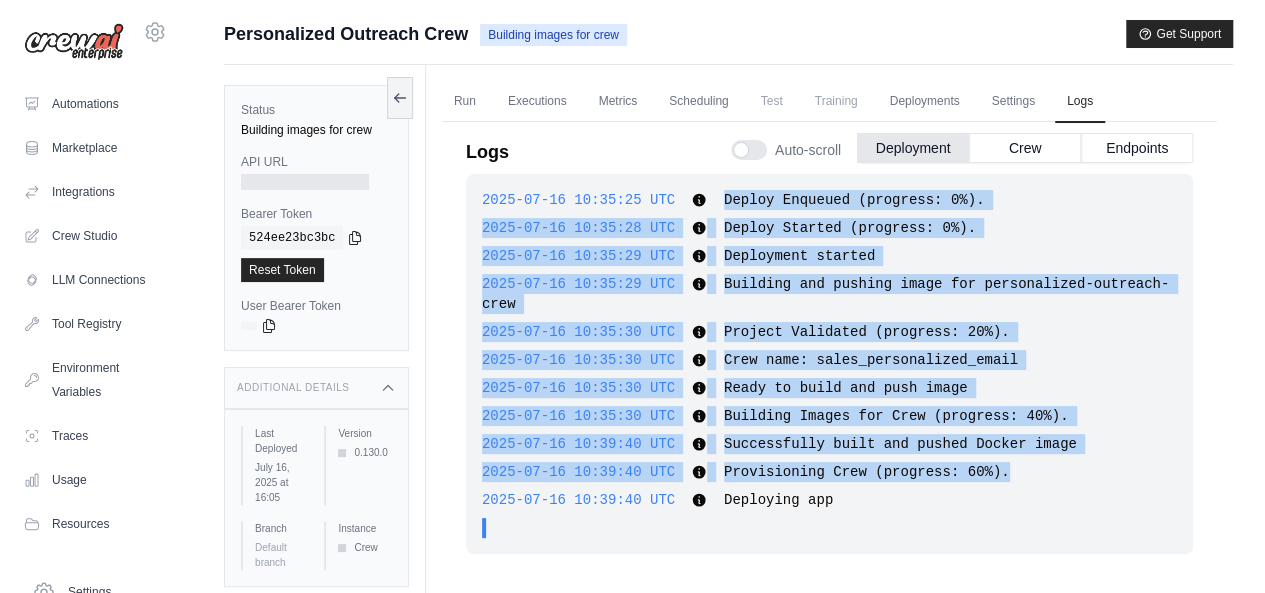 drag, startPoint x: 696, startPoint y: 205, endPoint x: 1048, endPoint y: 455, distance: 431.7453 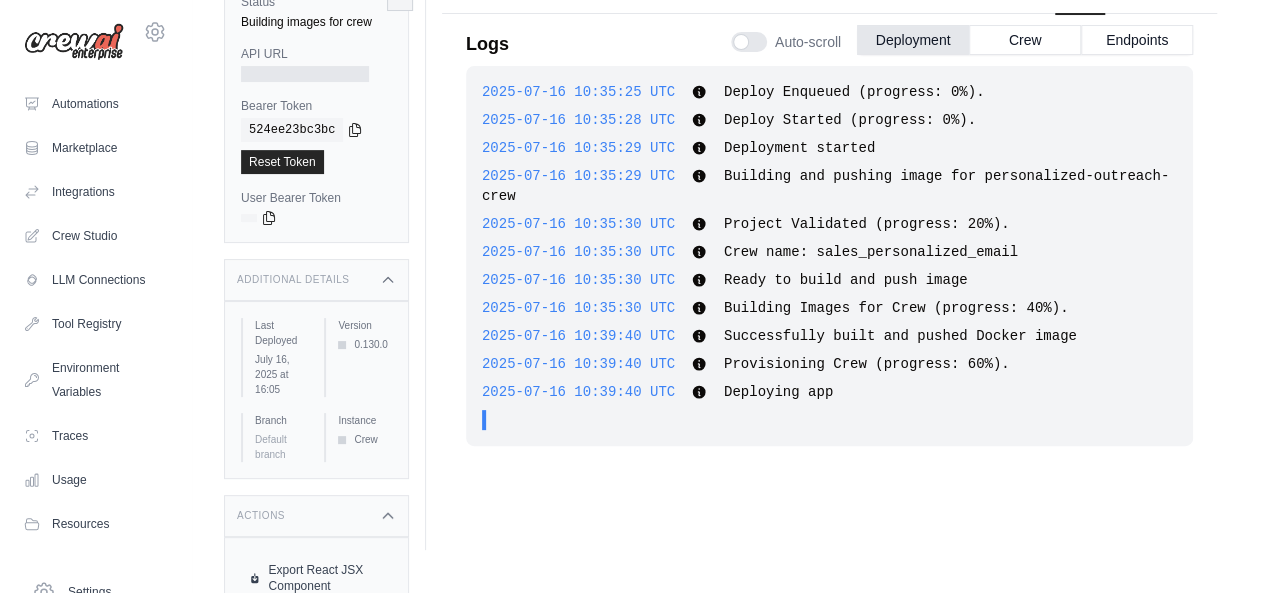 scroll, scrollTop: 0, scrollLeft: 0, axis: both 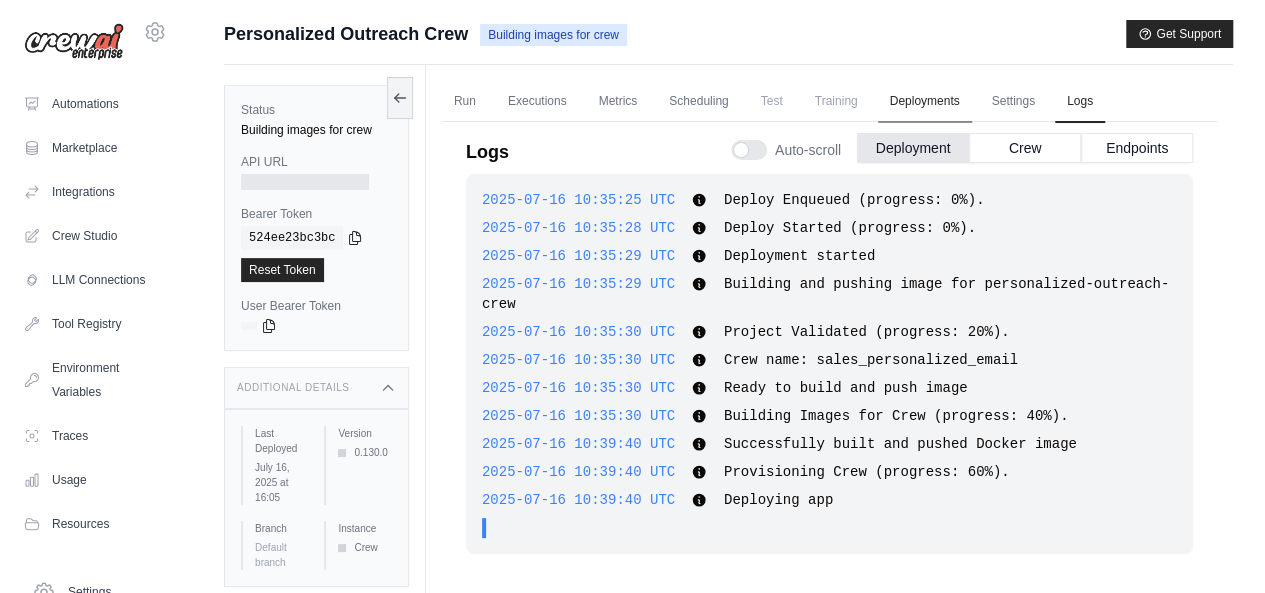 click on "Deployments" at bounding box center [925, 102] 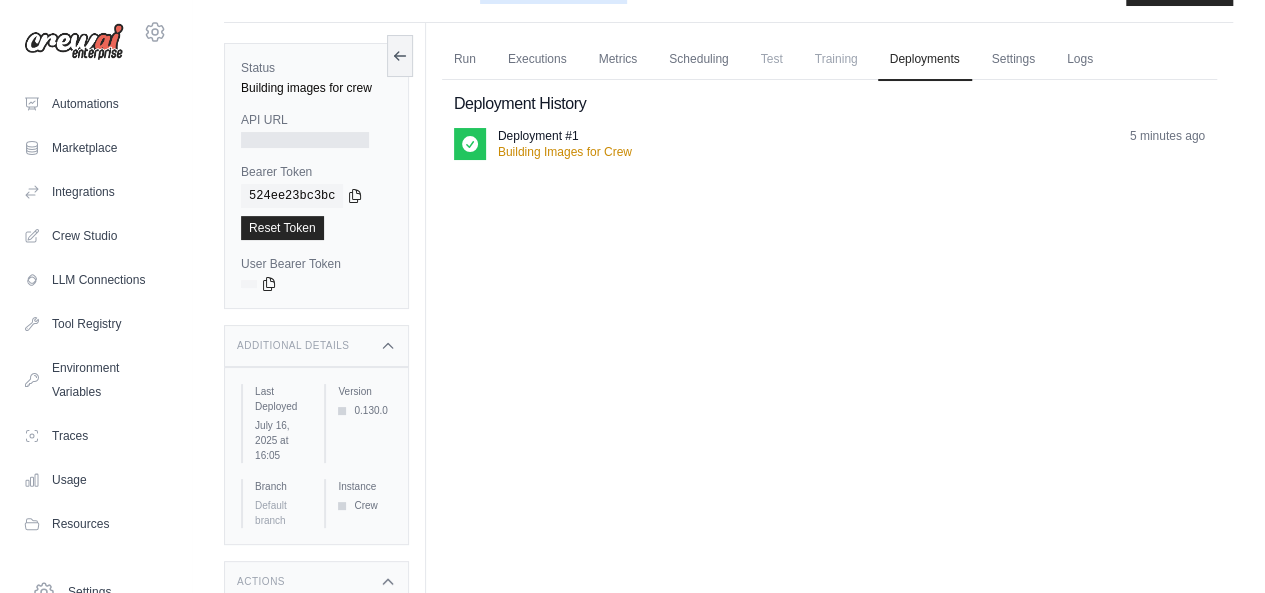 scroll, scrollTop: 0, scrollLeft: 0, axis: both 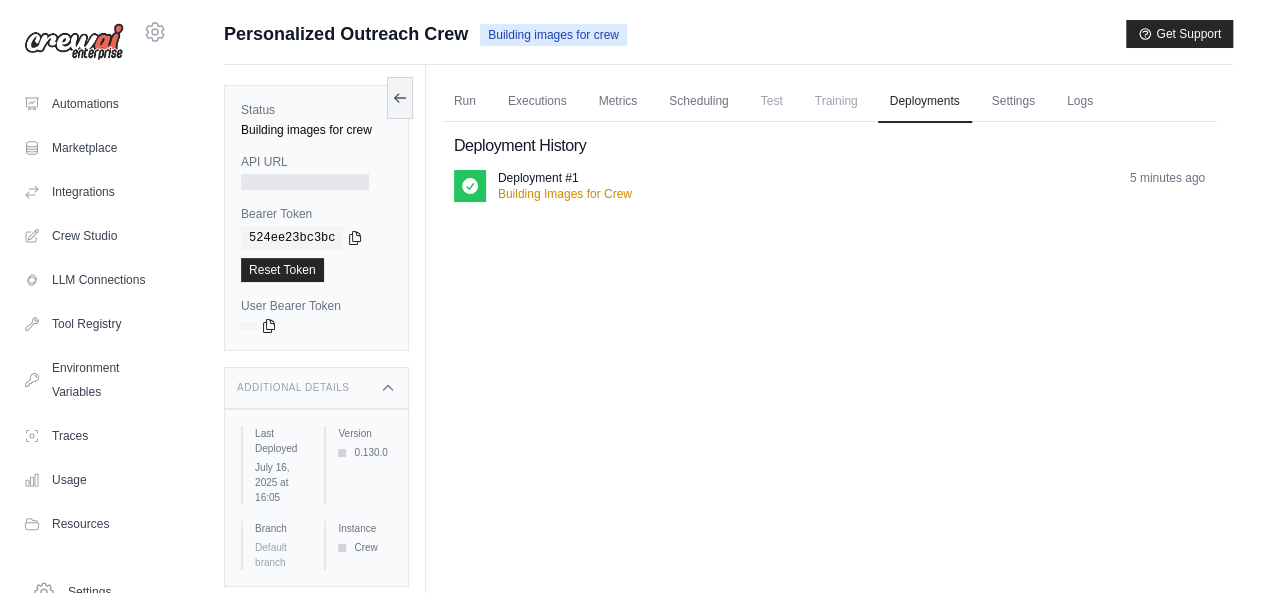 click on "Building Images for Crew" at bounding box center [565, 194] 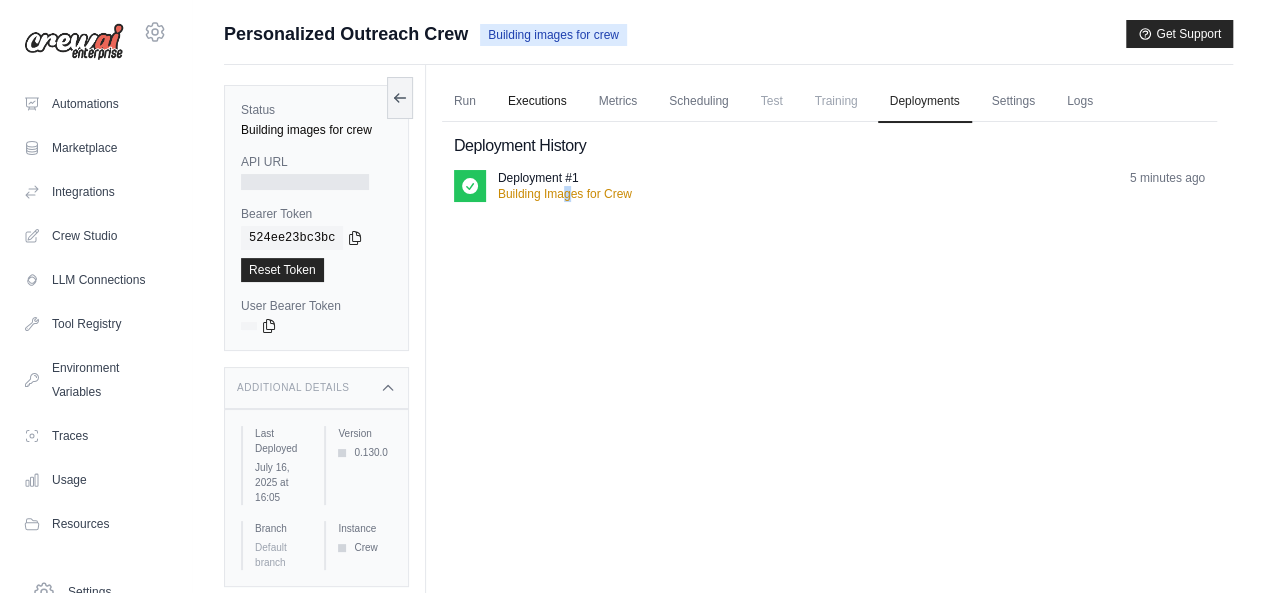 click on "Executions" at bounding box center [537, 102] 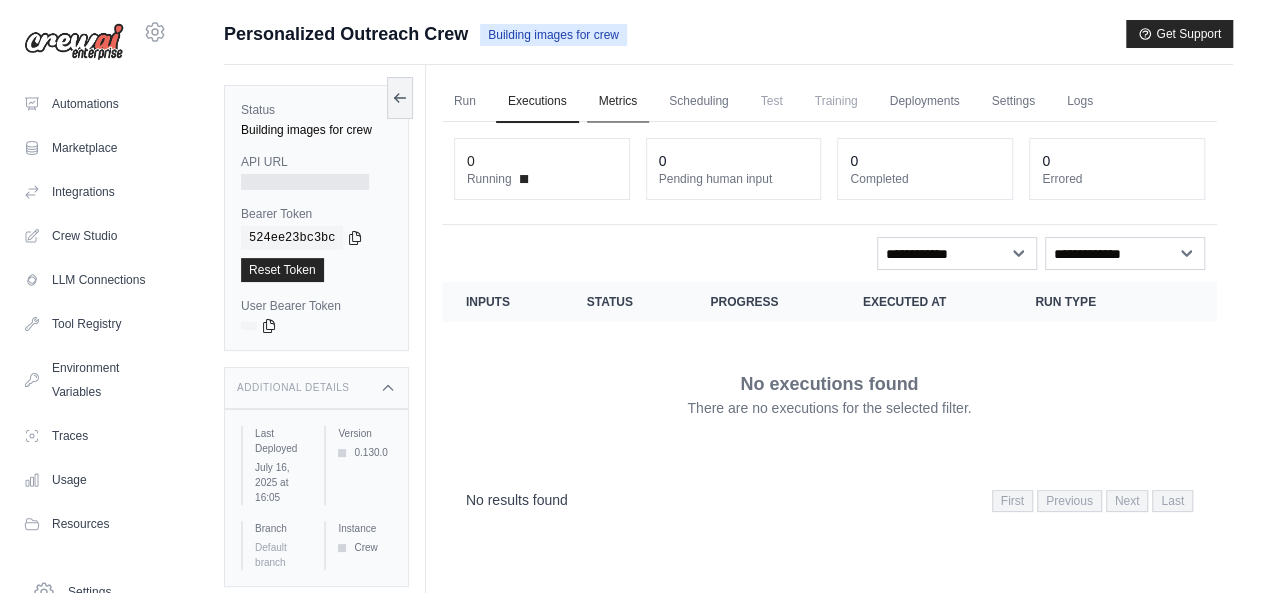 click on "Metrics" at bounding box center (618, 102) 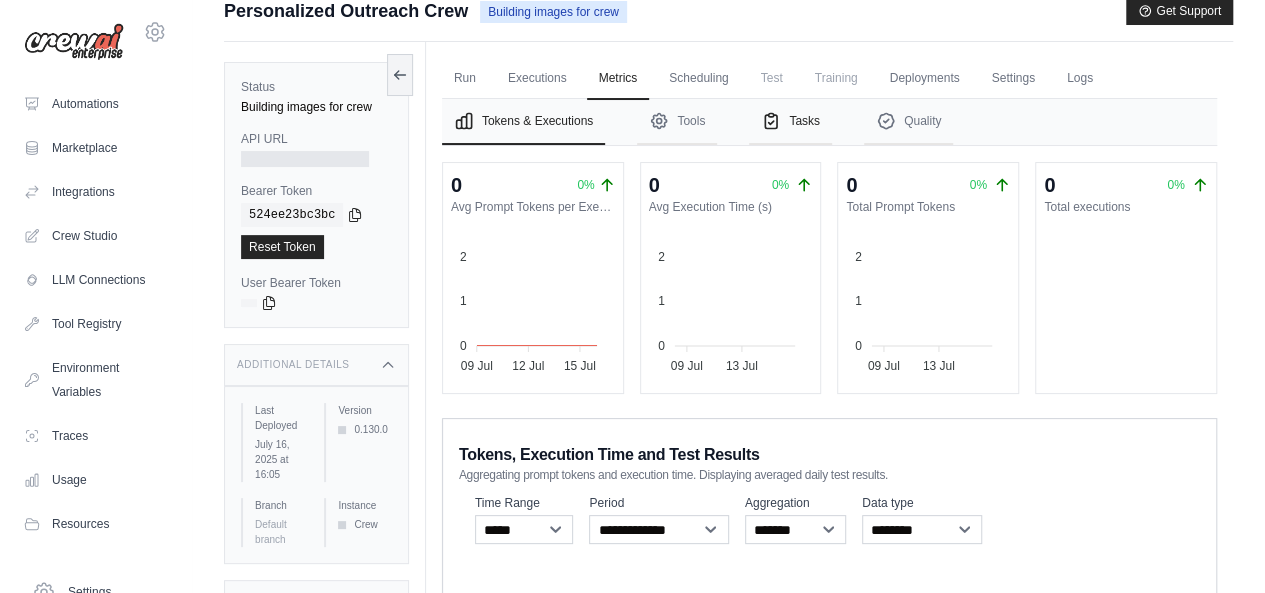 scroll, scrollTop: 0, scrollLeft: 0, axis: both 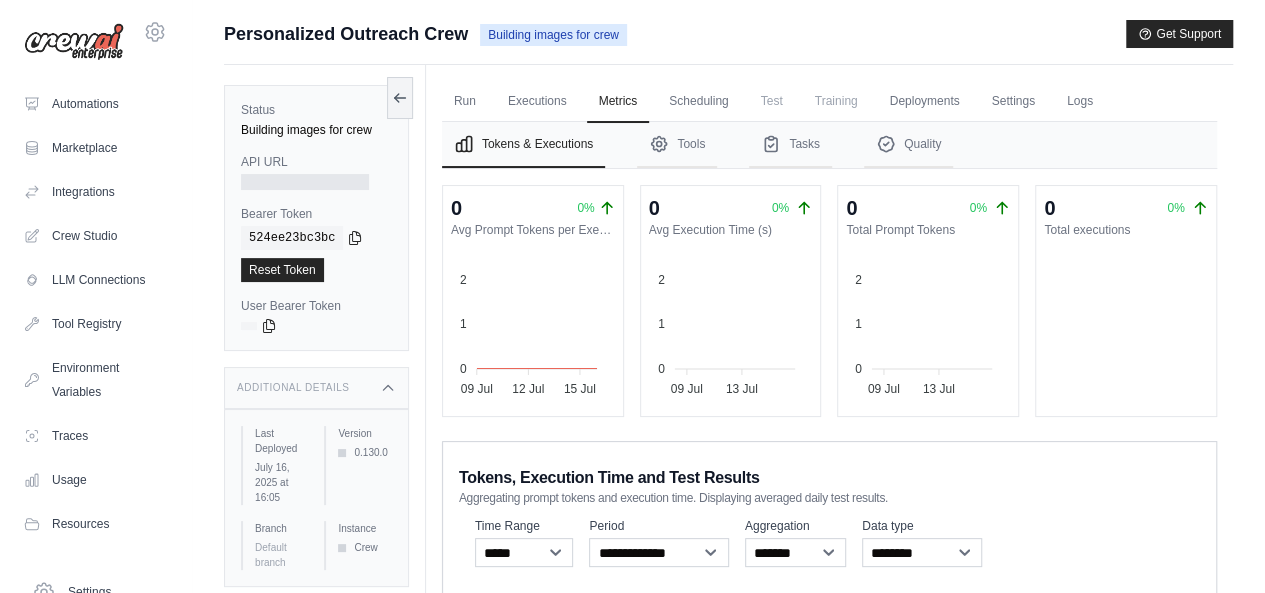 click on "Test" at bounding box center (772, 101) 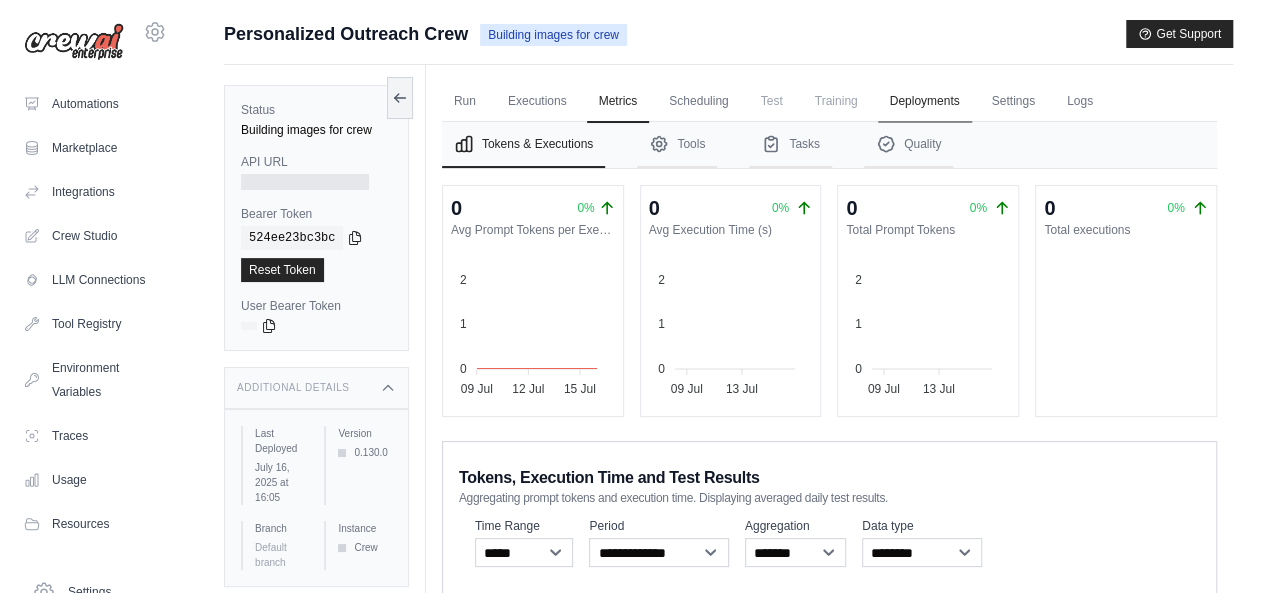 click on "Deployments" at bounding box center [925, 102] 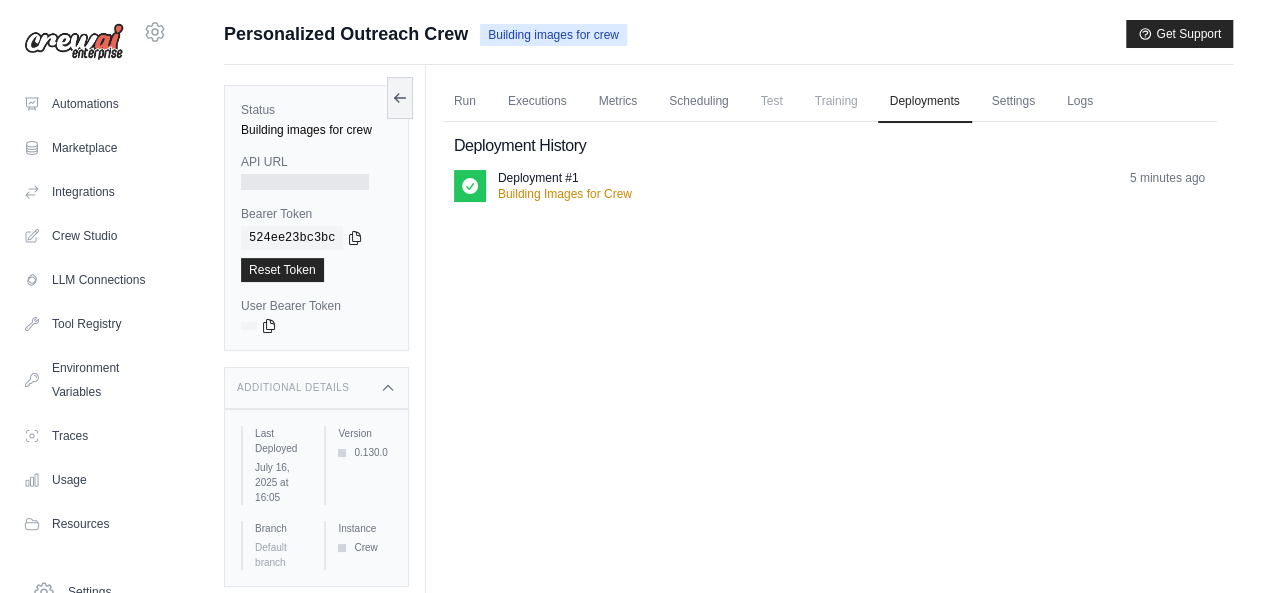 click on "Deployment #1" at bounding box center [538, 178] 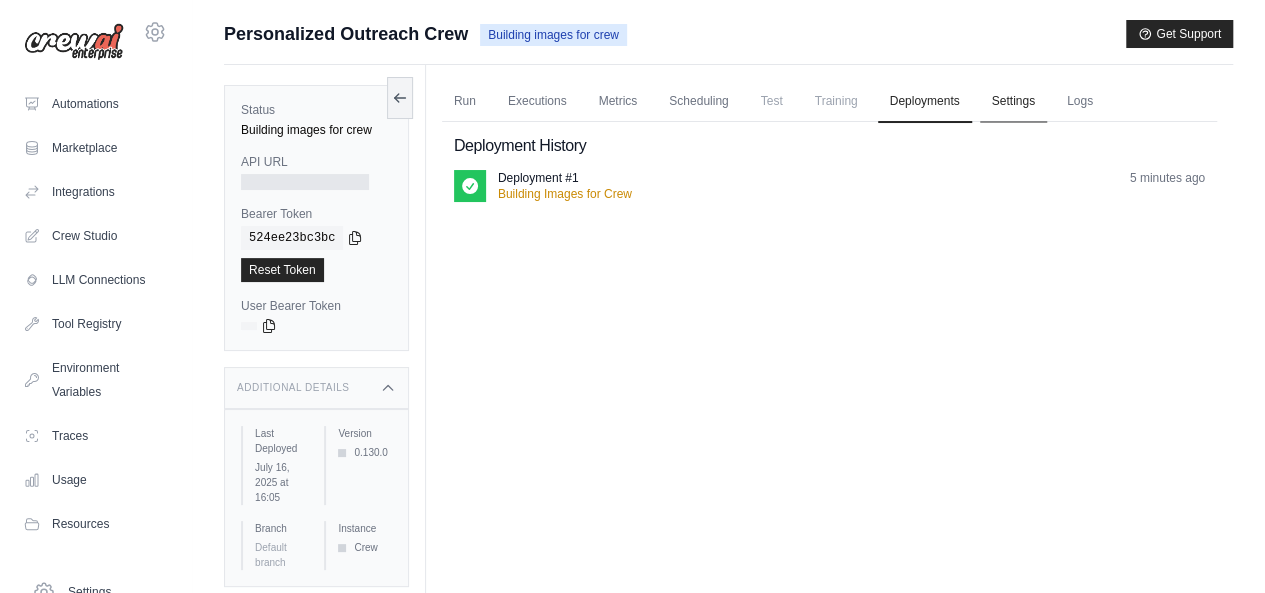 click on "Settings" at bounding box center [1013, 102] 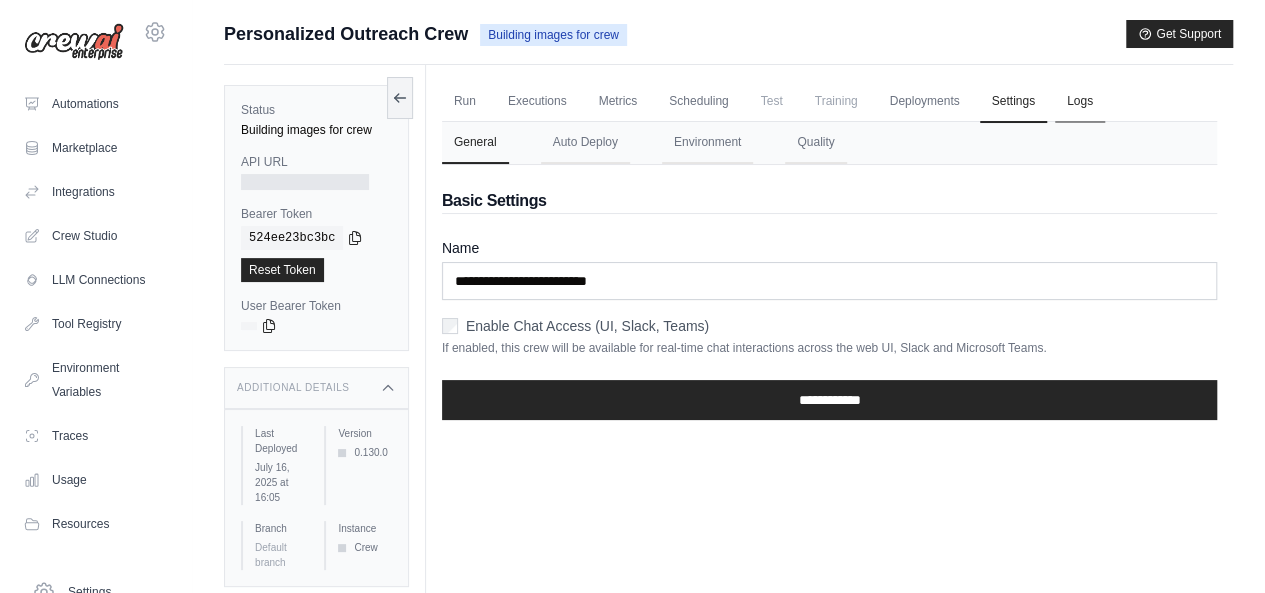 click on "Logs" at bounding box center [1080, 102] 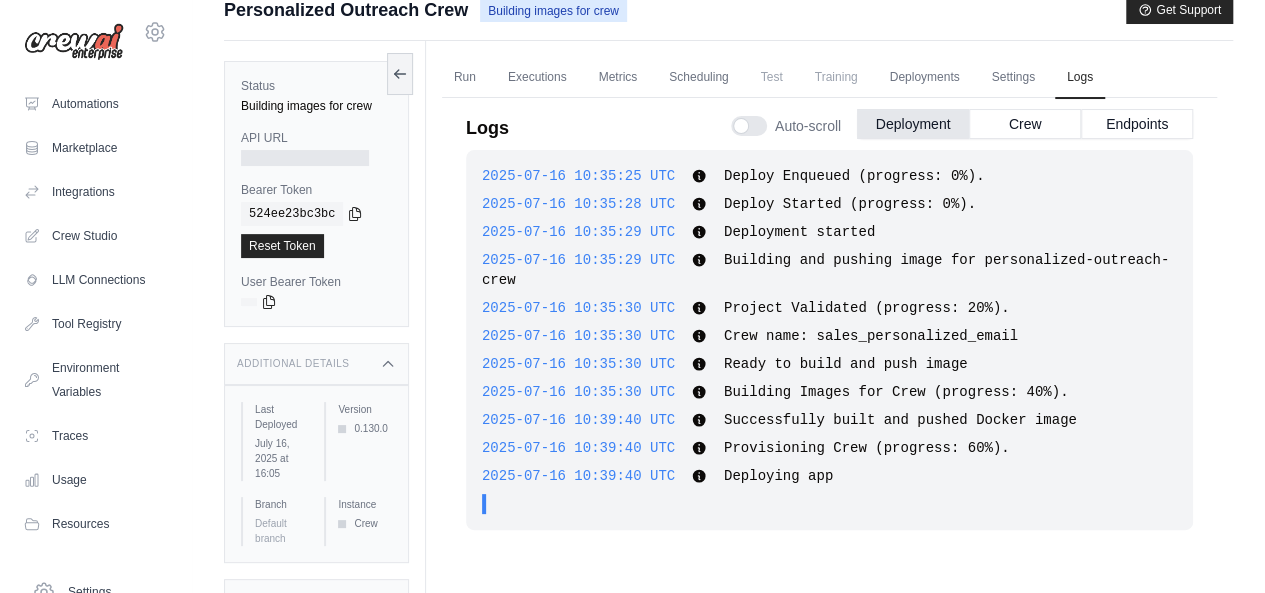 scroll, scrollTop: 0, scrollLeft: 0, axis: both 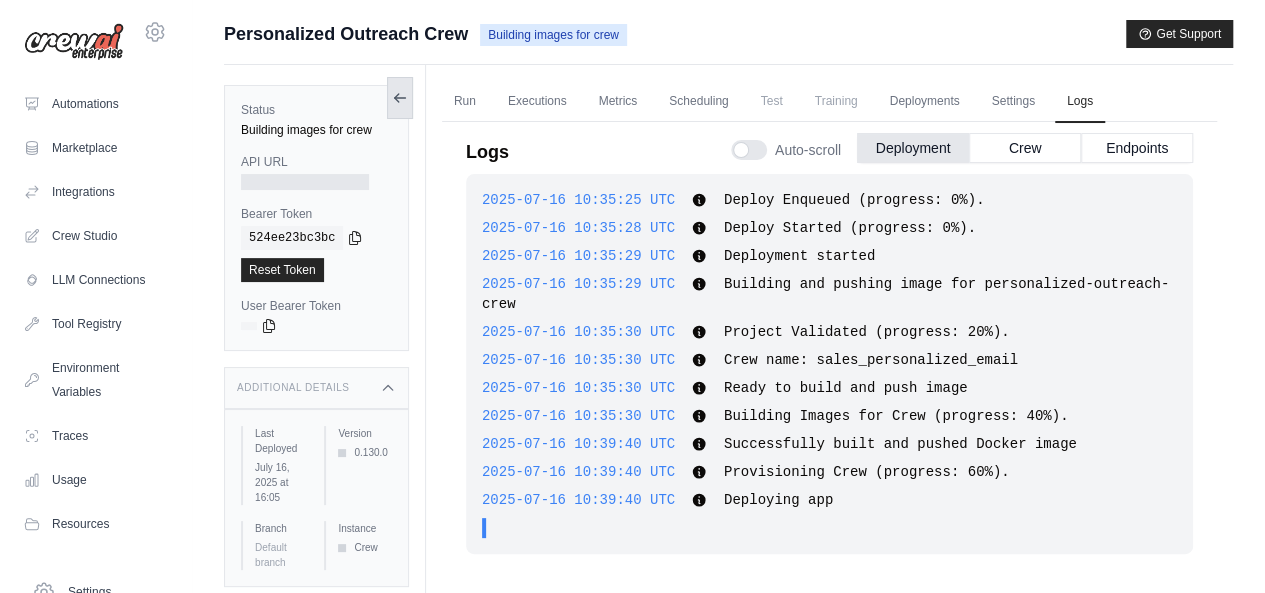 click at bounding box center (400, 98) 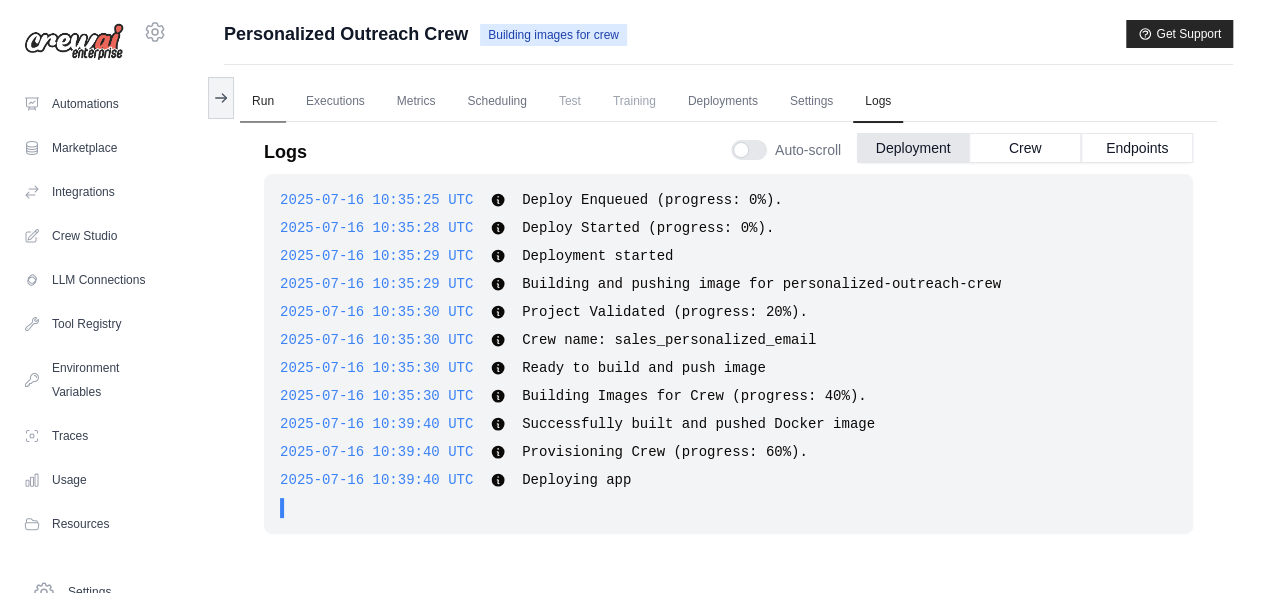 click on "Run" at bounding box center [263, 102] 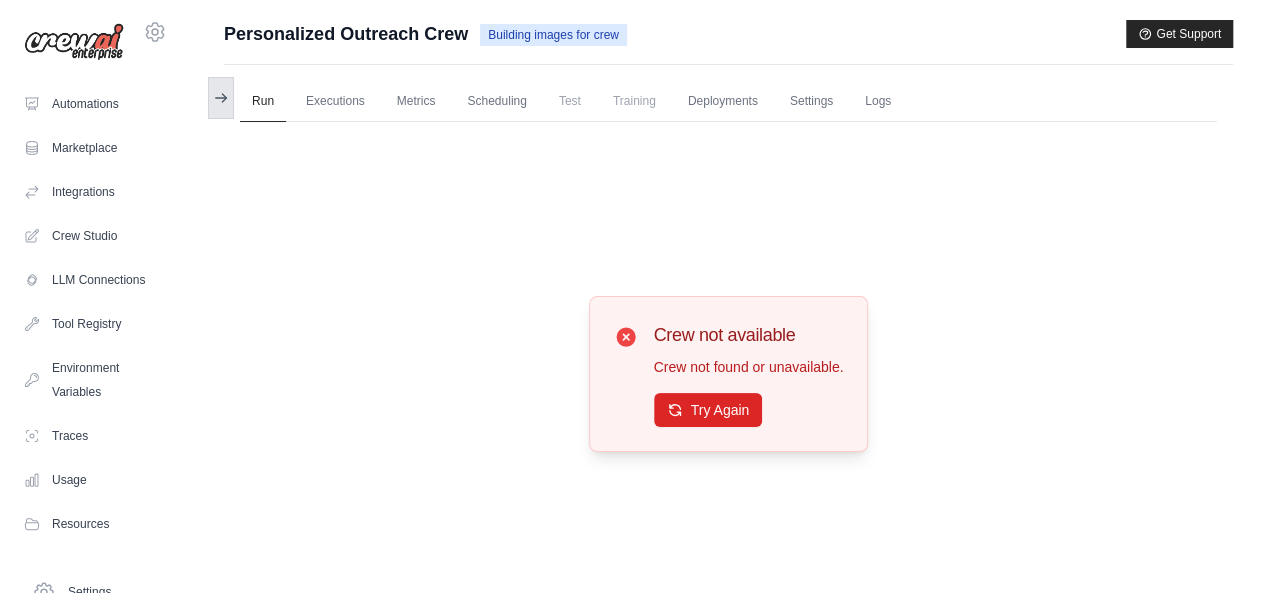 click 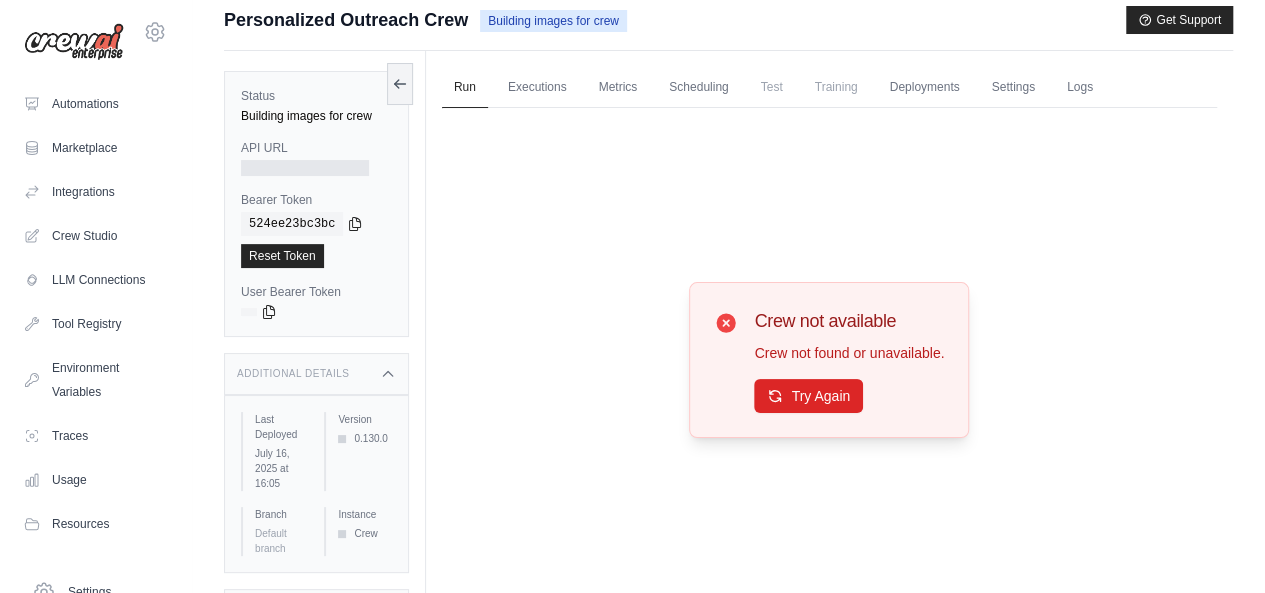 scroll, scrollTop: 0, scrollLeft: 0, axis: both 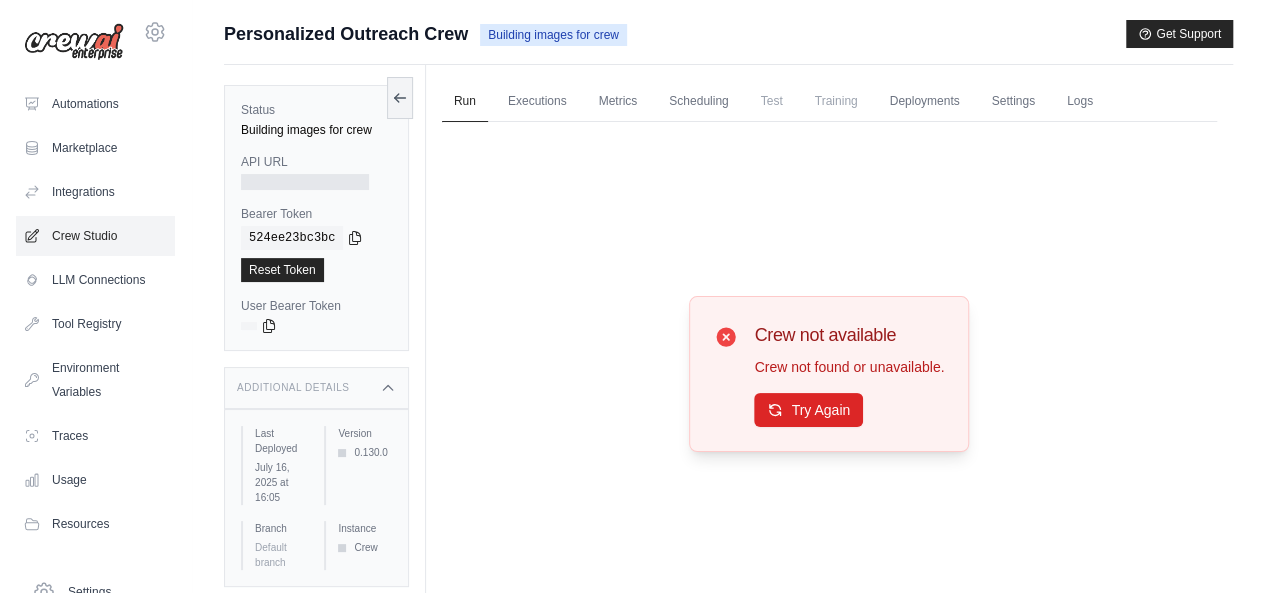 click on "Crew Studio" at bounding box center (95, 236) 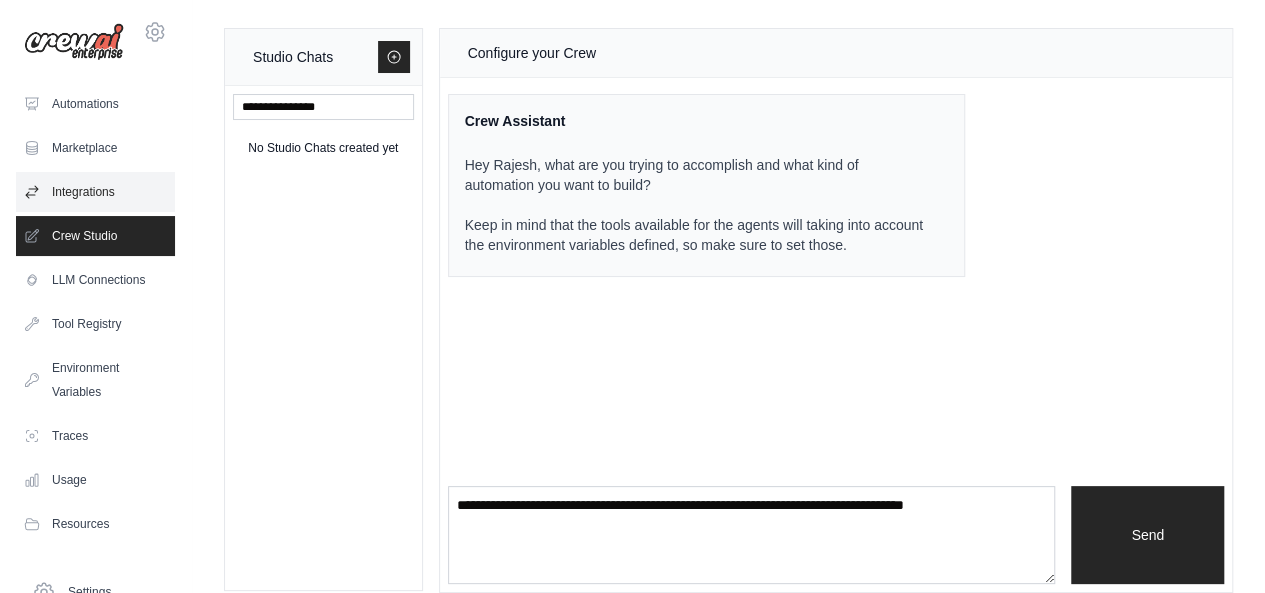 click on "Integrations" at bounding box center [95, 192] 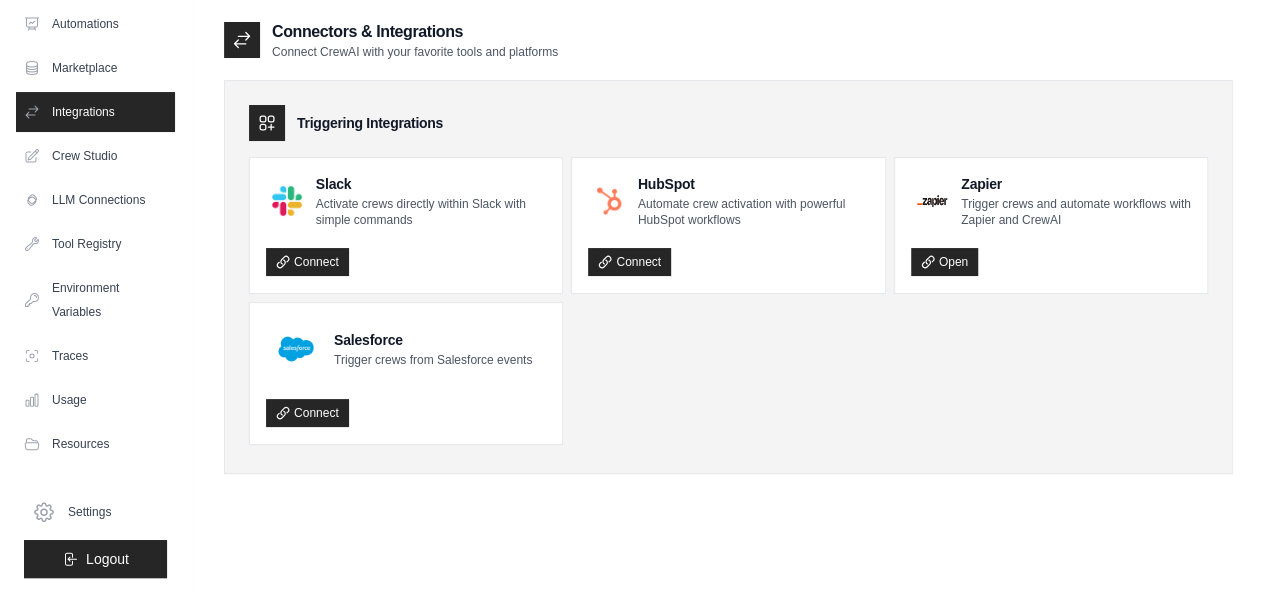scroll, scrollTop: 0, scrollLeft: 0, axis: both 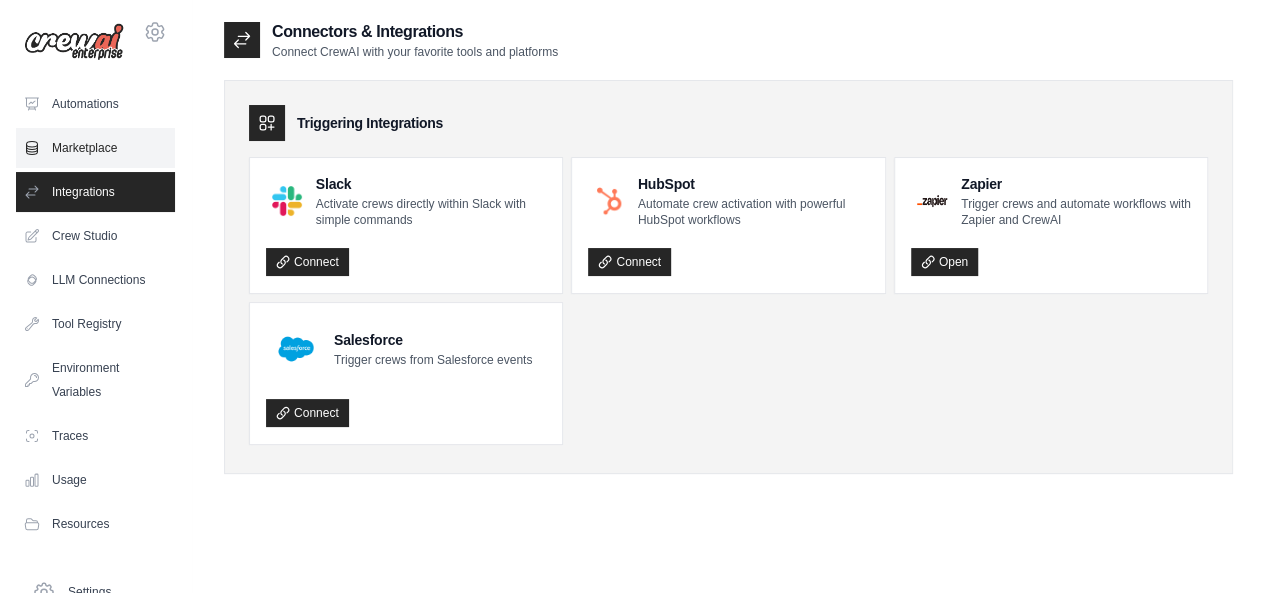 click on "Marketplace" at bounding box center [95, 148] 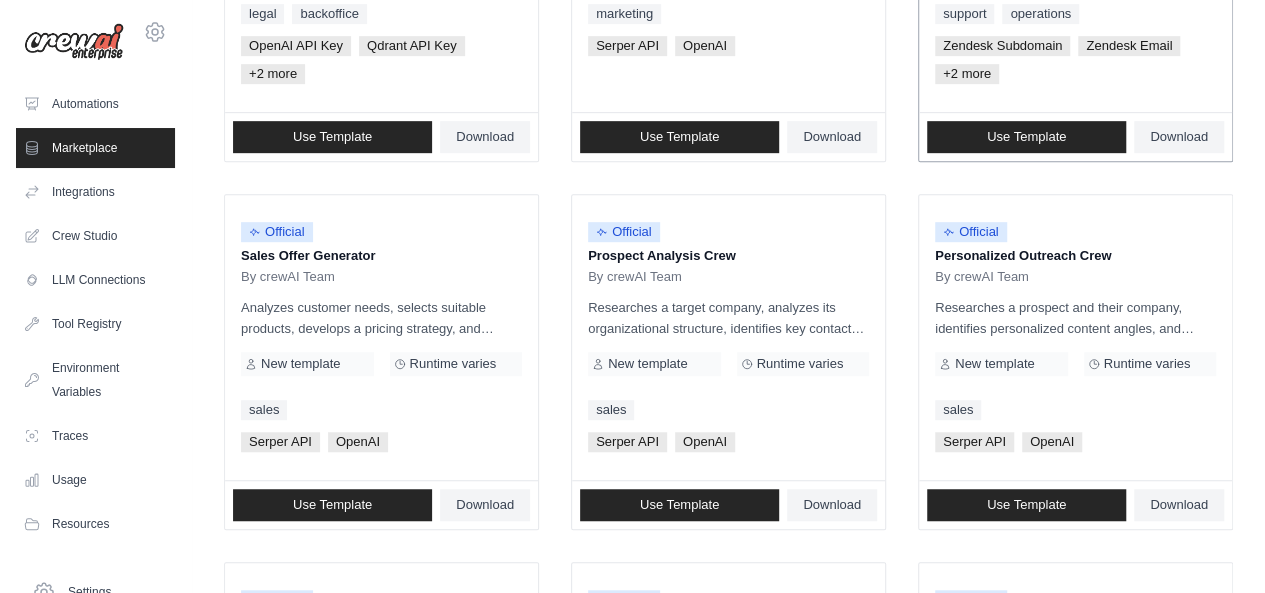 scroll, scrollTop: 600, scrollLeft: 0, axis: vertical 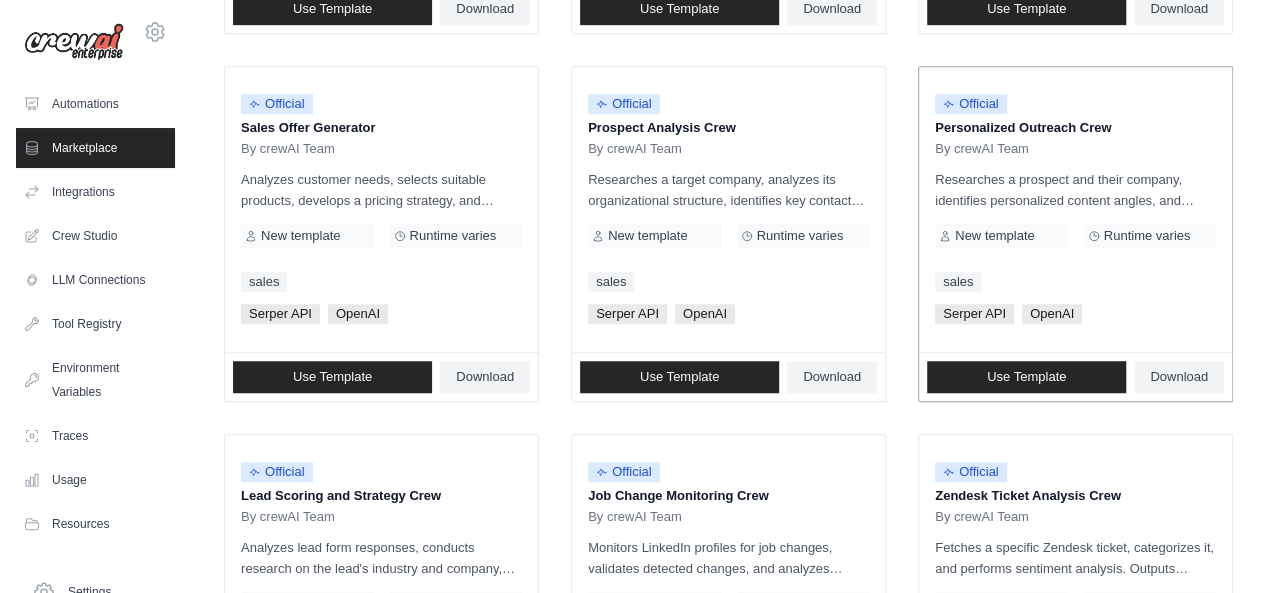 click on "Personalized Outreach Crew" at bounding box center (1075, 128) 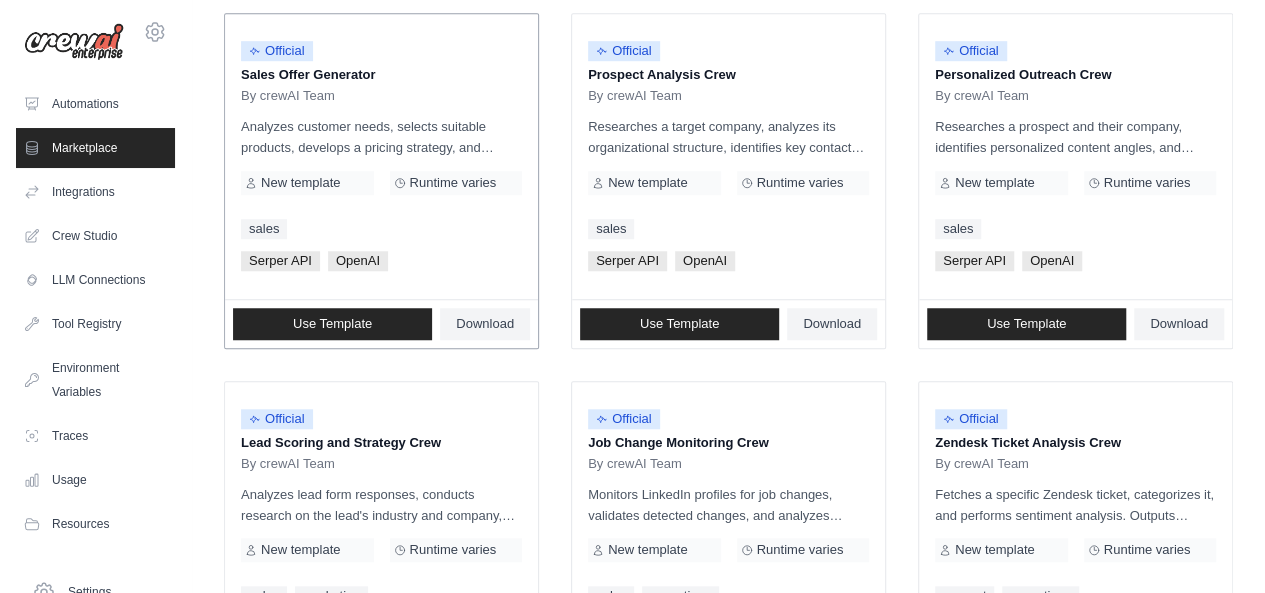 scroll, scrollTop: 600, scrollLeft: 0, axis: vertical 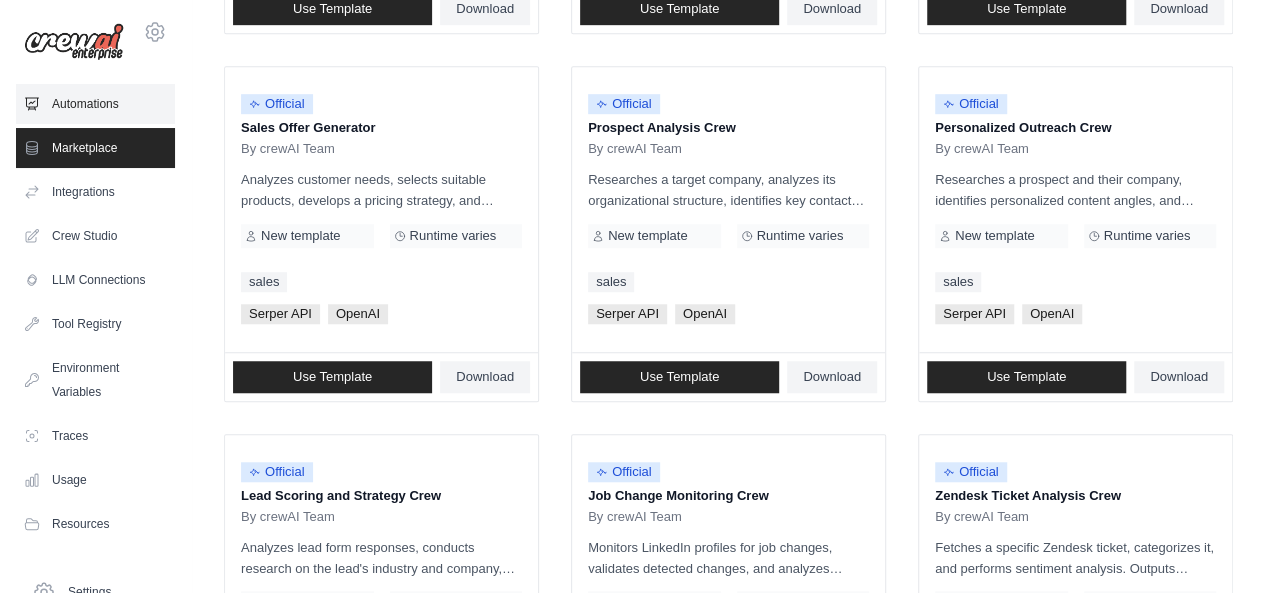click on "Automations" at bounding box center (95, 104) 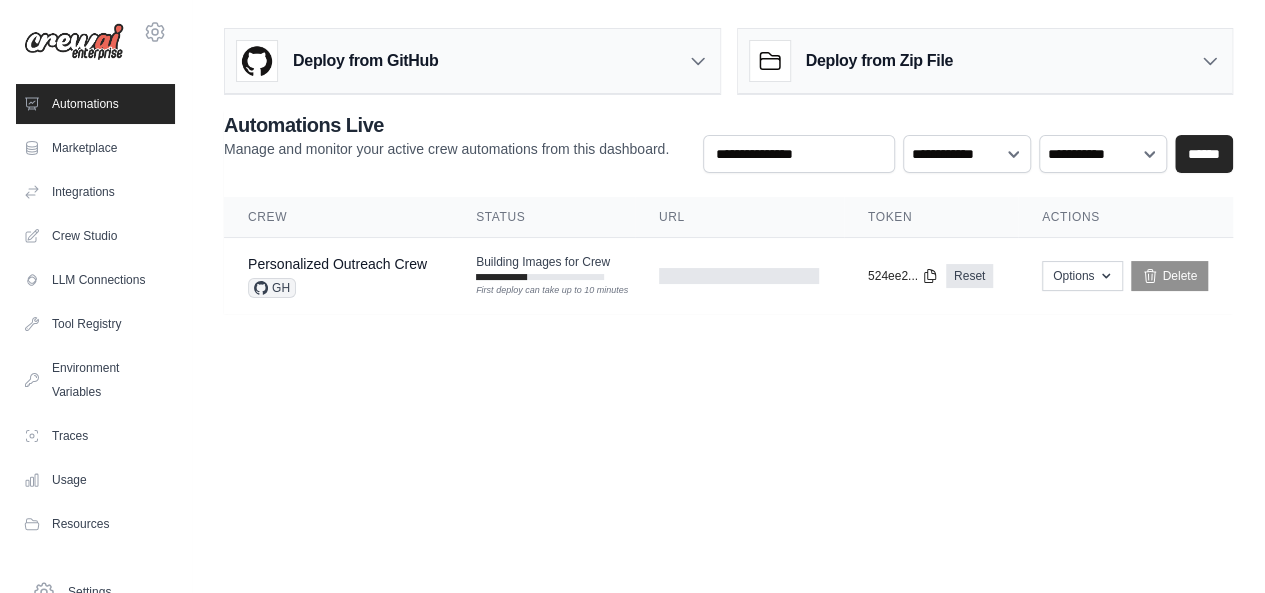 scroll, scrollTop: 0, scrollLeft: 0, axis: both 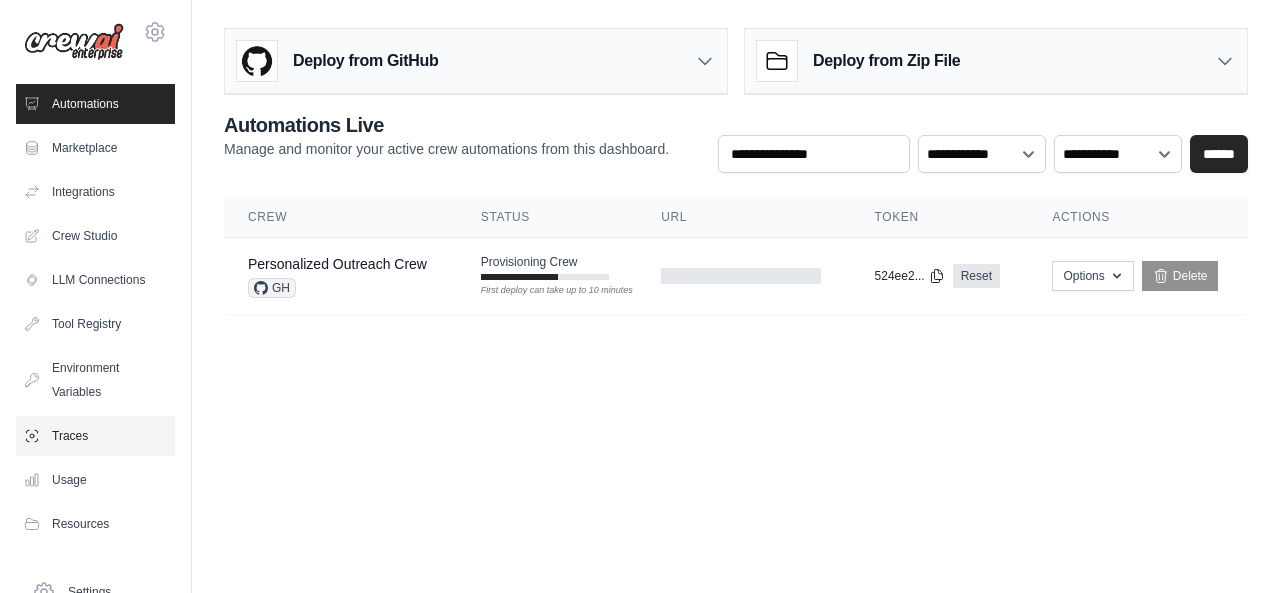 click on "Traces" at bounding box center [95, 436] 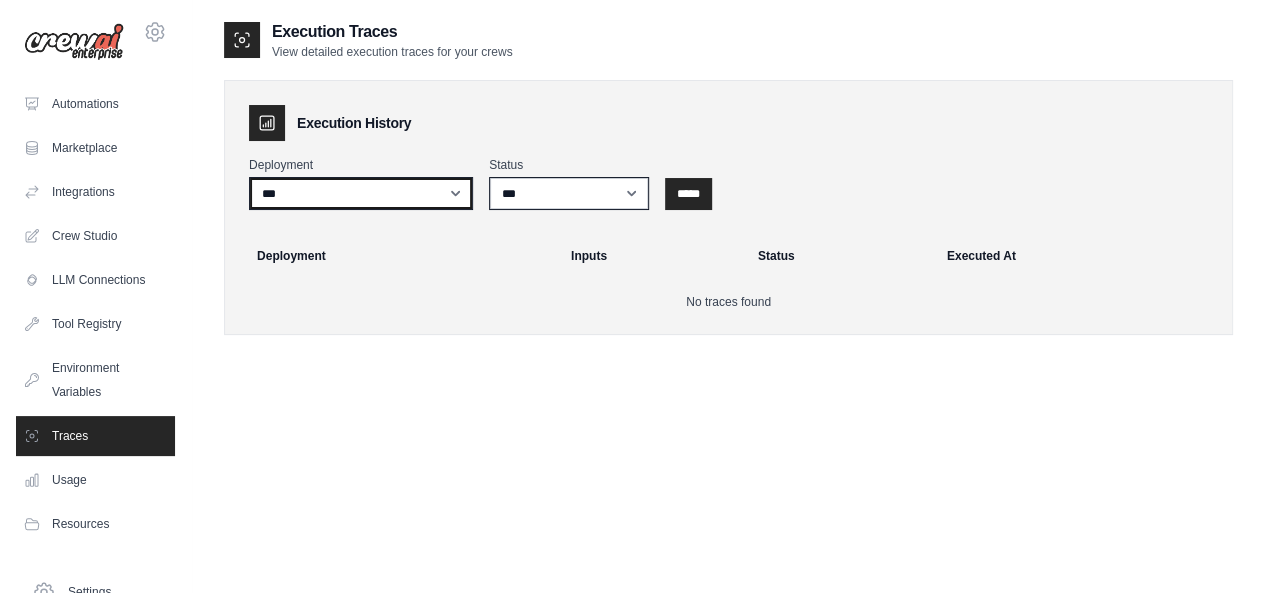 click on "**********" at bounding box center [361, 193] 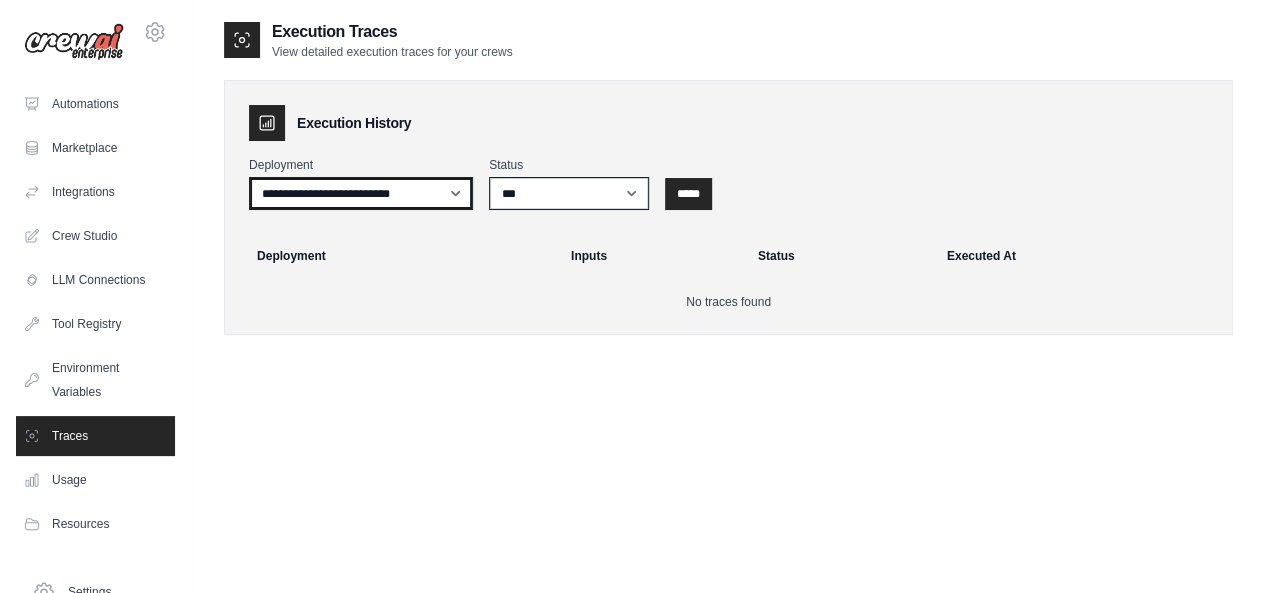 click on "**********" at bounding box center [361, 193] 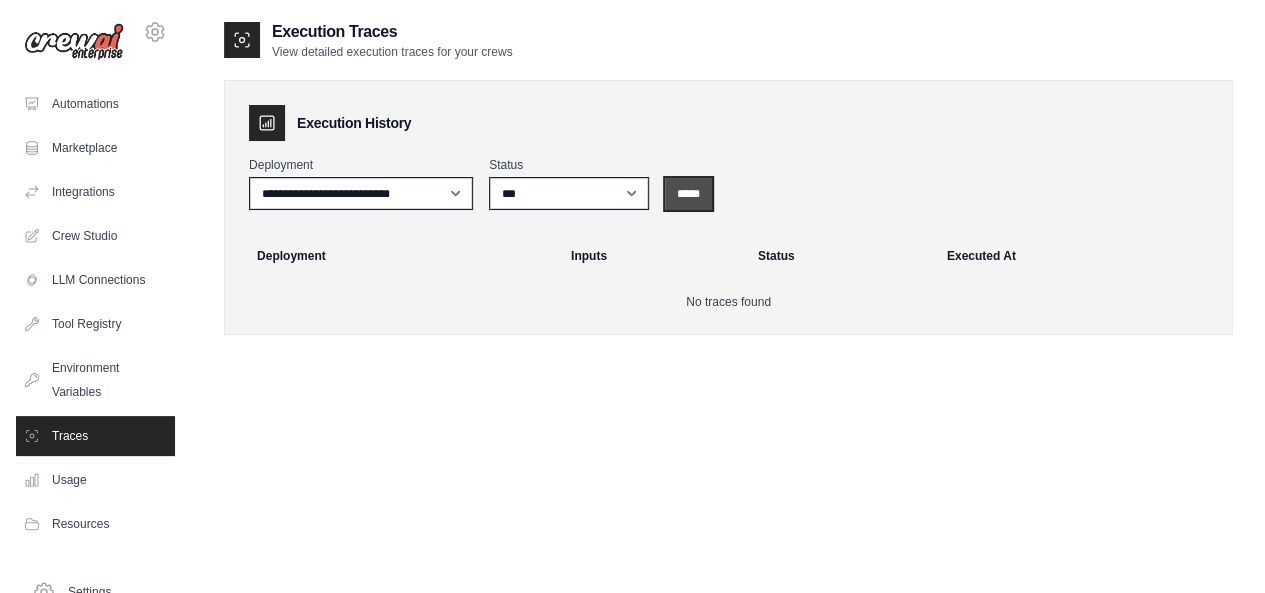 click on "*****" at bounding box center (688, 194) 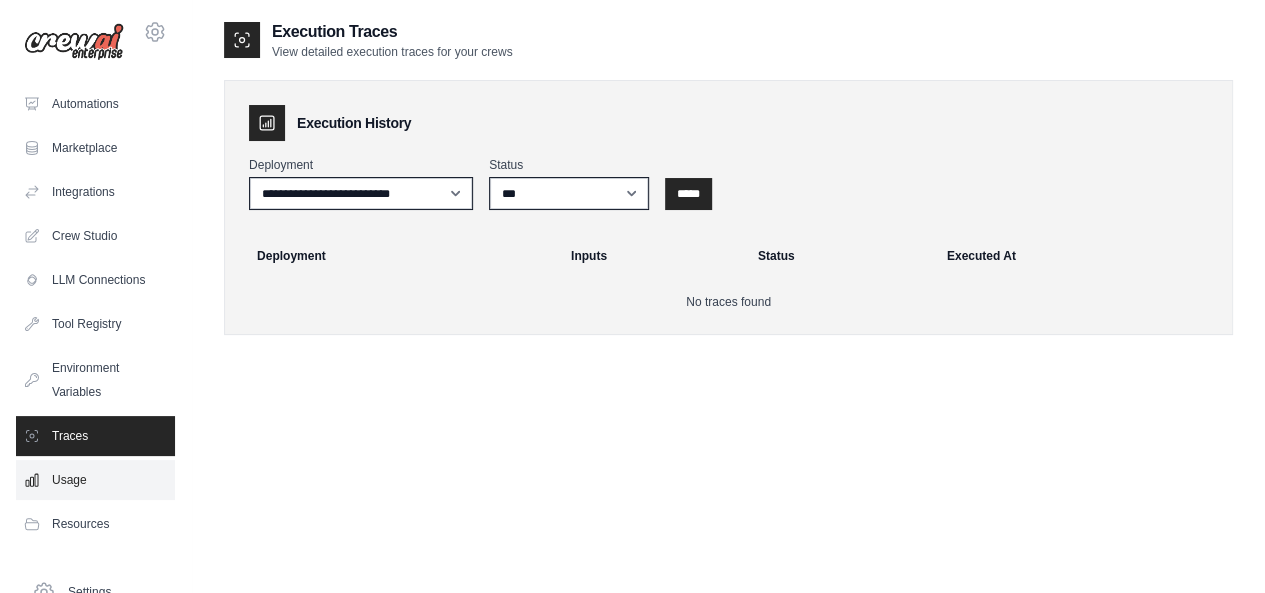 click on "Usage" at bounding box center [95, 480] 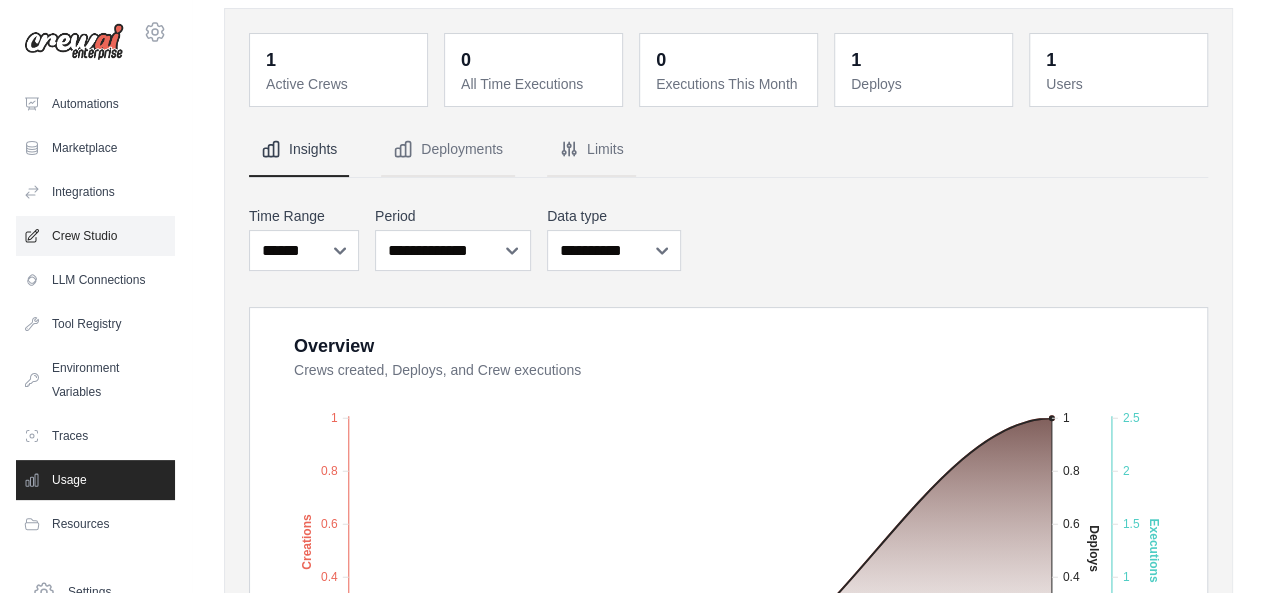 scroll, scrollTop: 0, scrollLeft: 0, axis: both 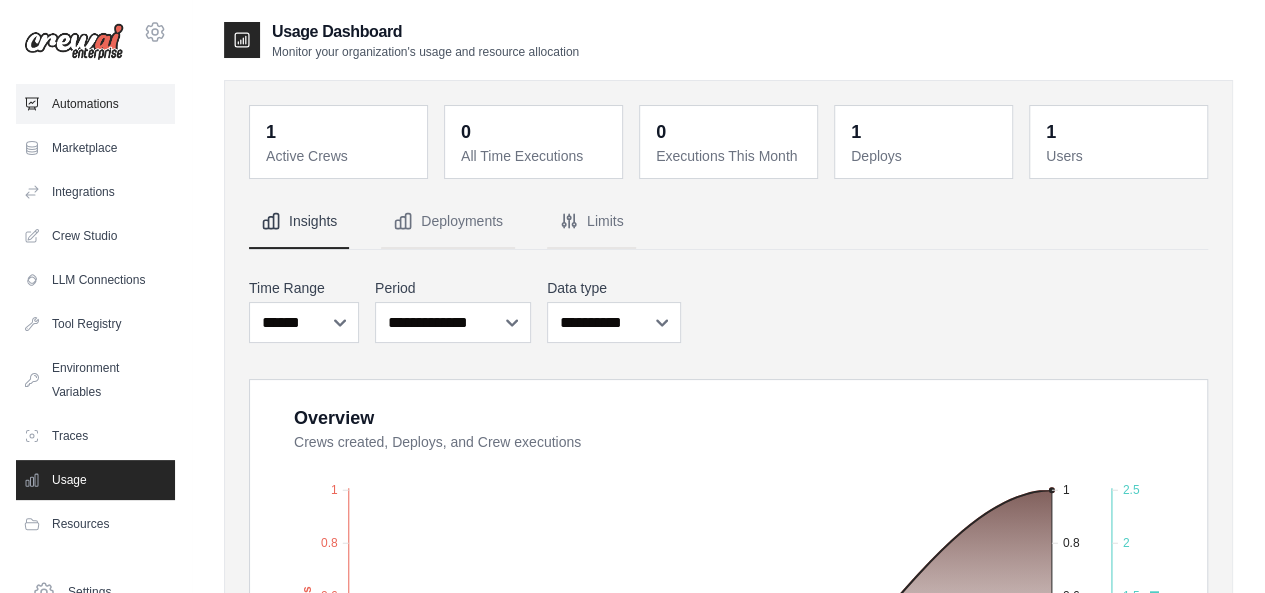 click on "Automations" at bounding box center (95, 104) 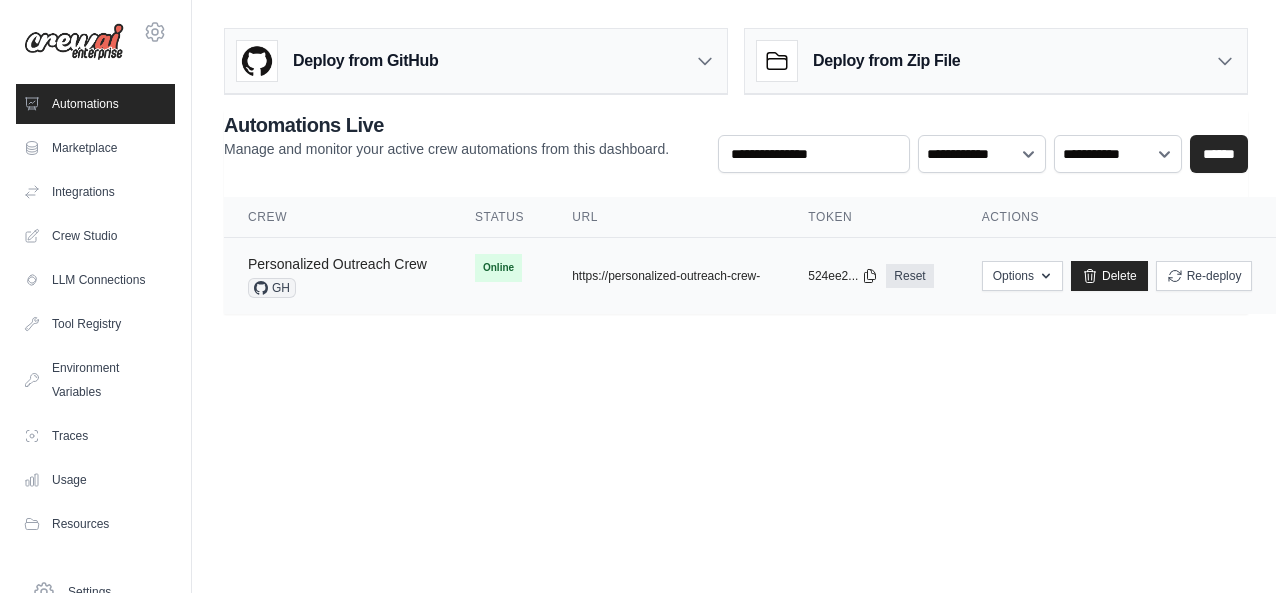 click on "Personalized Outreach Crew" at bounding box center [337, 264] 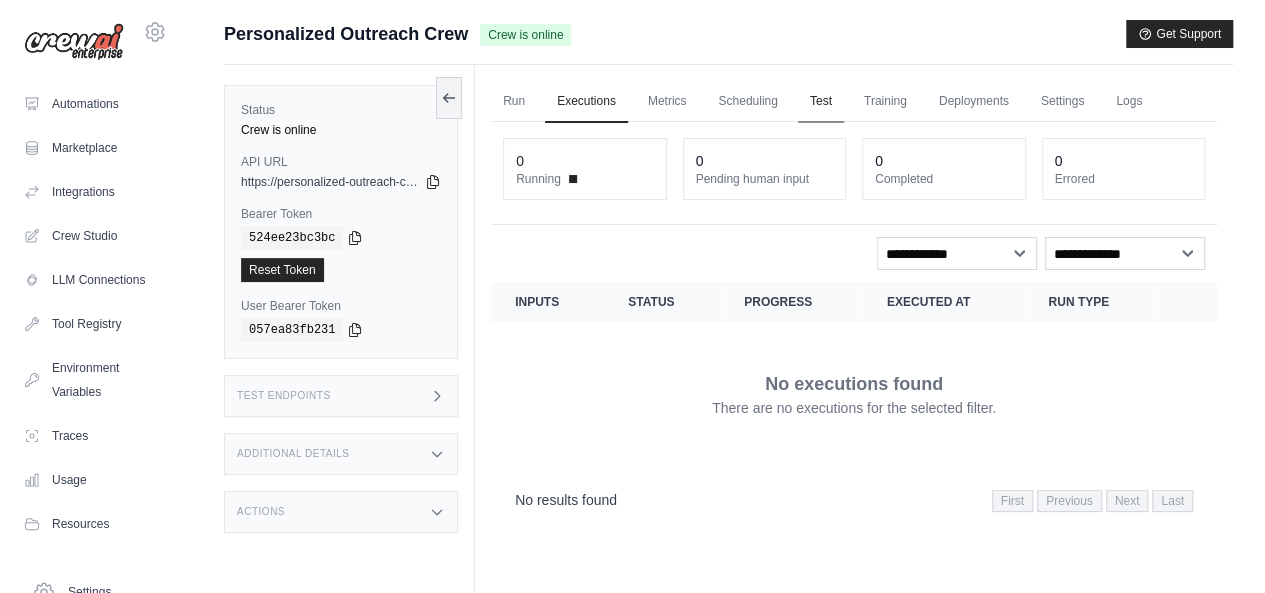 click on "Test" at bounding box center (821, 102) 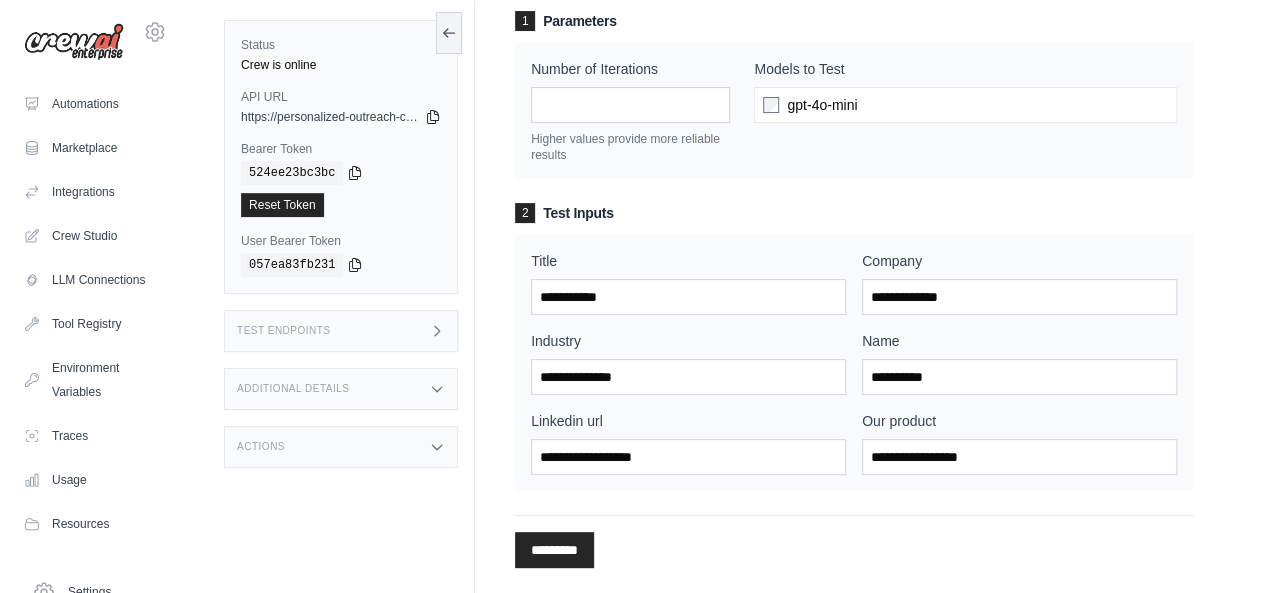 scroll, scrollTop: 200, scrollLeft: 0, axis: vertical 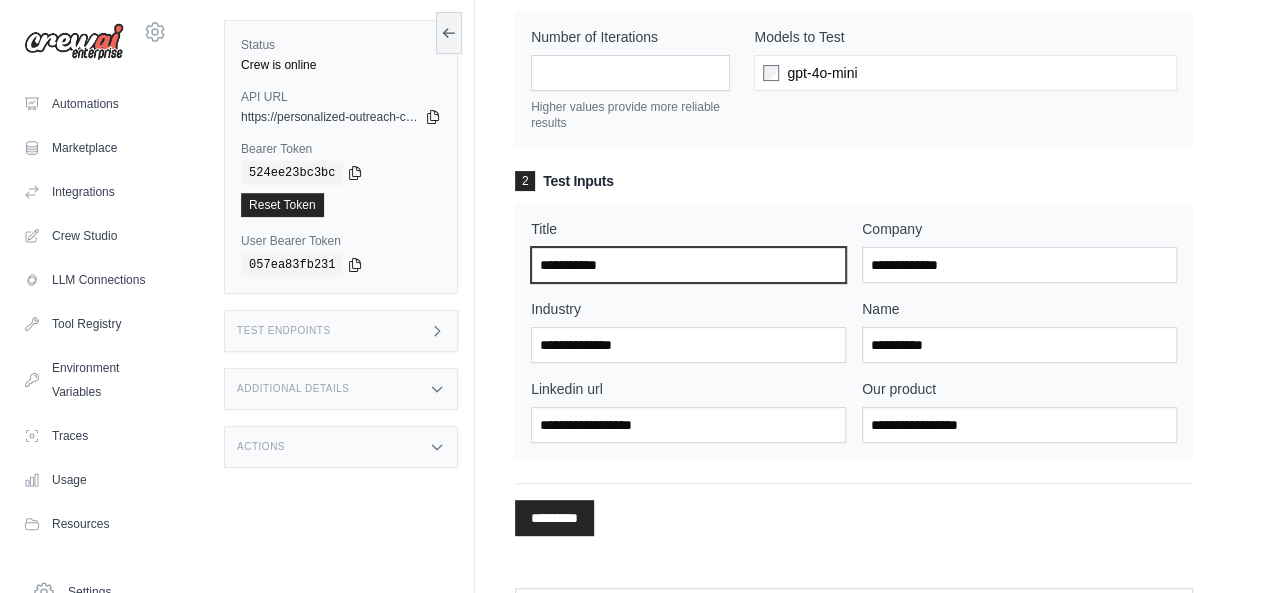 click on "Title" at bounding box center (688, 265) 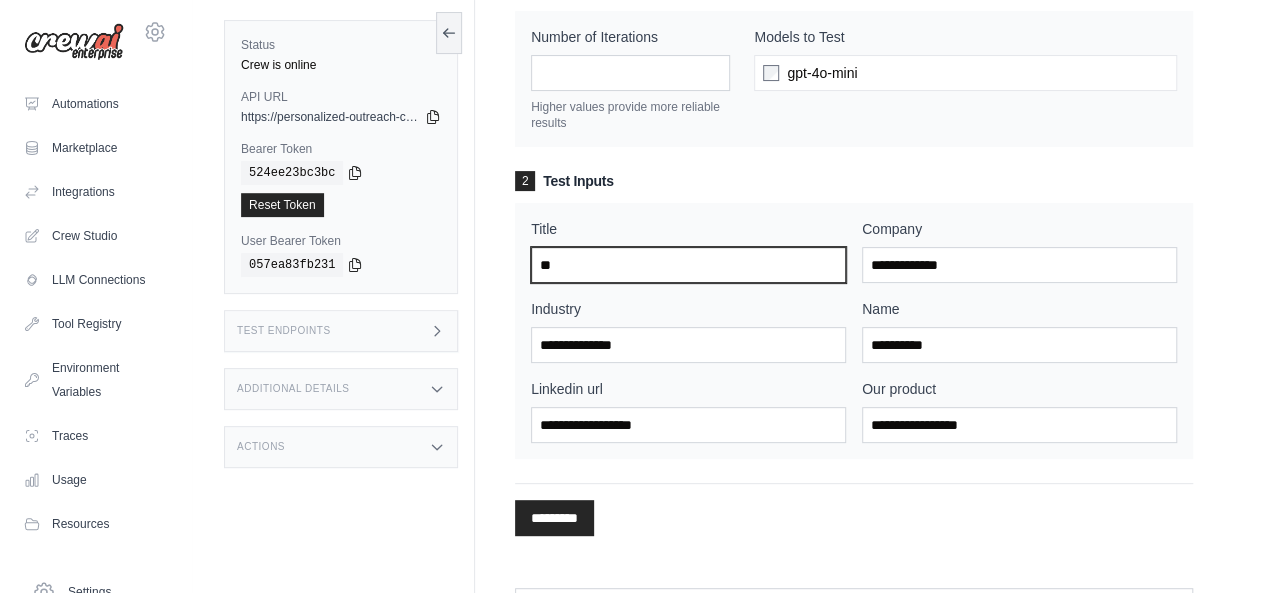 type on "**" 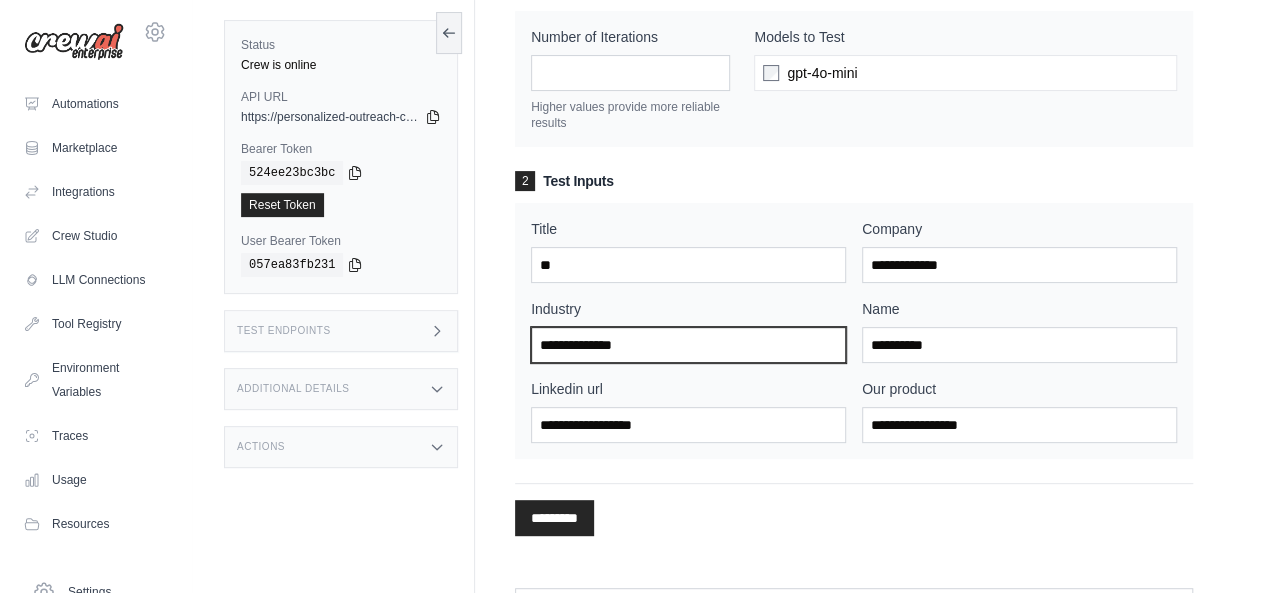 click on "Industry" at bounding box center (688, 345) 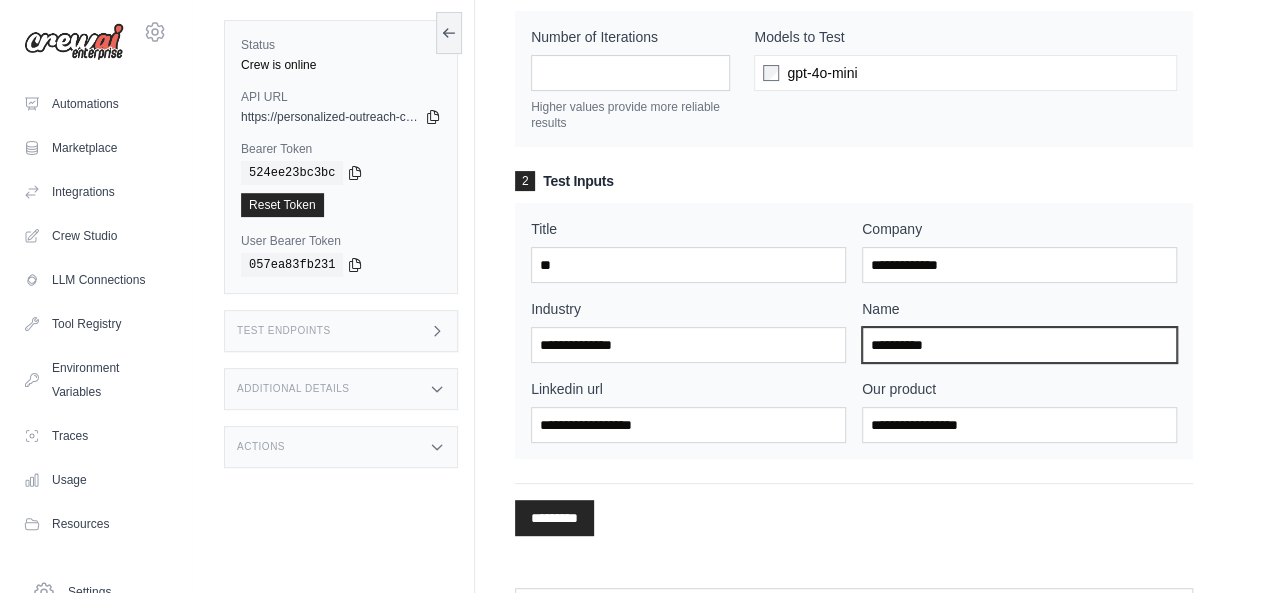 click on "Name" at bounding box center (1019, 345) 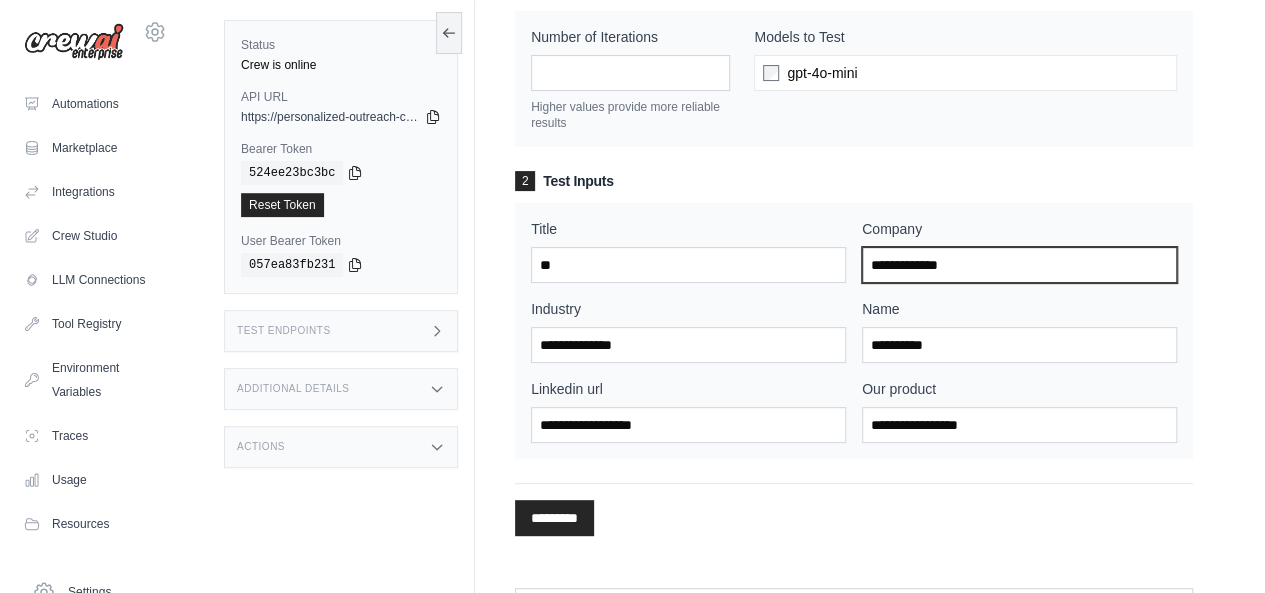 click on "Company" at bounding box center (1019, 265) 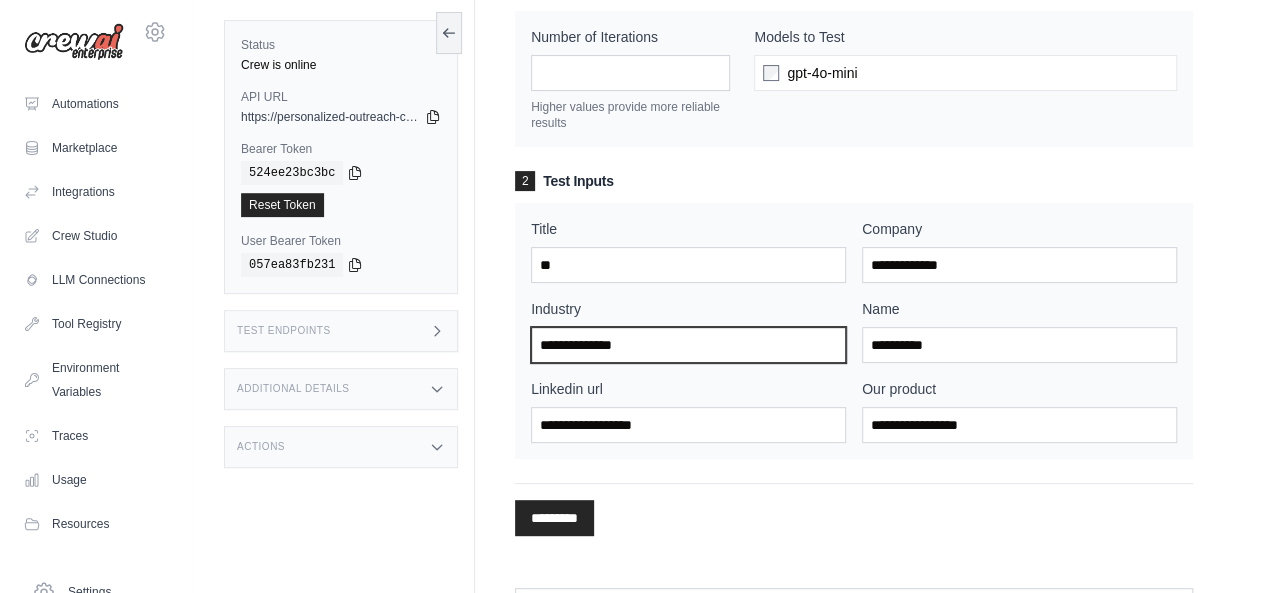 click on "Industry" at bounding box center (688, 345) 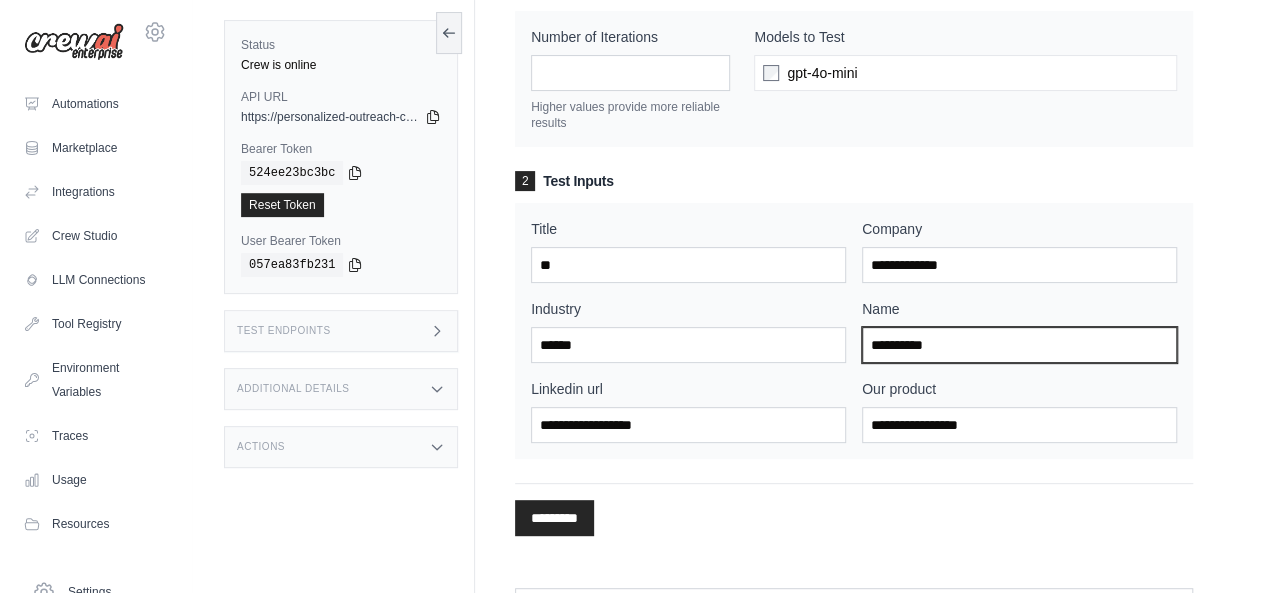 click on "Name" at bounding box center [1019, 345] 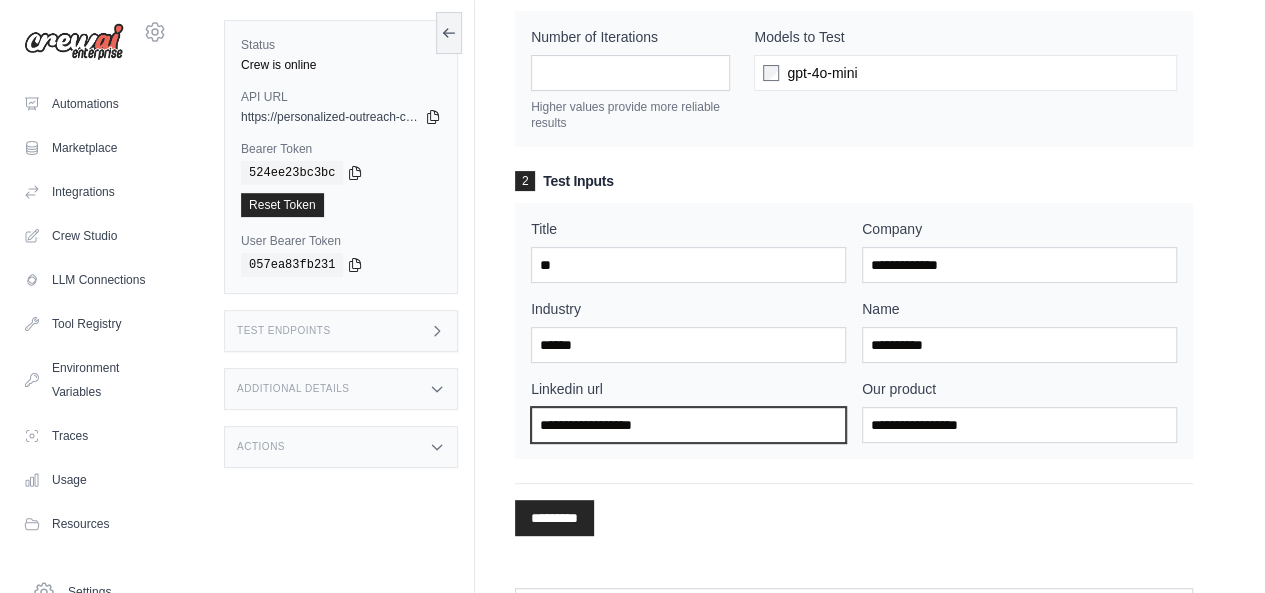click on "Linkedin url" at bounding box center (688, 425) 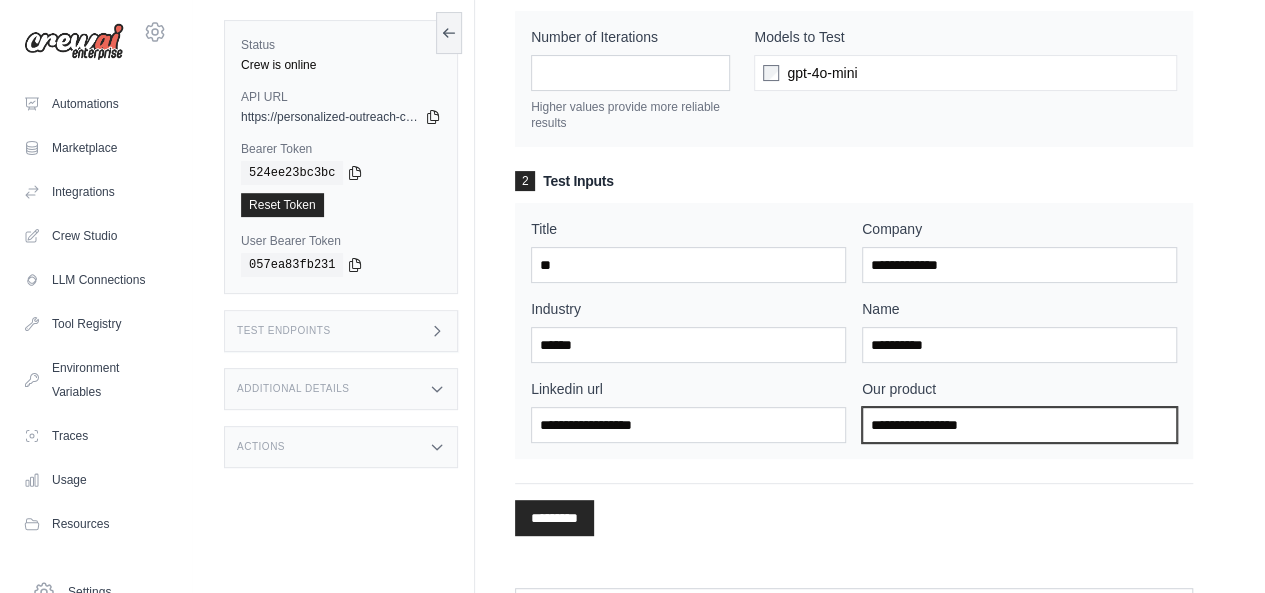 click on "Our product" at bounding box center (1019, 425) 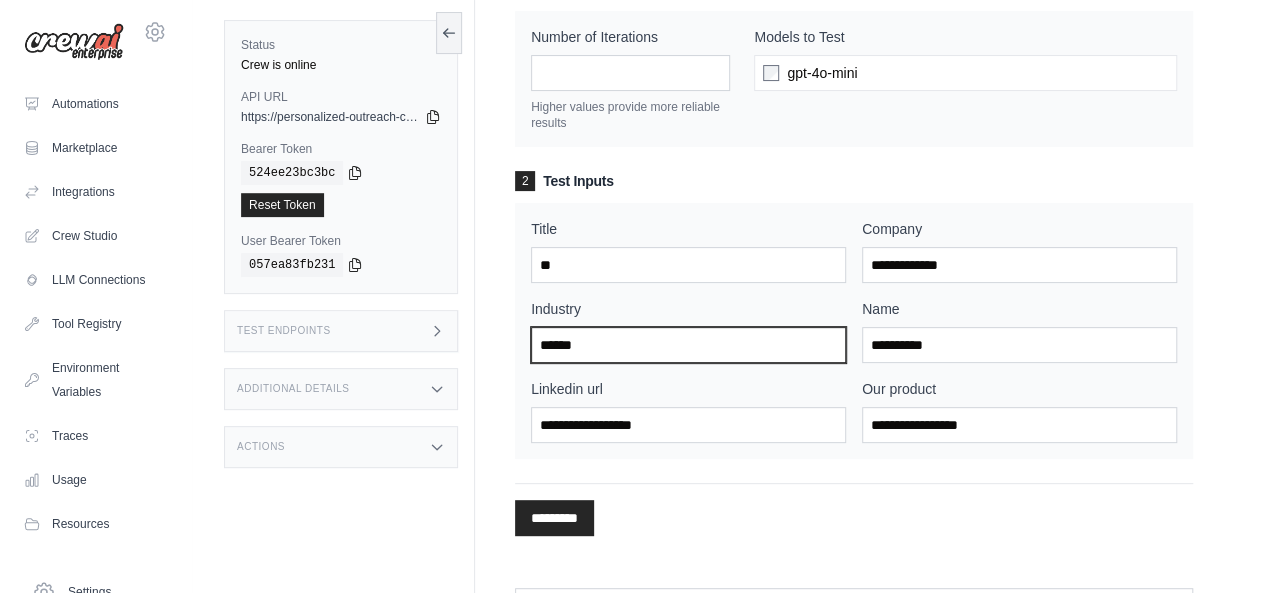 click on "******" at bounding box center (688, 345) 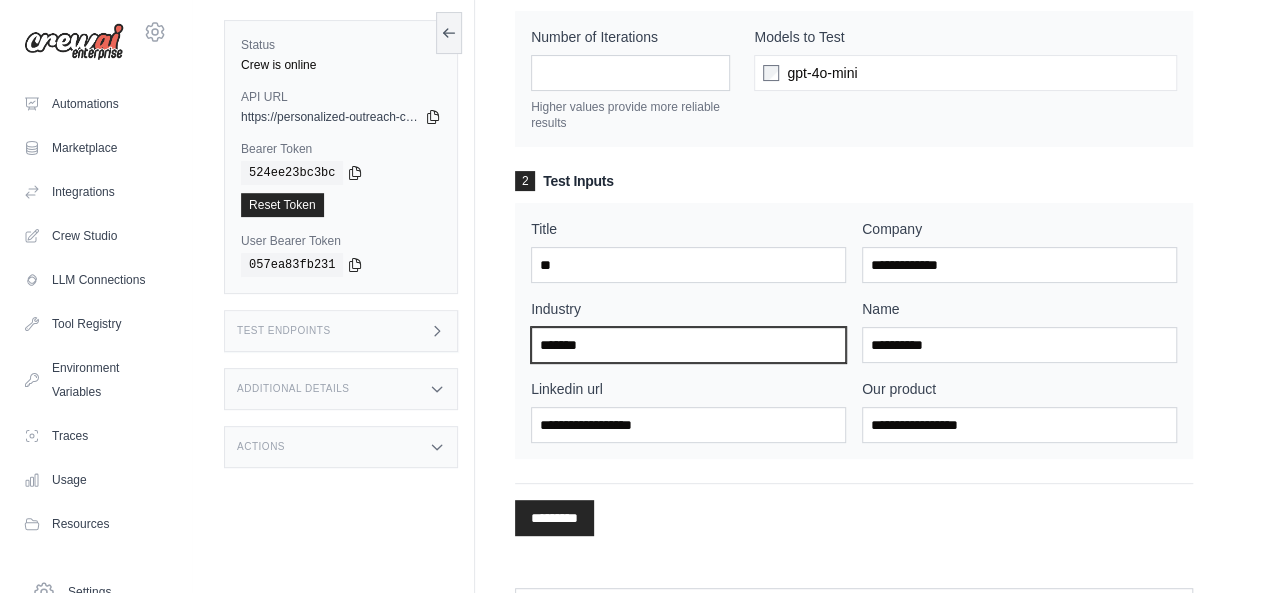 type on "******" 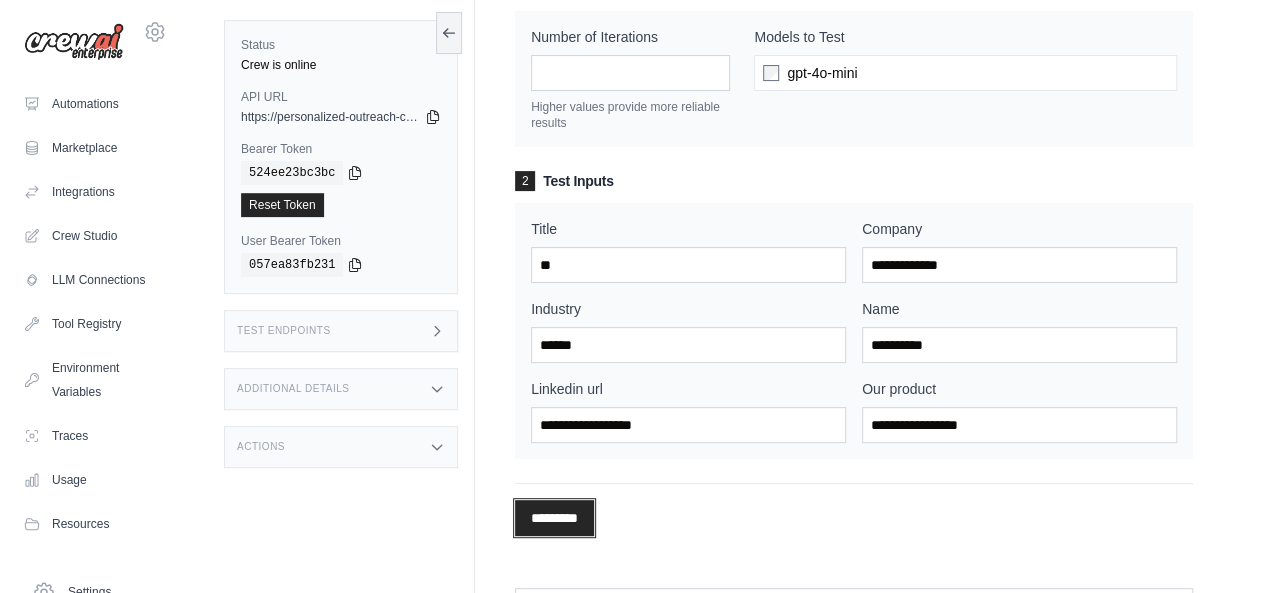 click on "*********" at bounding box center (554, 518) 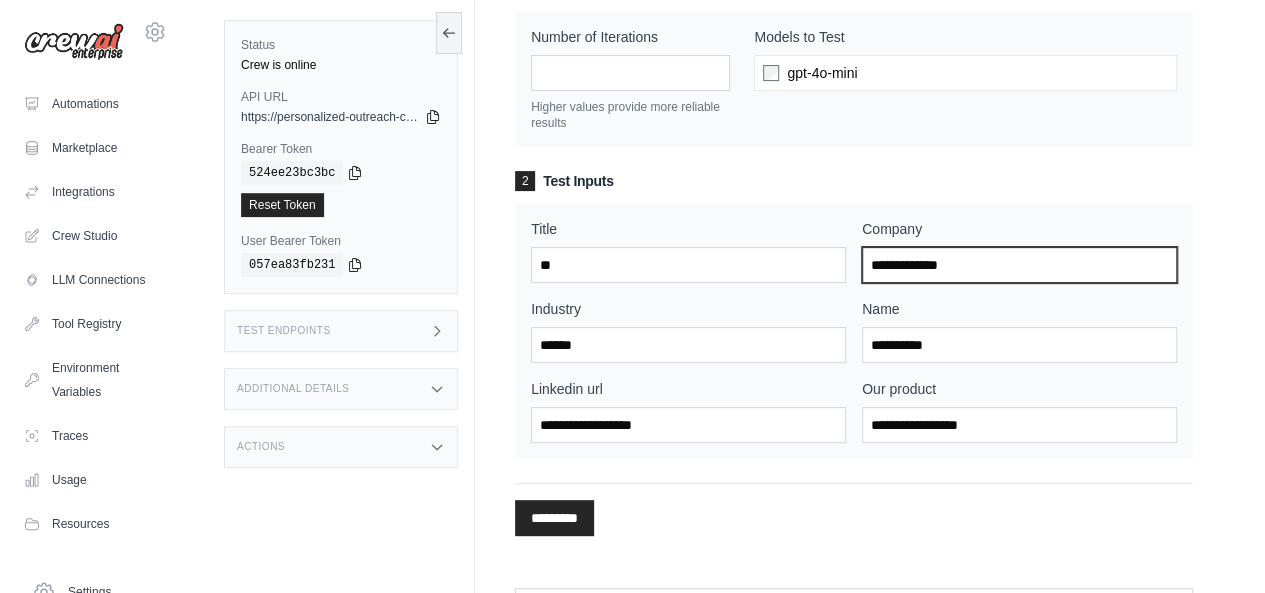 click on "Company" at bounding box center (1019, 265) 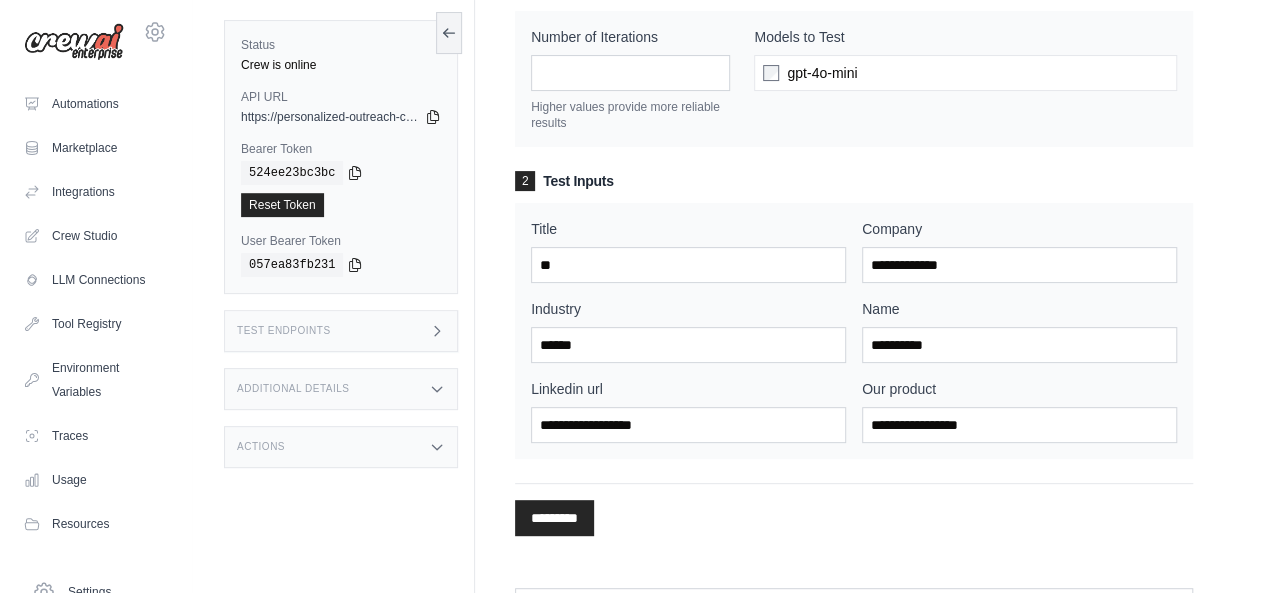 click on "2
Test Inputs
Title
**
Company
Industry
******
Name
Linkedin url
Our product" at bounding box center (854, 315) 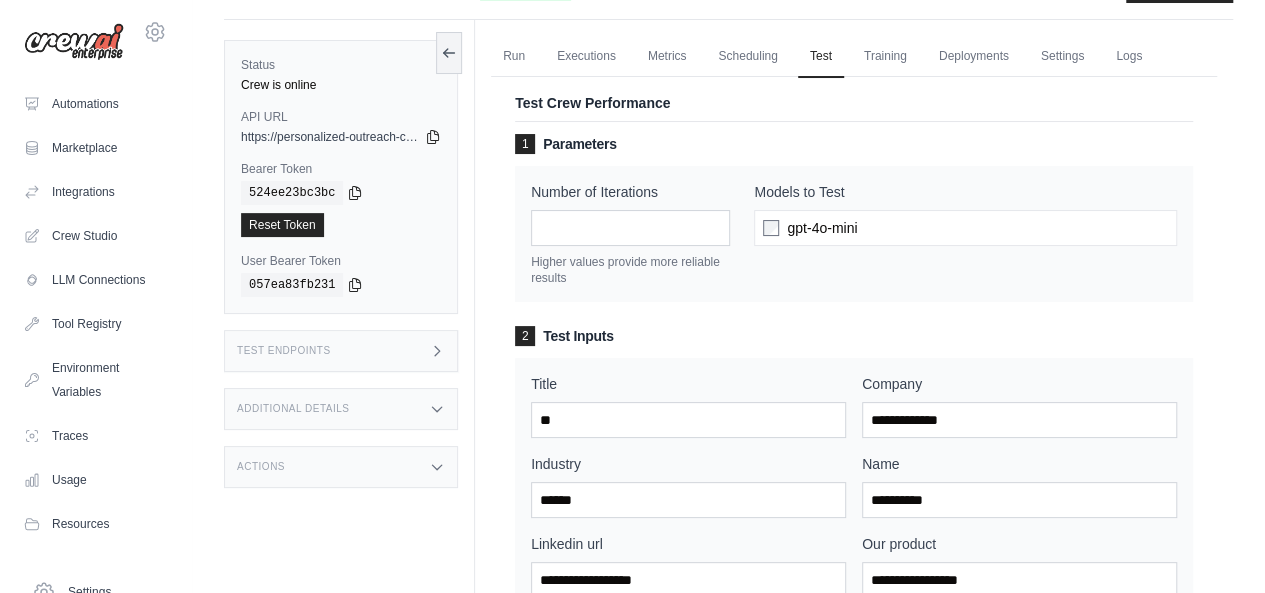 scroll, scrollTop: 0, scrollLeft: 0, axis: both 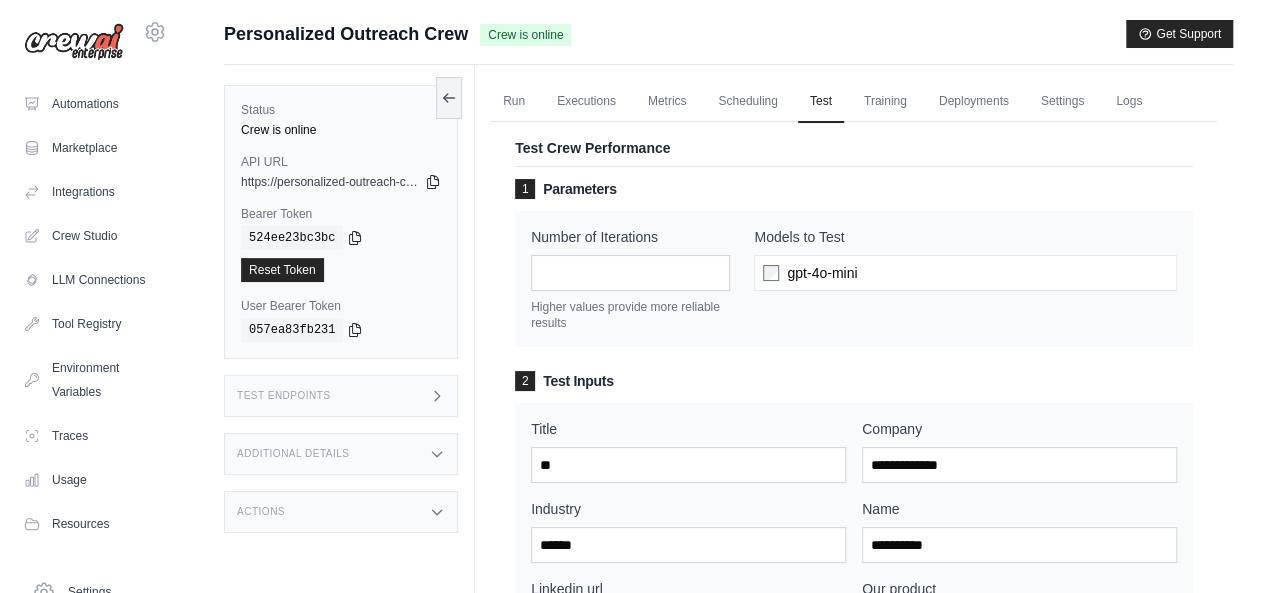 click 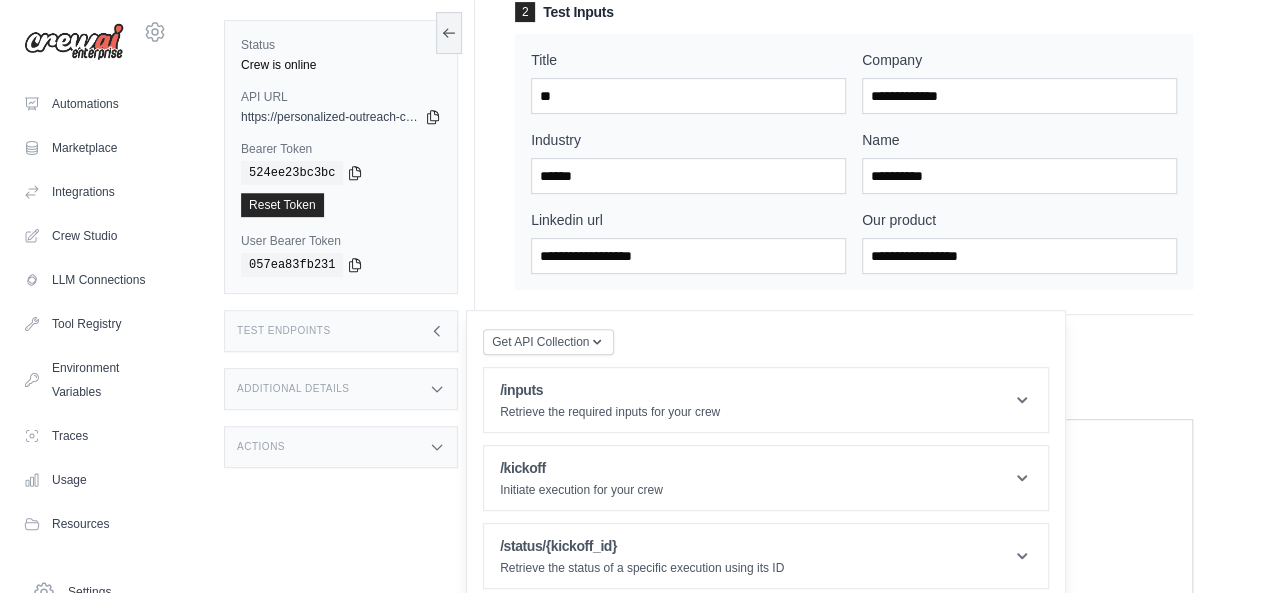 scroll, scrollTop: 400, scrollLeft: 0, axis: vertical 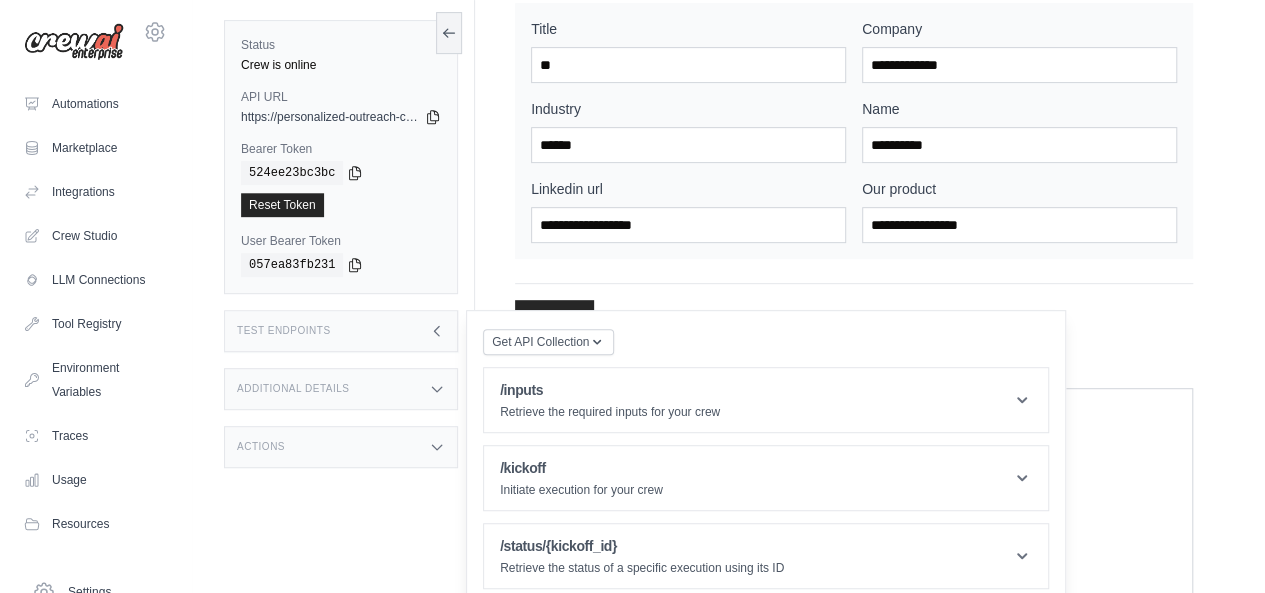 click 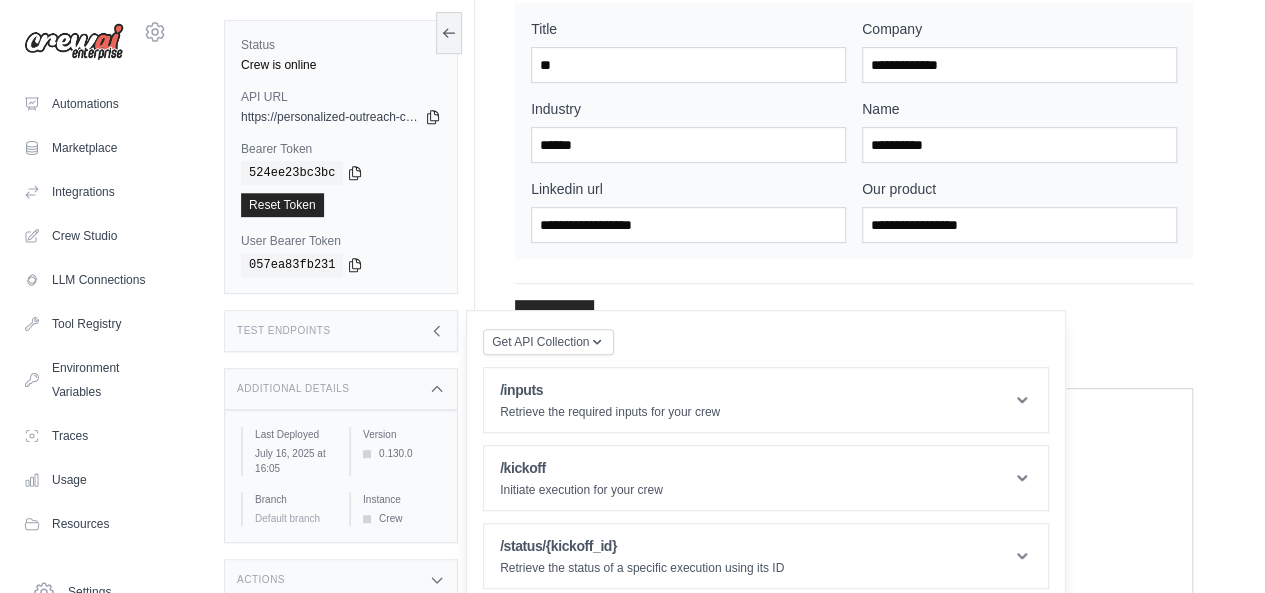 click 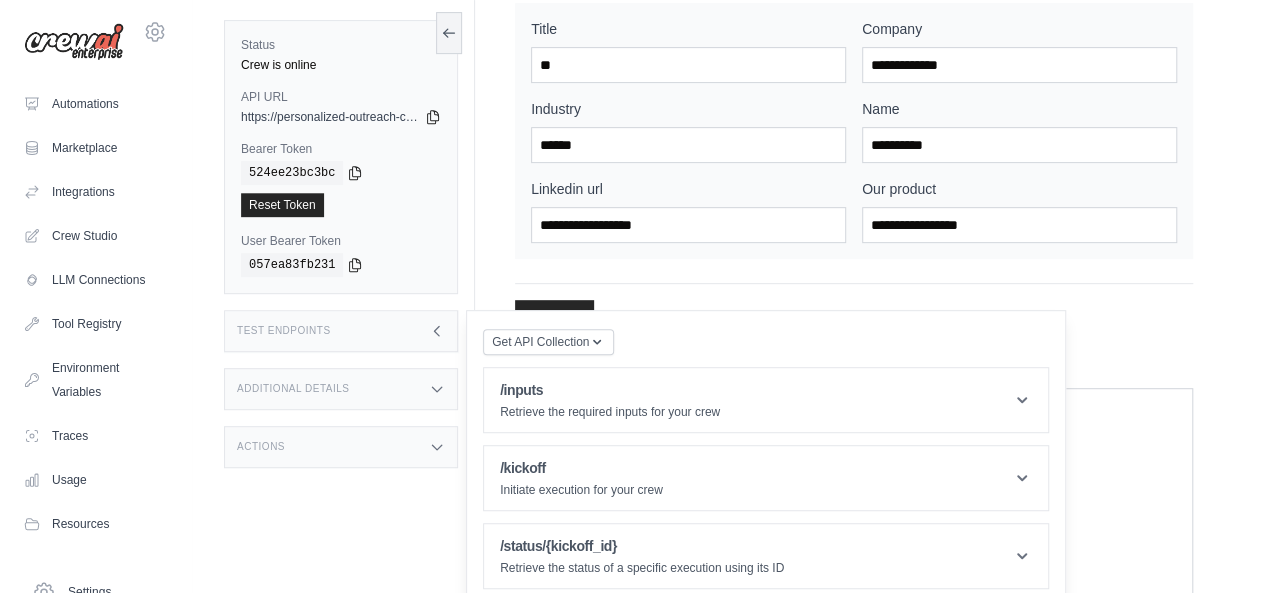 click on "Actions" at bounding box center (341, 447) 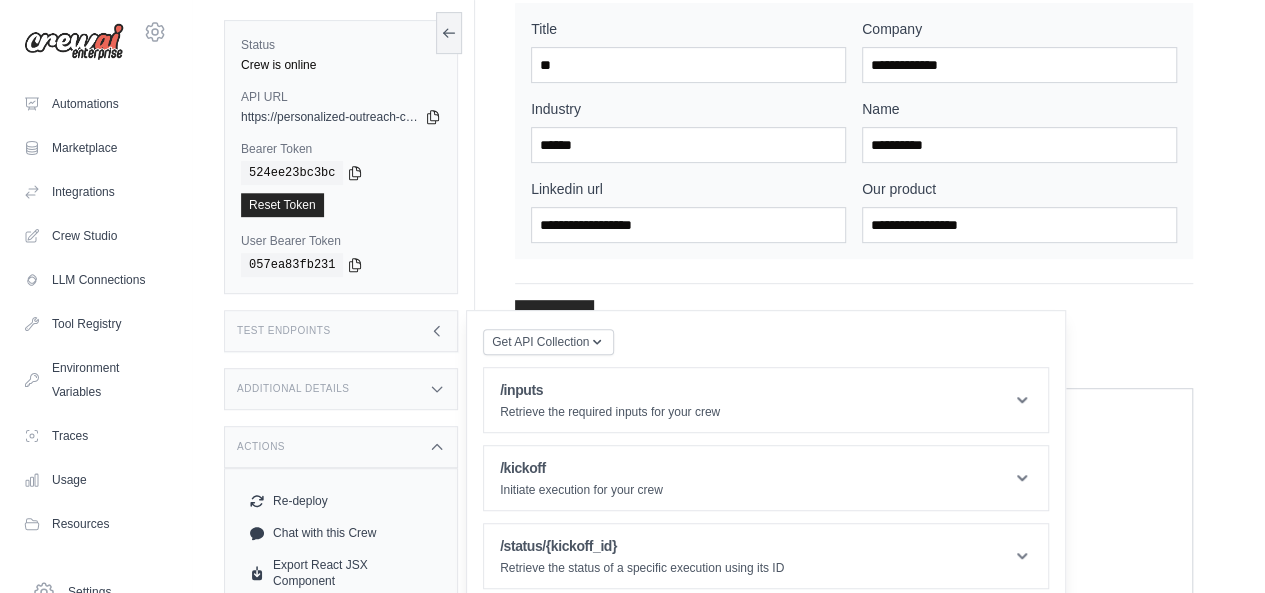 click on "Re-deploy
Chat with this
Crew
Export React JSX Component
Export React TSX Component
Export MCP Server
Delete" at bounding box center (341, 597) 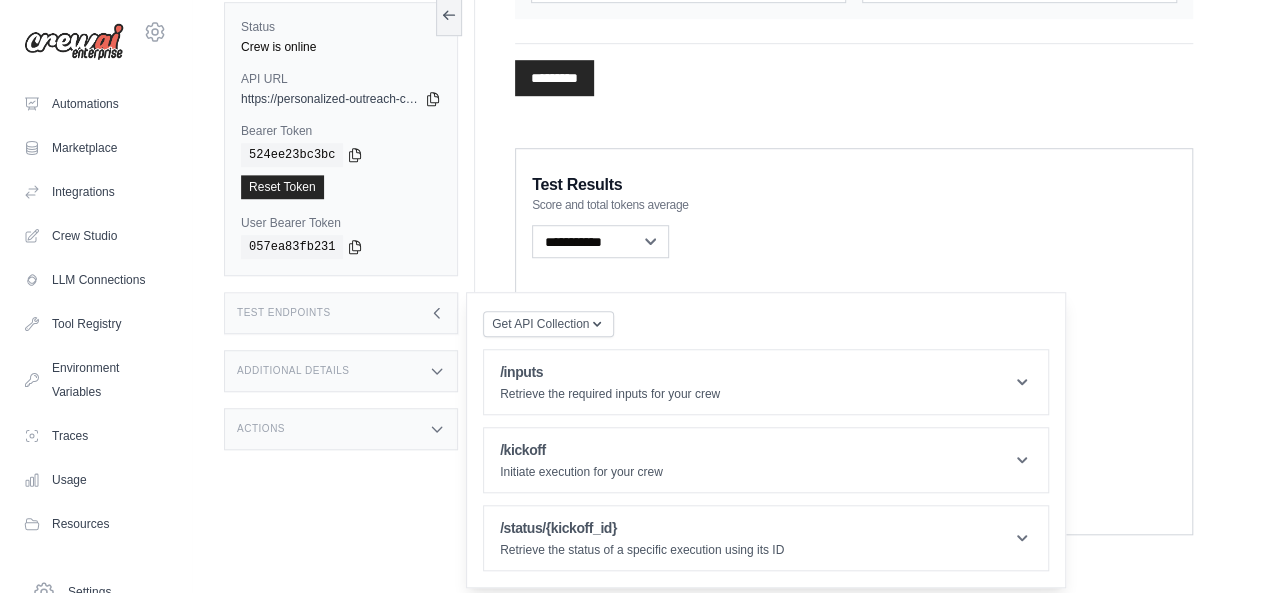 scroll, scrollTop: 440, scrollLeft: 0, axis: vertical 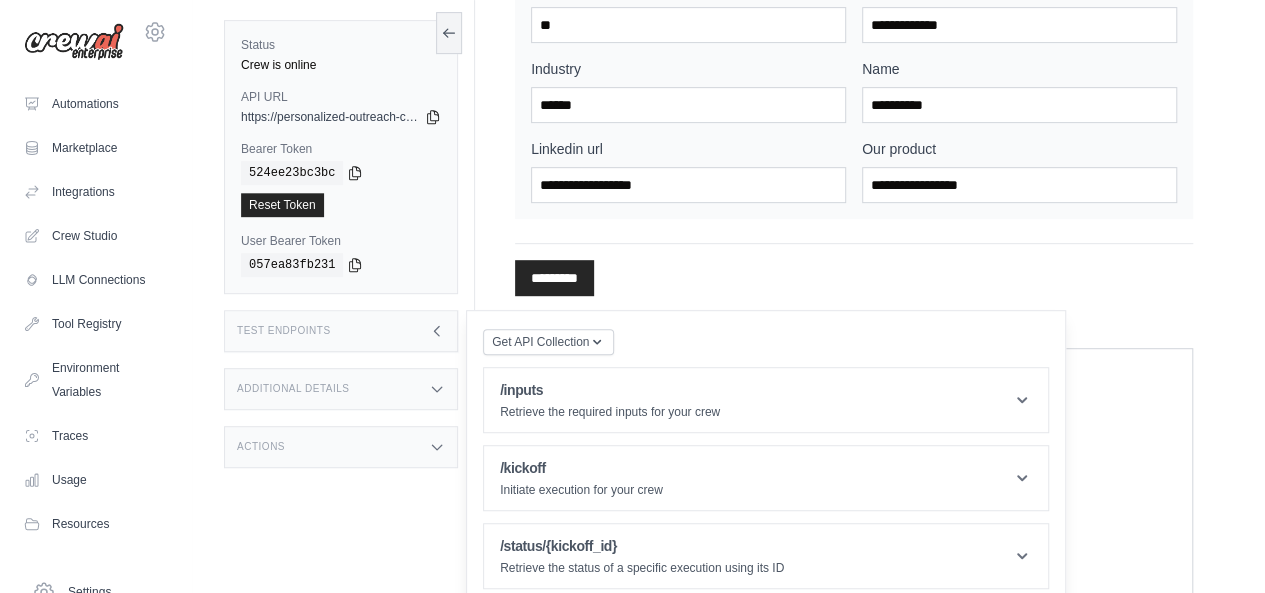click on "*********
Processing..." at bounding box center (854, 269) 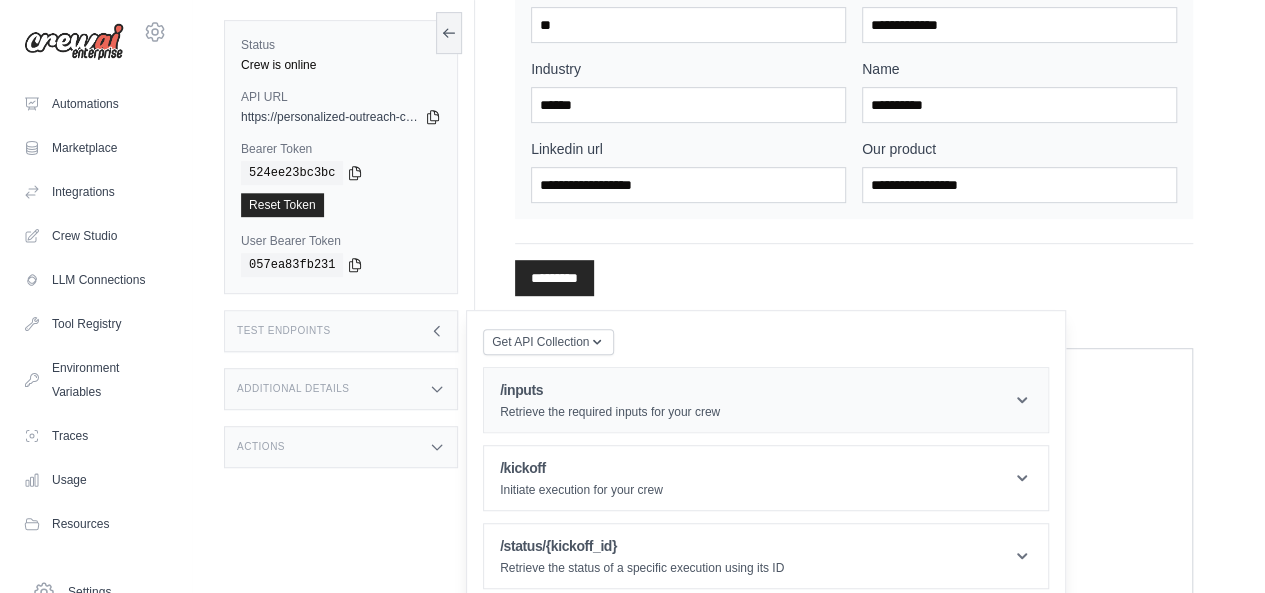 click on "/inputs
Retrieve the required inputs for your crew" at bounding box center (766, 400) 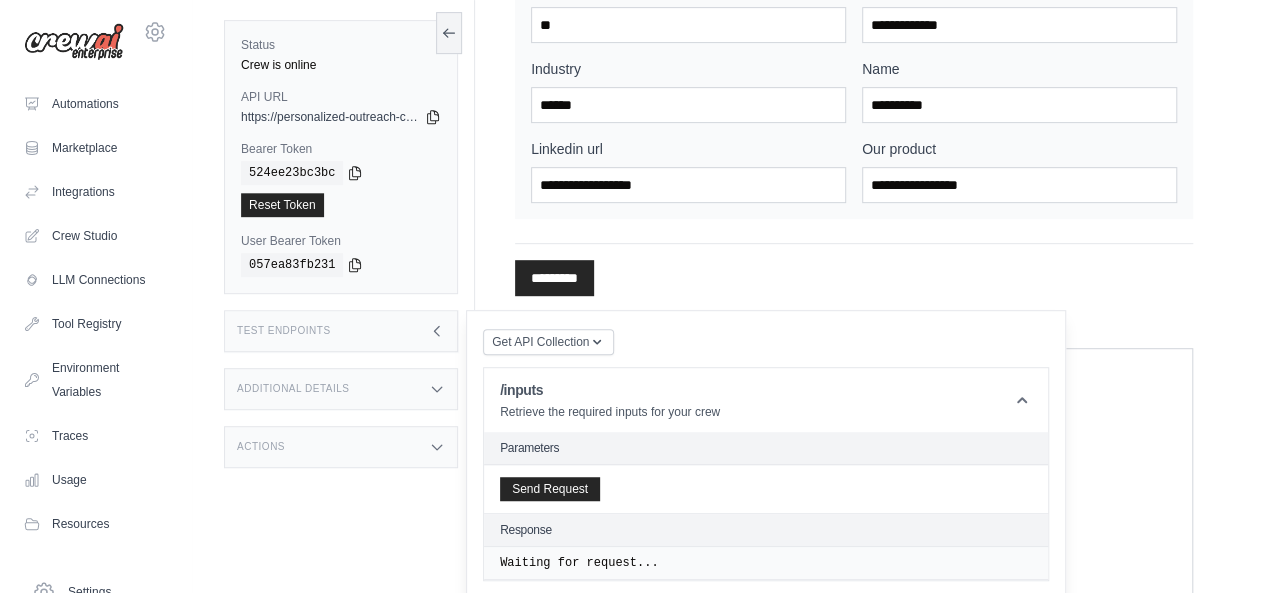 click 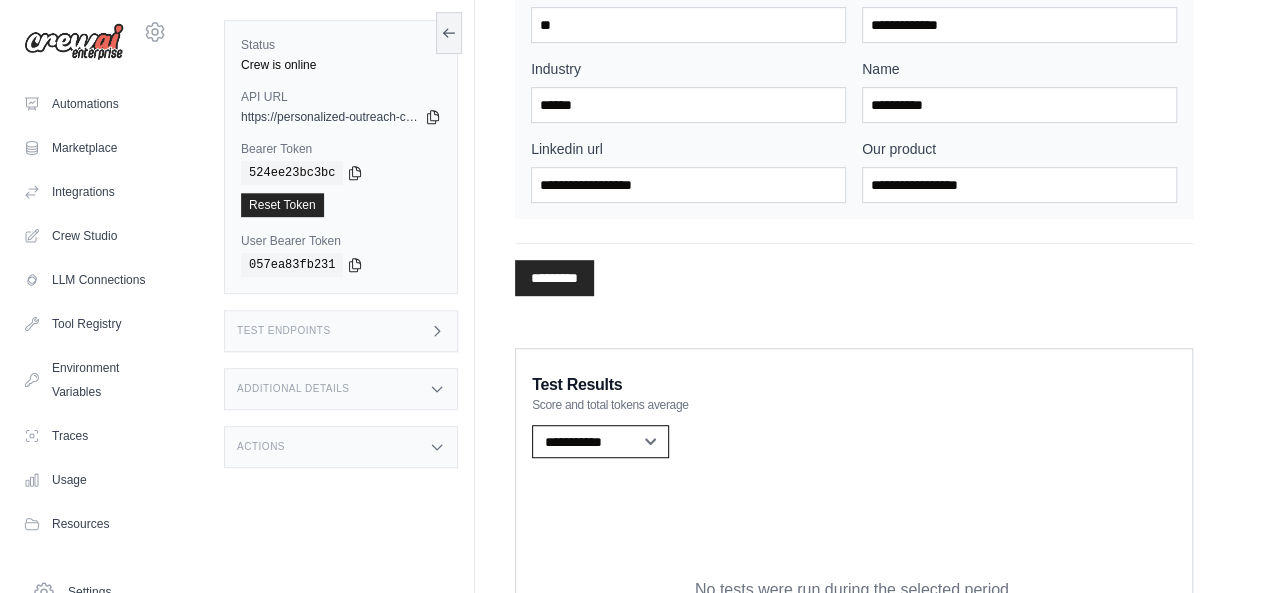 click on "**********" at bounding box center (600, 441) 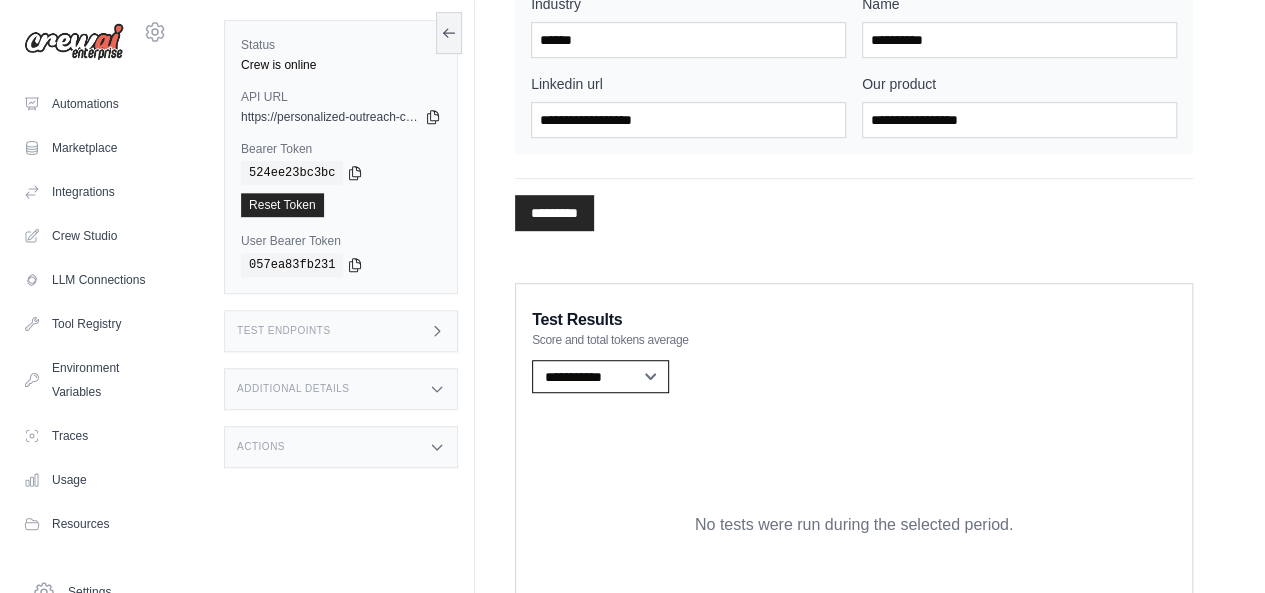 scroll, scrollTop: 440, scrollLeft: 0, axis: vertical 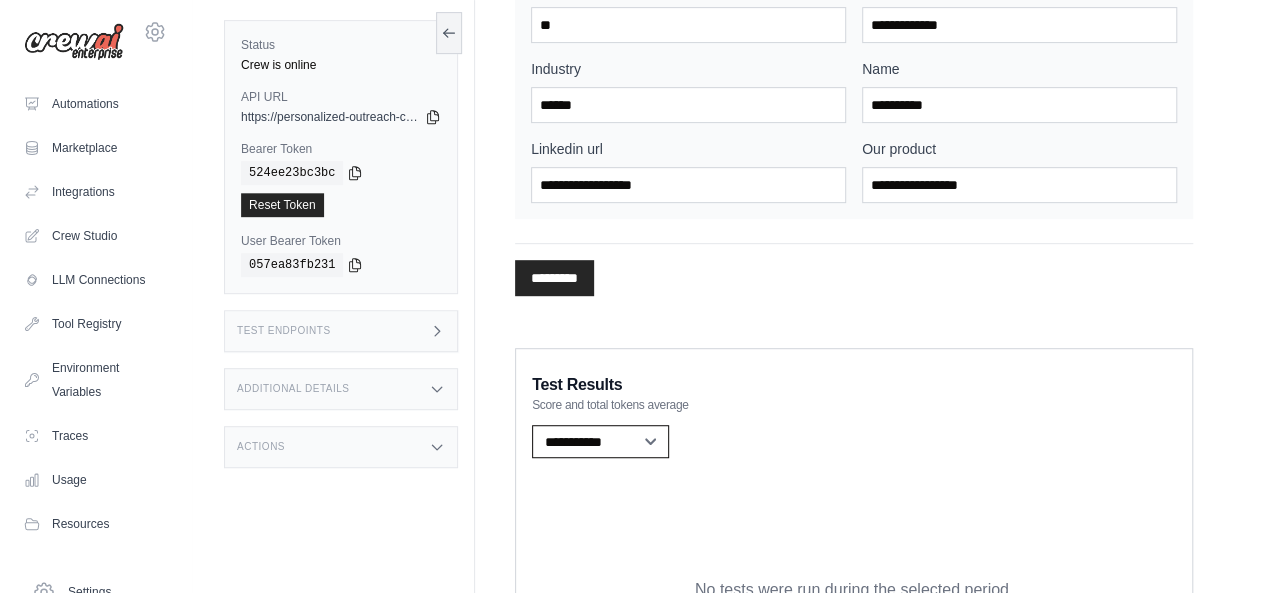 click on "**********" at bounding box center [600, 441] 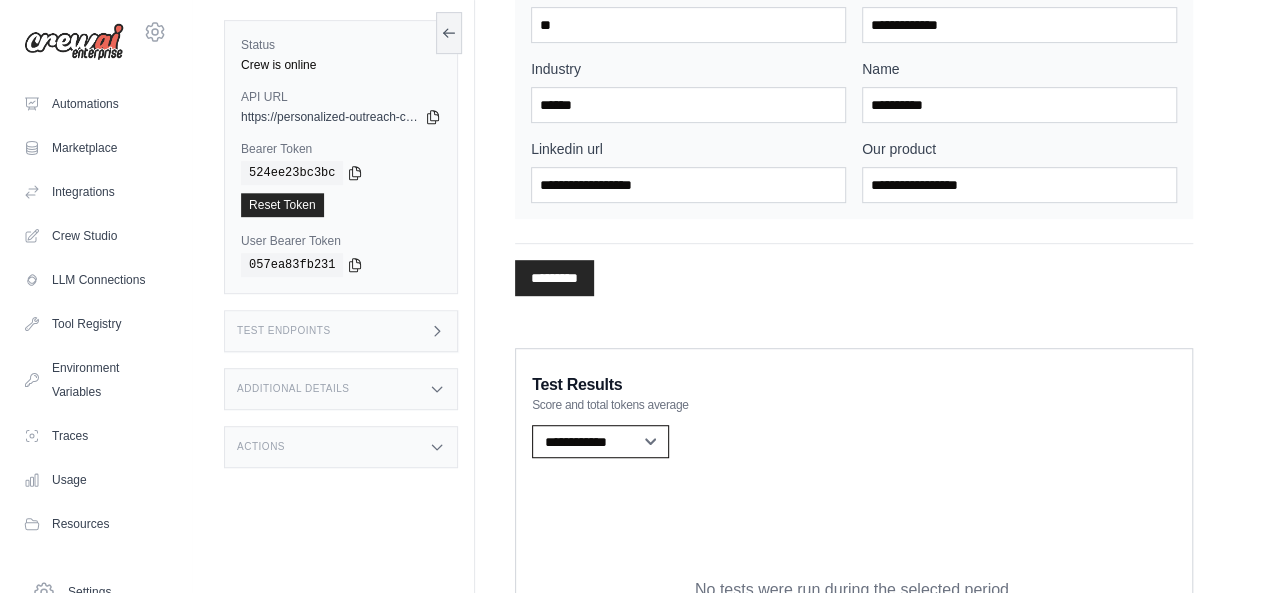 click on "**********" at bounding box center (600, 441) 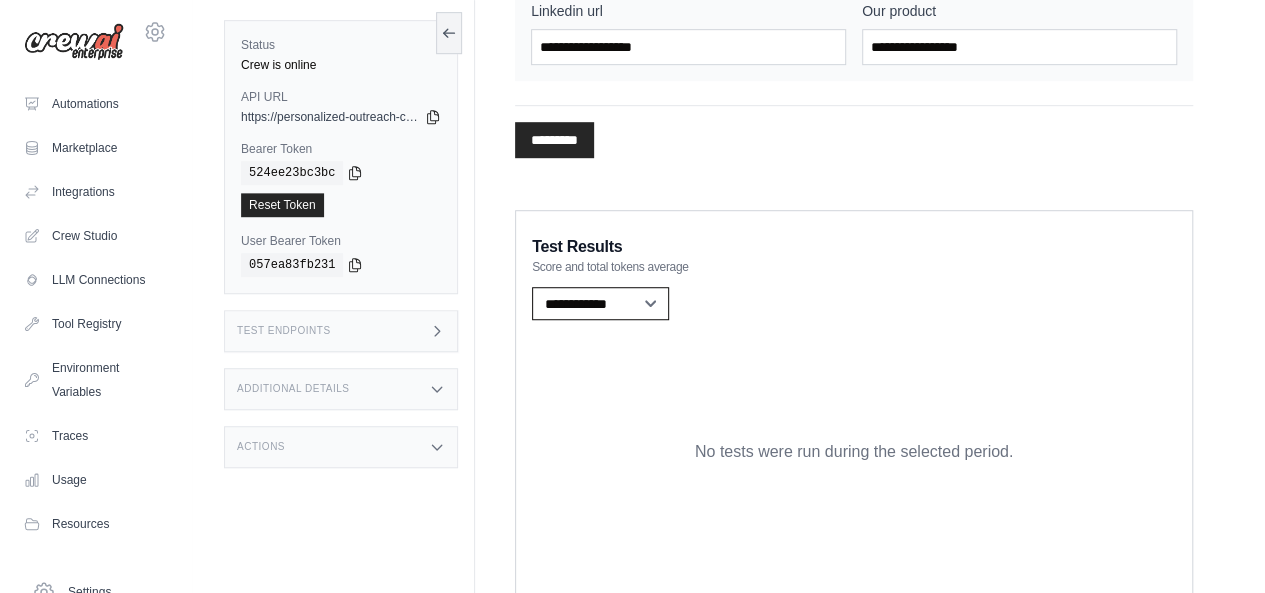 scroll, scrollTop: 640, scrollLeft: 0, axis: vertical 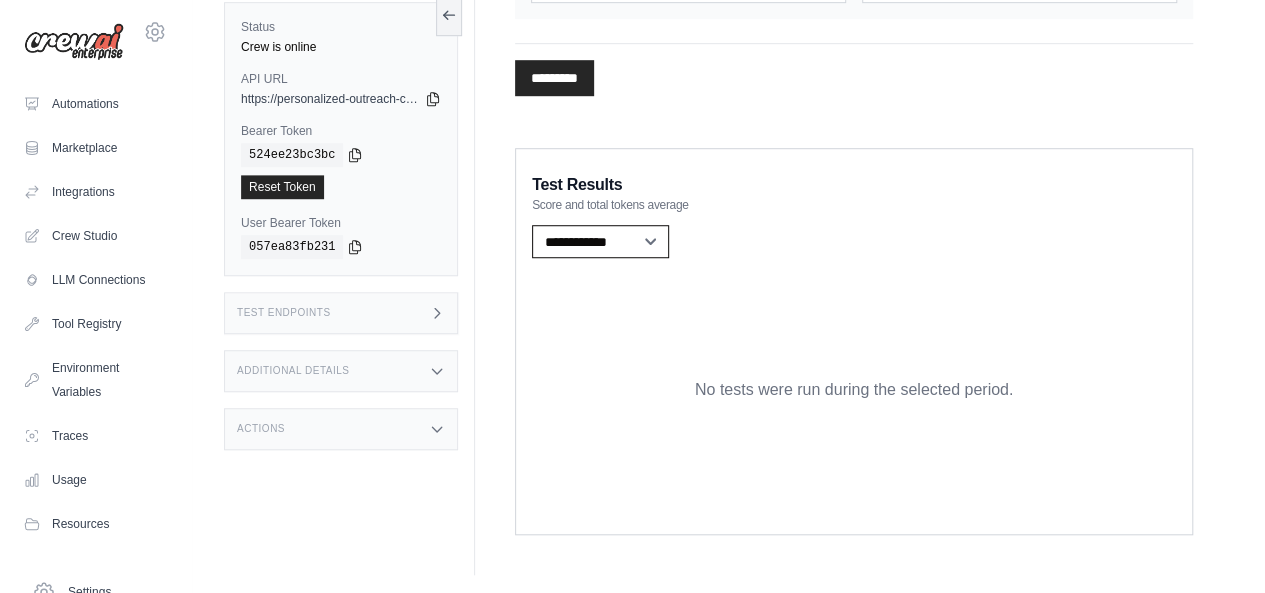 click on "**********" at bounding box center (600, 241) 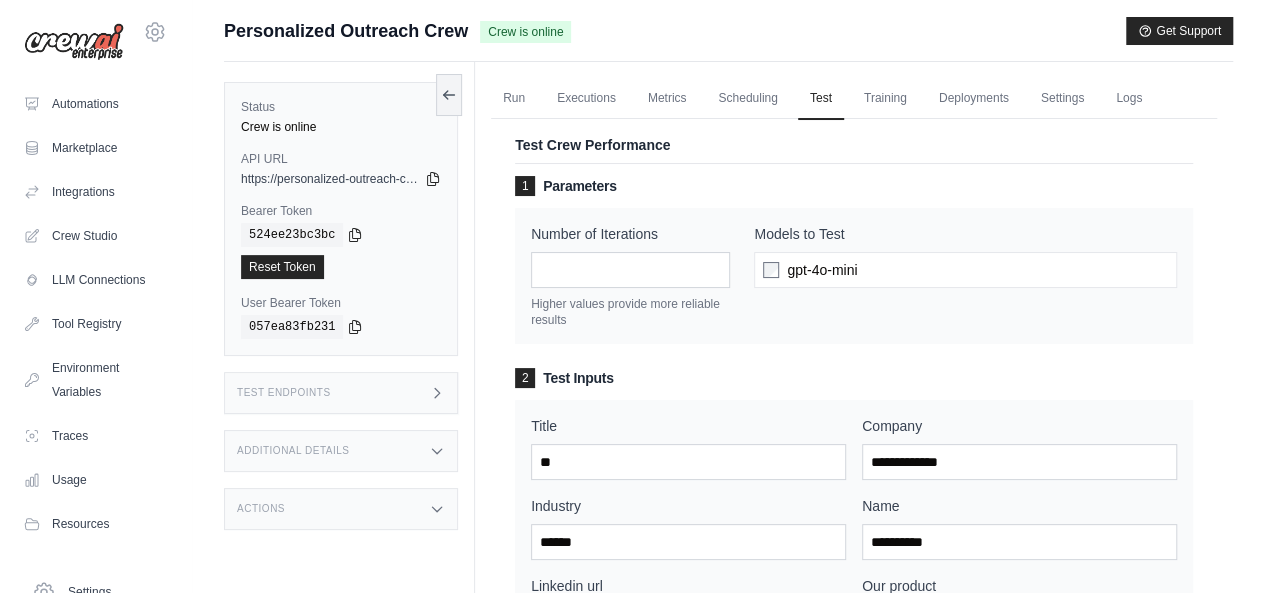 scroll, scrollTop: 0, scrollLeft: 0, axis: both 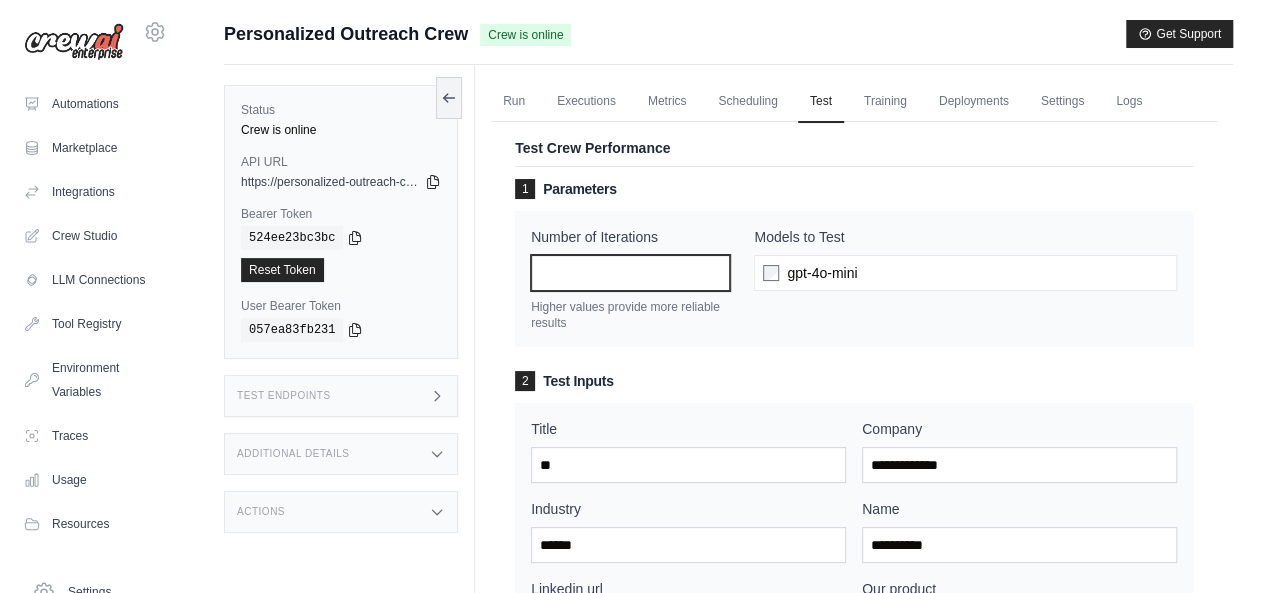 click on "*" at bounding box center [630, 273] 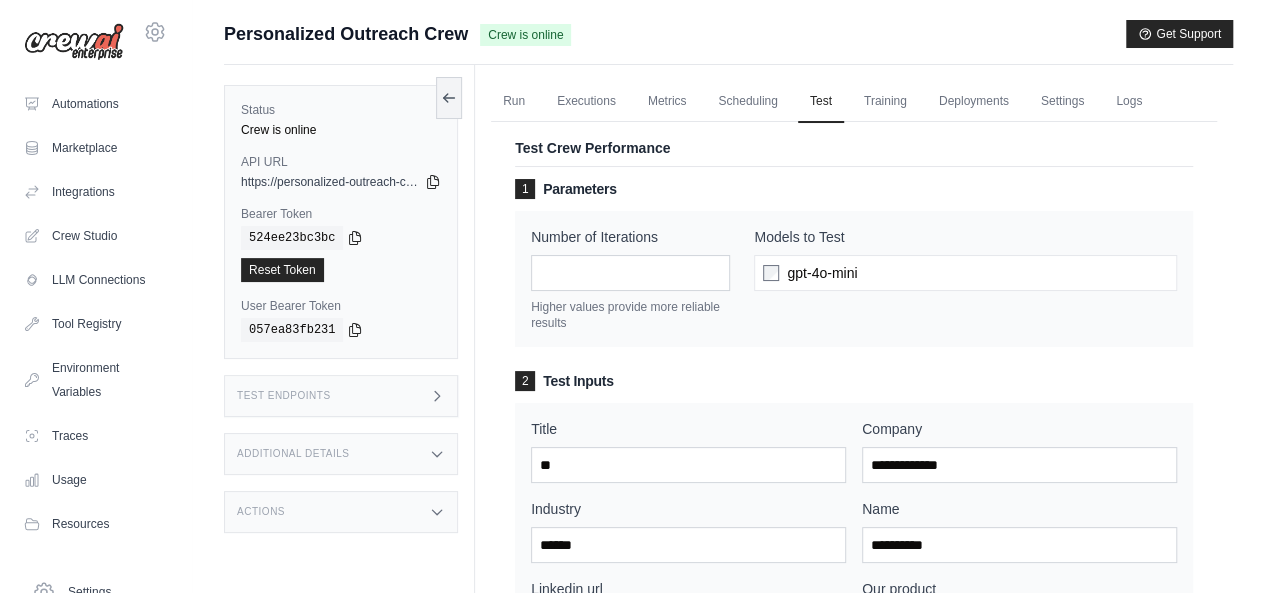 click on "2
Test Inputs" at bounding box center (854, 381) 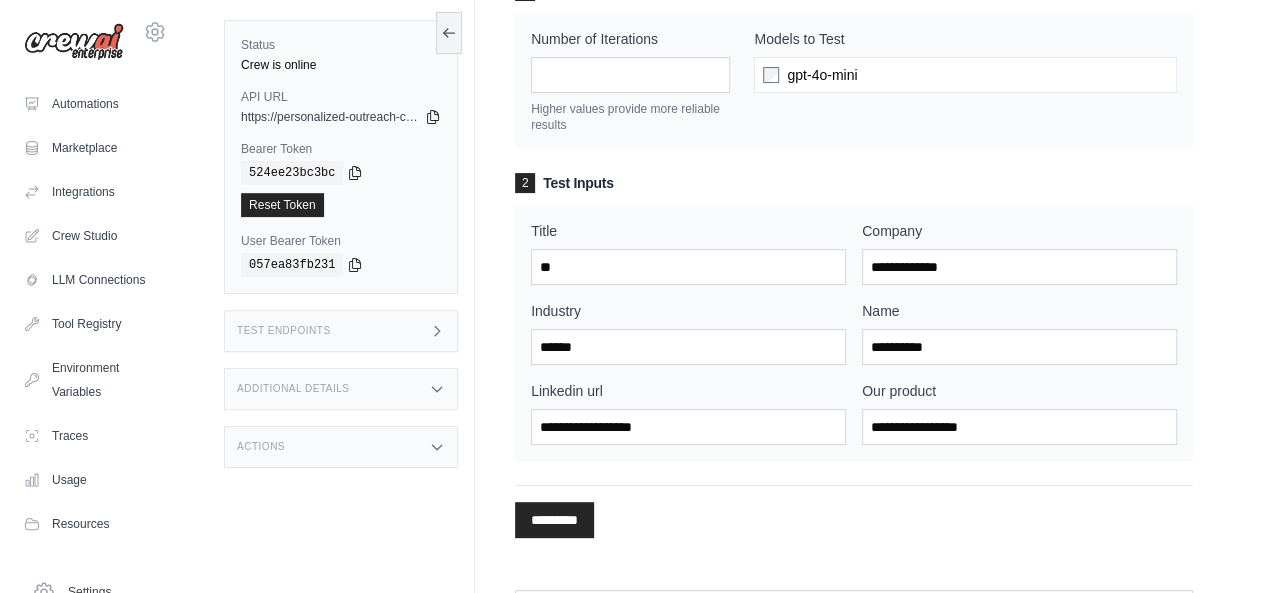 scroll, scrollTop: 200, scrollLeft: 0, axis: vertical 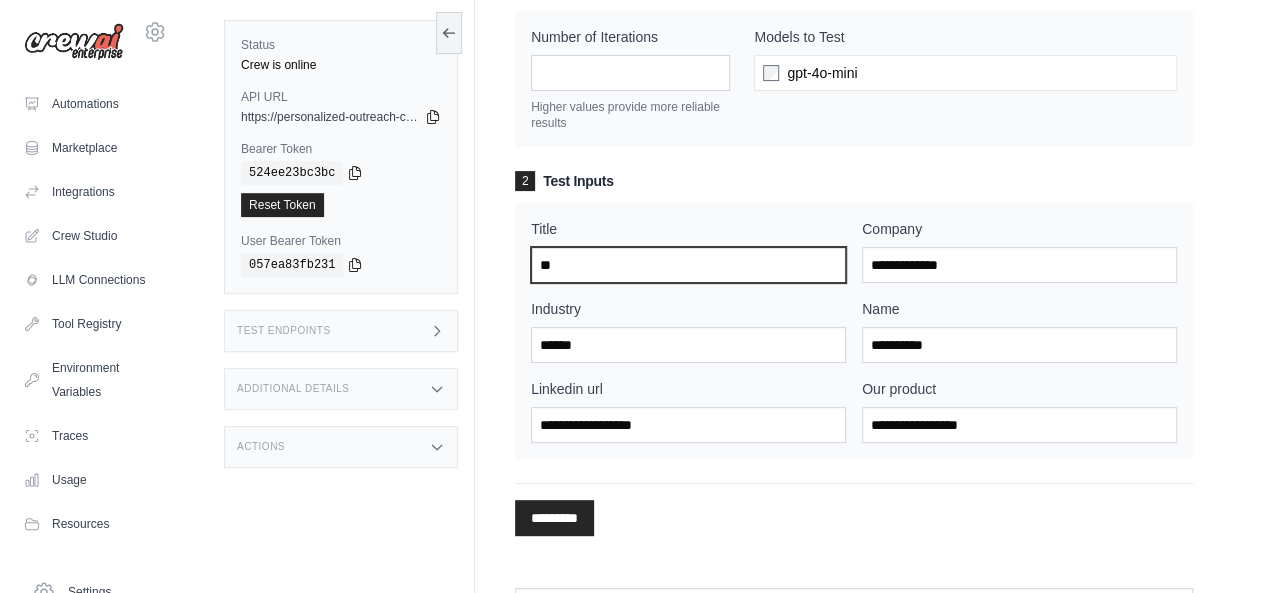 drag, startPoint x: 600, startPoint y: 257, endPoint x: 457, endPoint y: 268, distance: 143.42245 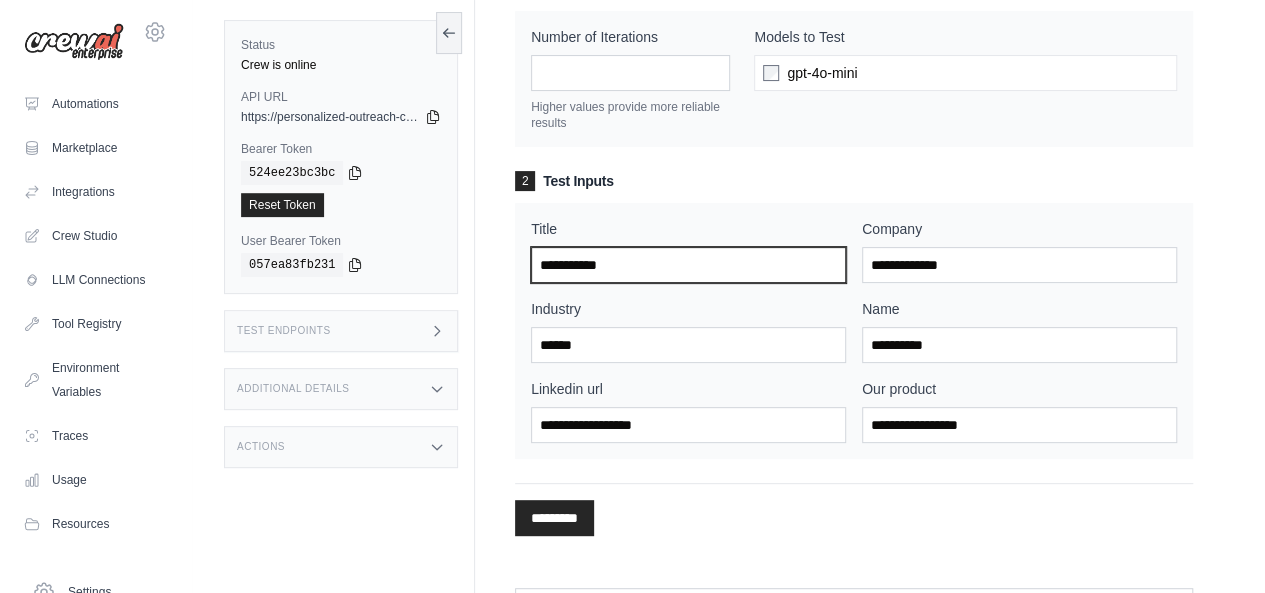 type 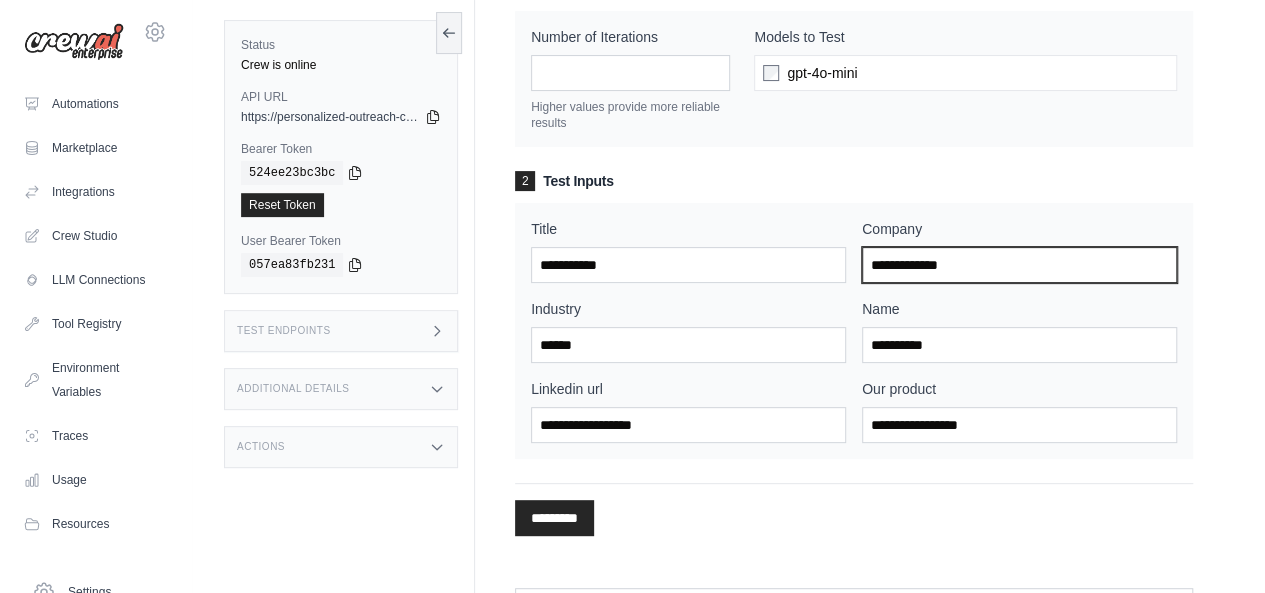 click on "Company" at bounding box center [1019, 265] 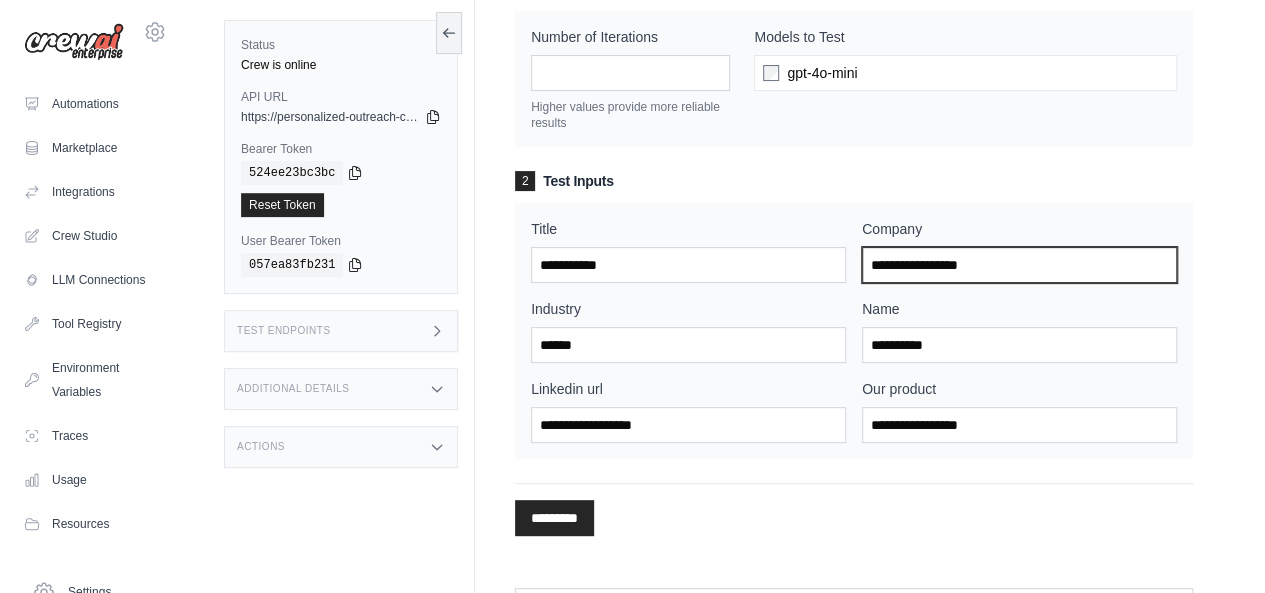 type on "**********" 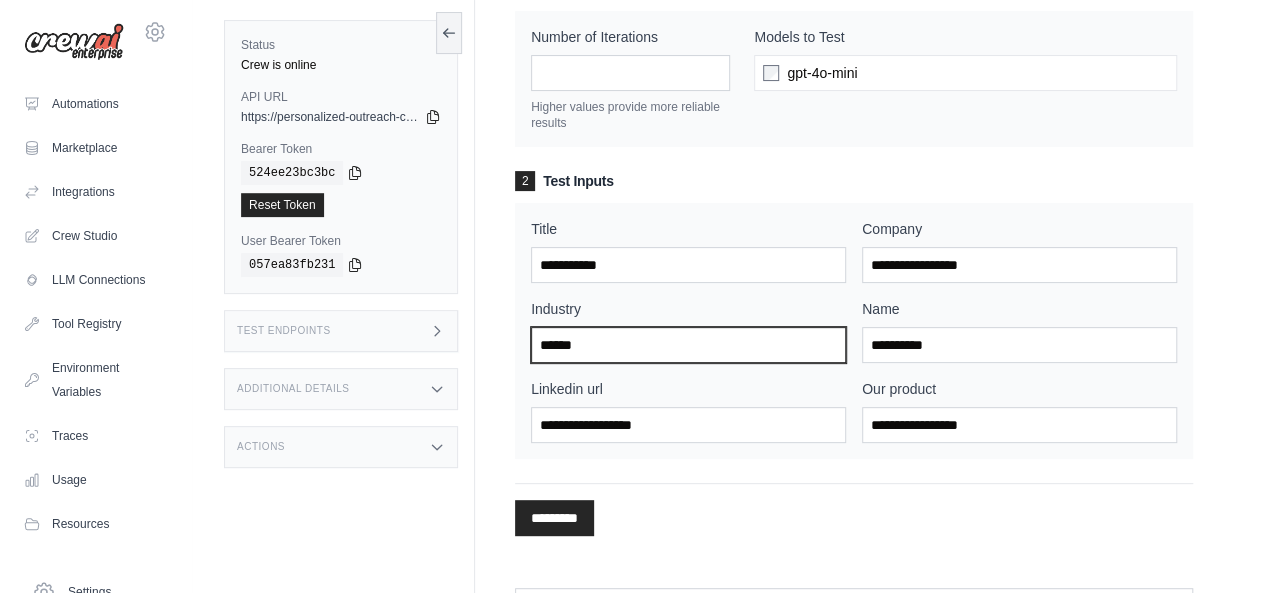 drag, startPoint x: 672, startPoint y: 335, endPoint x: 380, endPoint y: 341, distance: 292.06165 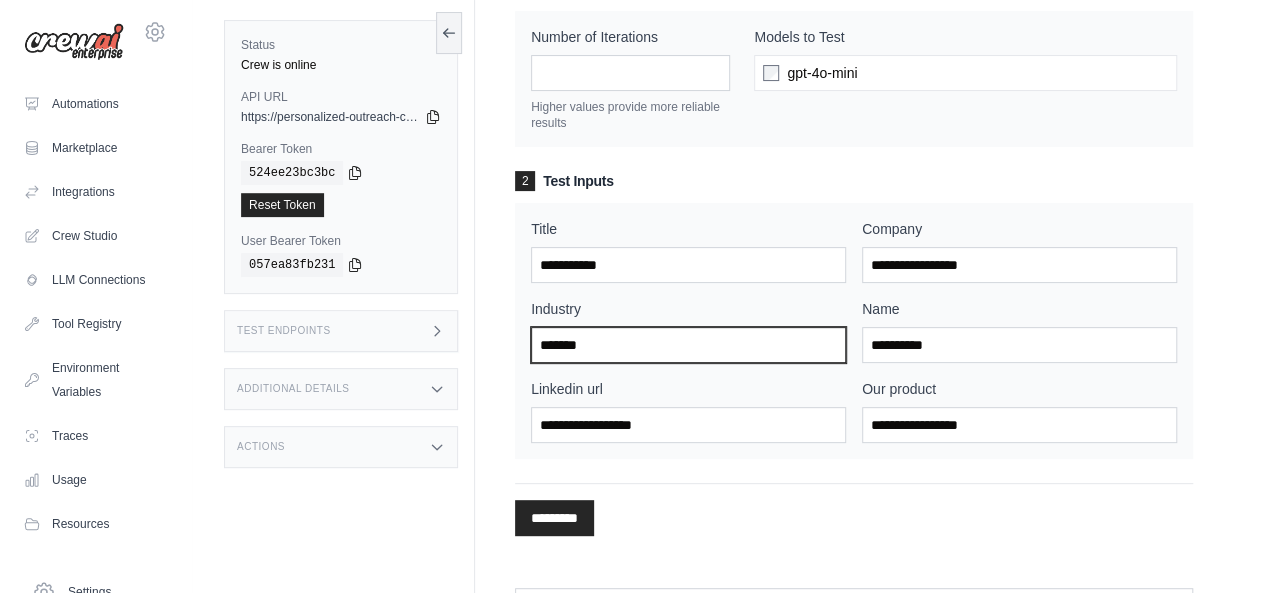 type on "******" 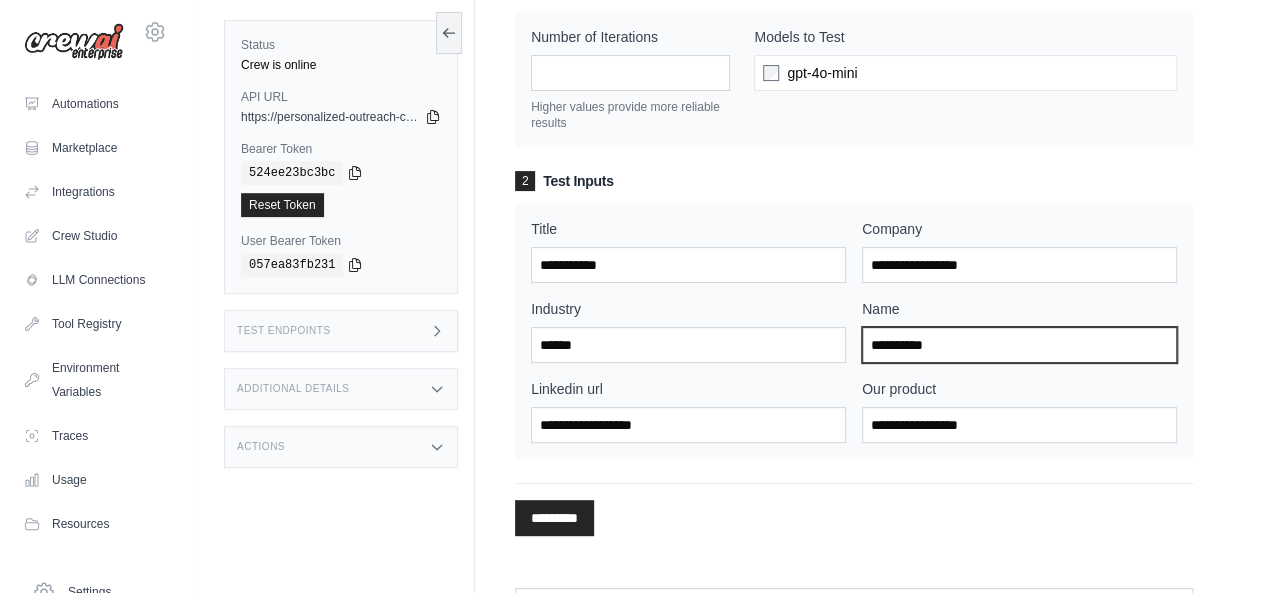 click on "Name" at bounding box center (1019, 345) 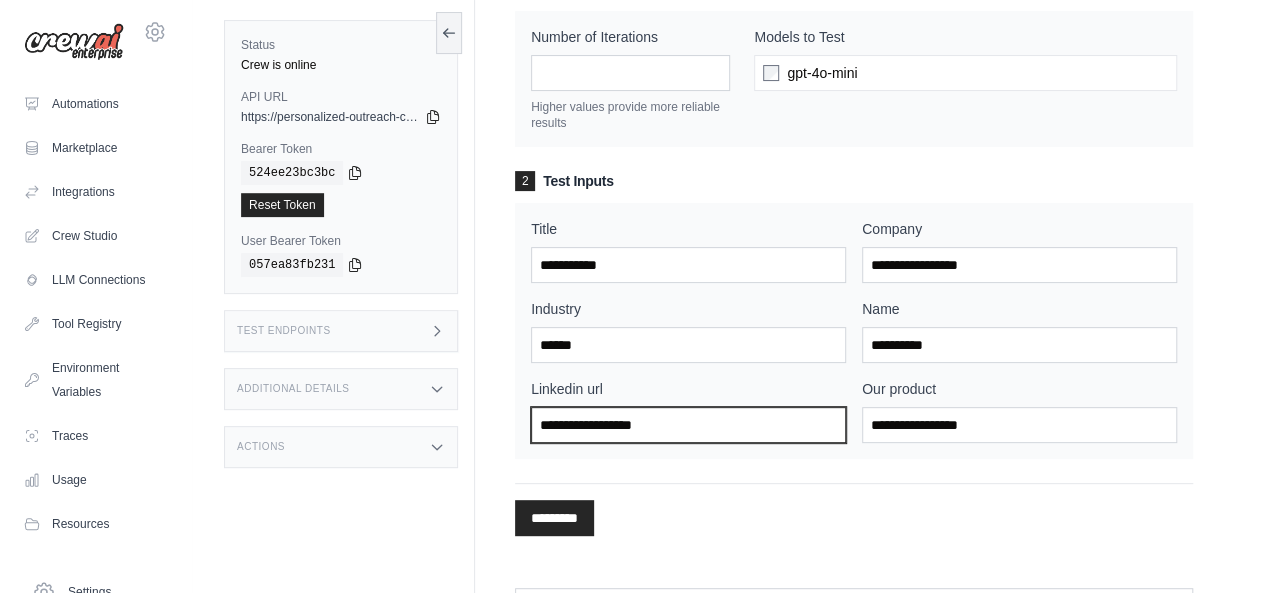 click on "Linkedin url" at bounding box center (688, 425) 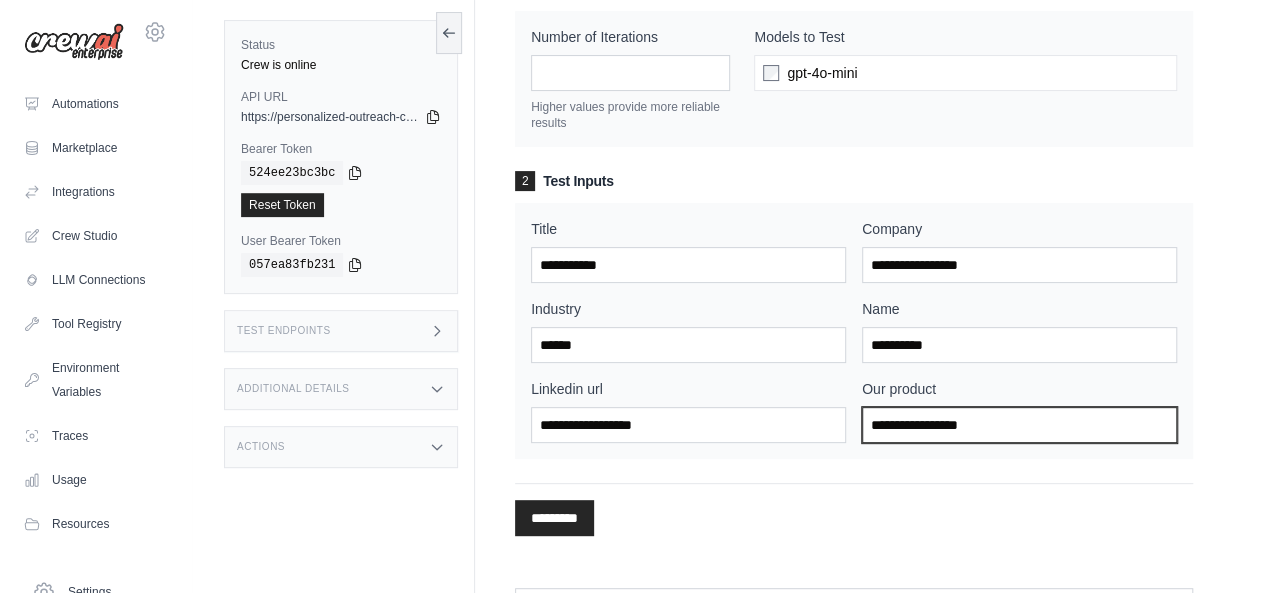 click on "Our product" at bounding box center (1019, 425) 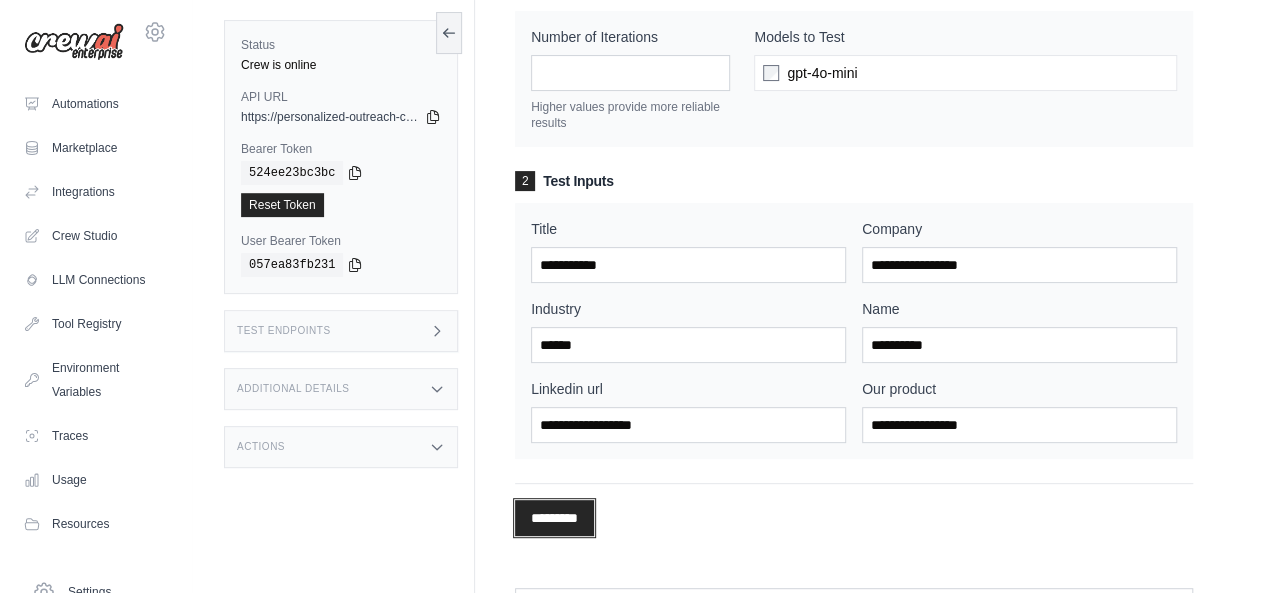 click on "*********" at bounding box center [554, 518] 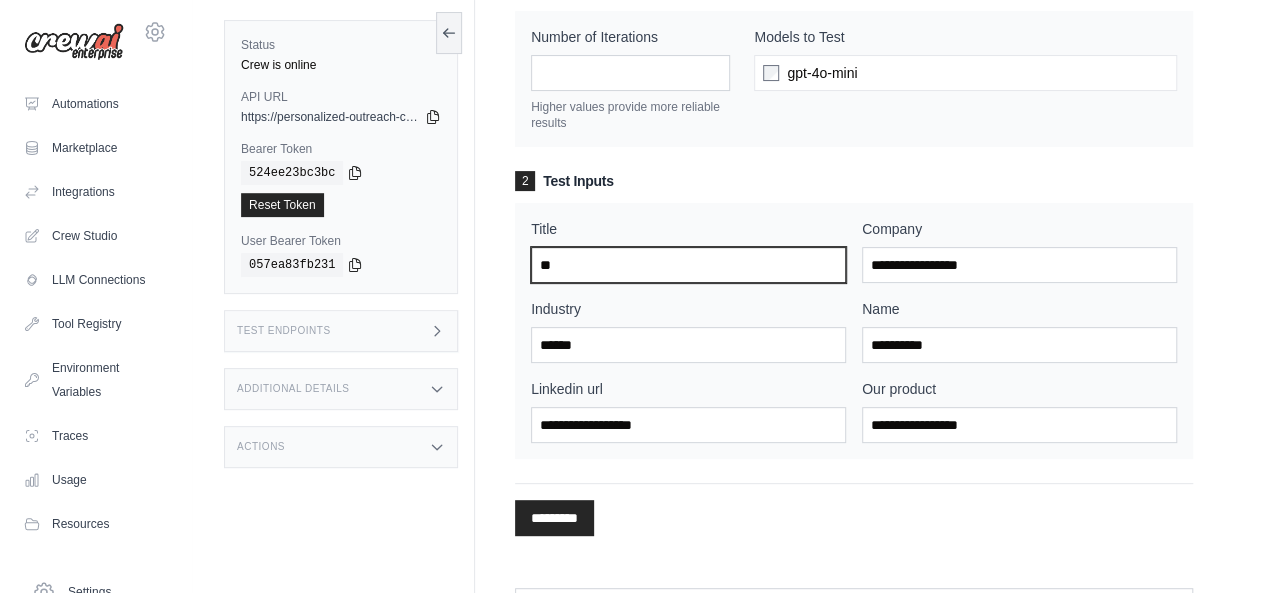 type on "**" 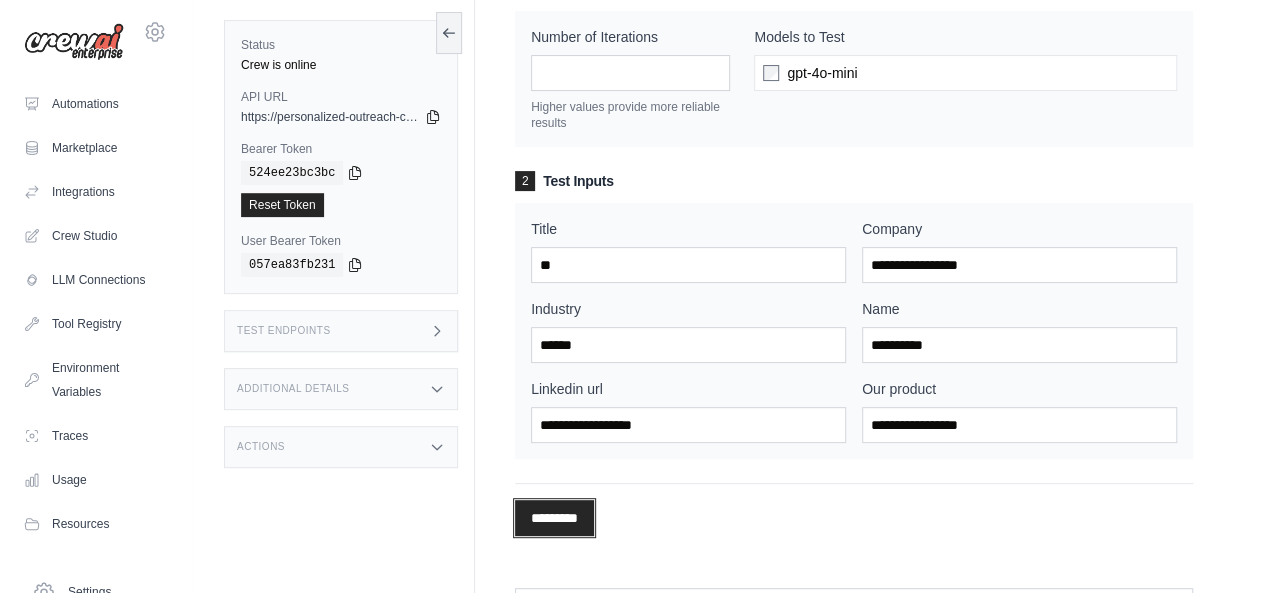 click on "*********" at bounding box center [554, 518] 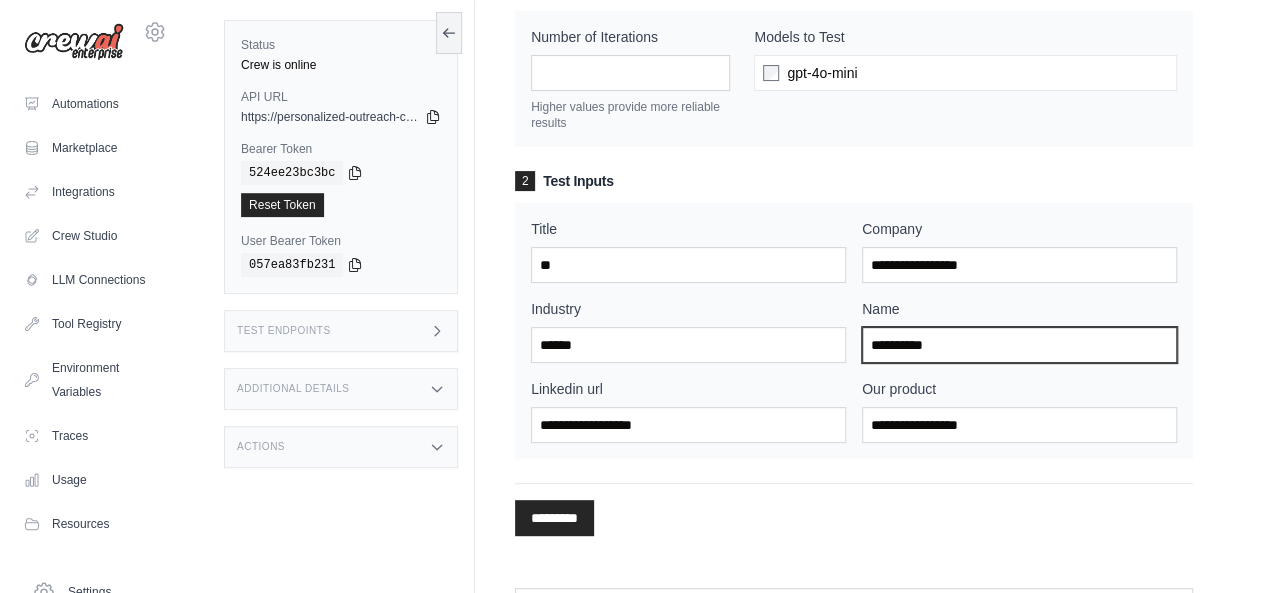 click on "Name" at bounding box center [1019, 345] 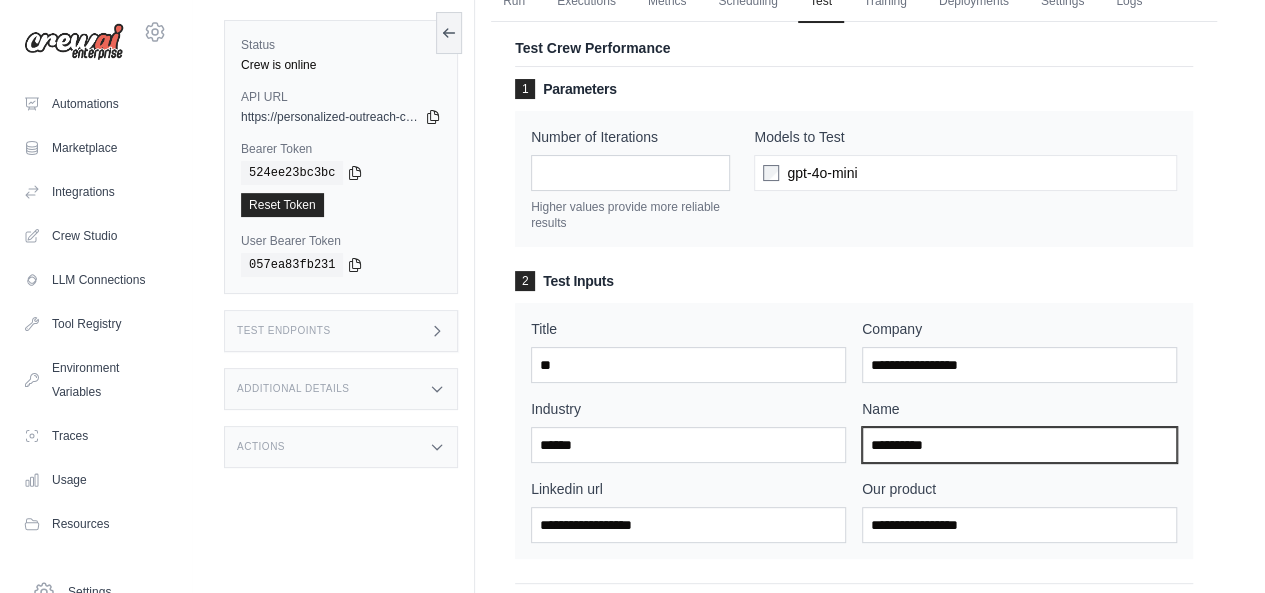 scroll, scrollTop: 0, scrollLeft: 0, axis: both 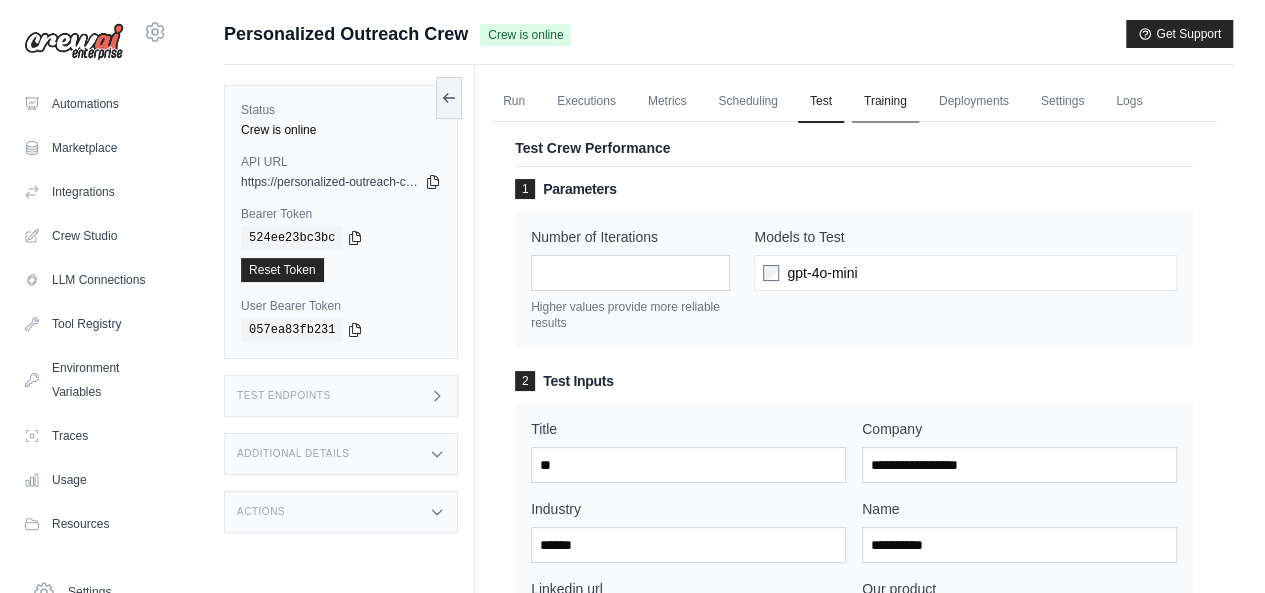 click on "Training" at bounding box center [885, 102] 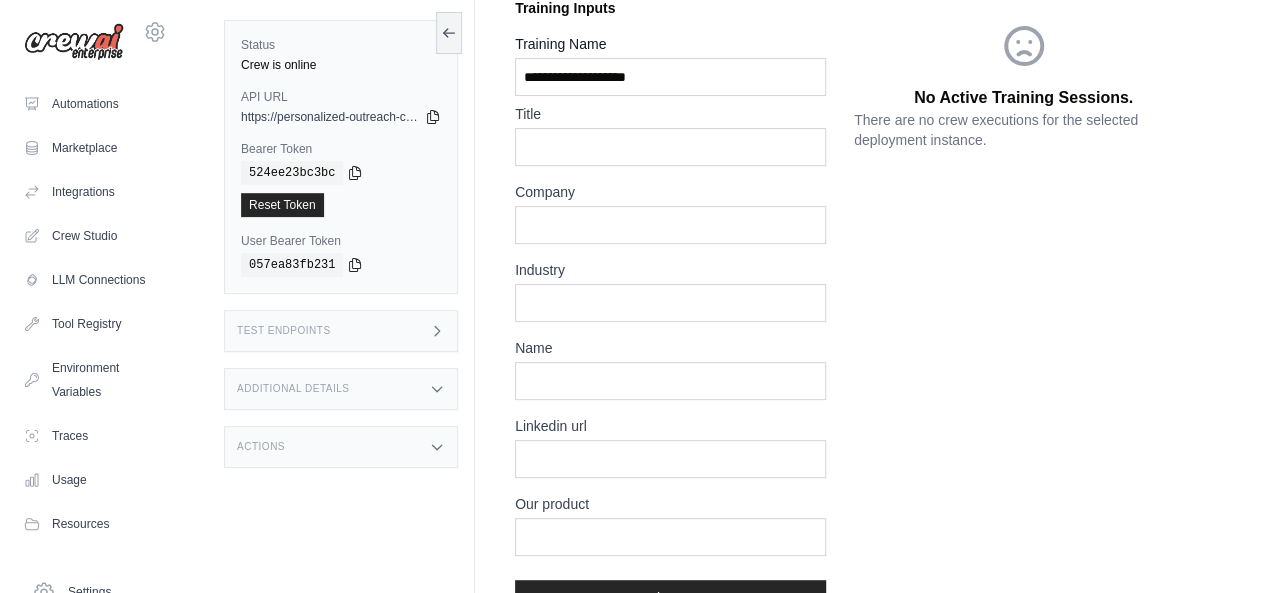 scroll, scrollTop: 200, scrollLeft: 0, axis: vertical 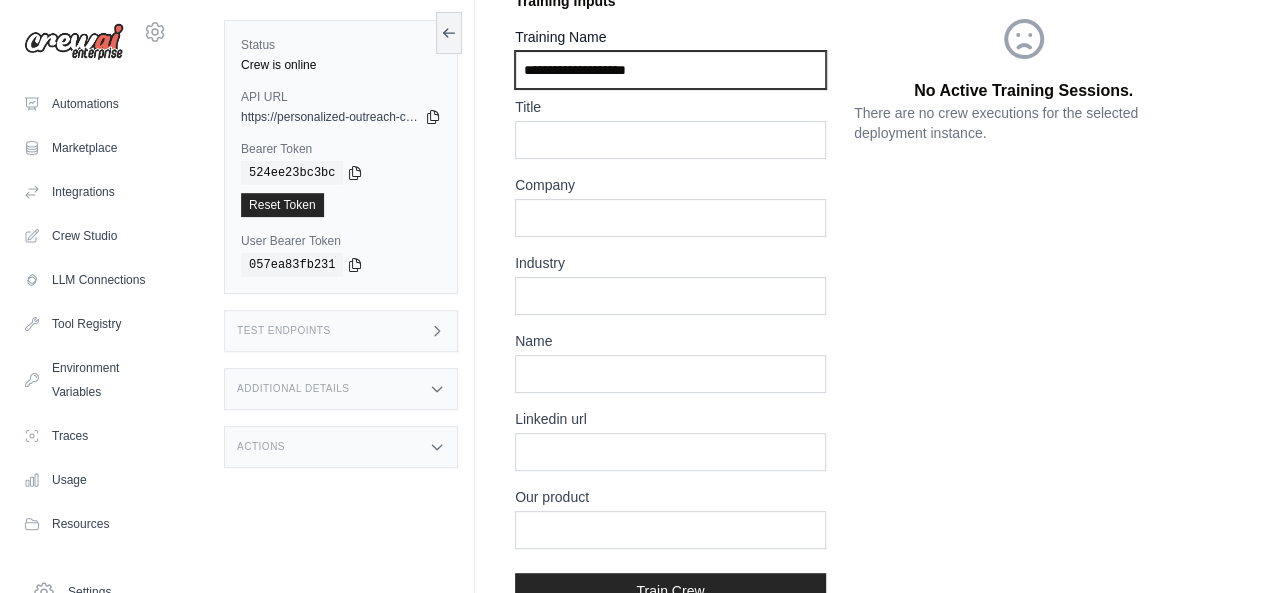 click on "Training Name" at bounding box center (670, 70) 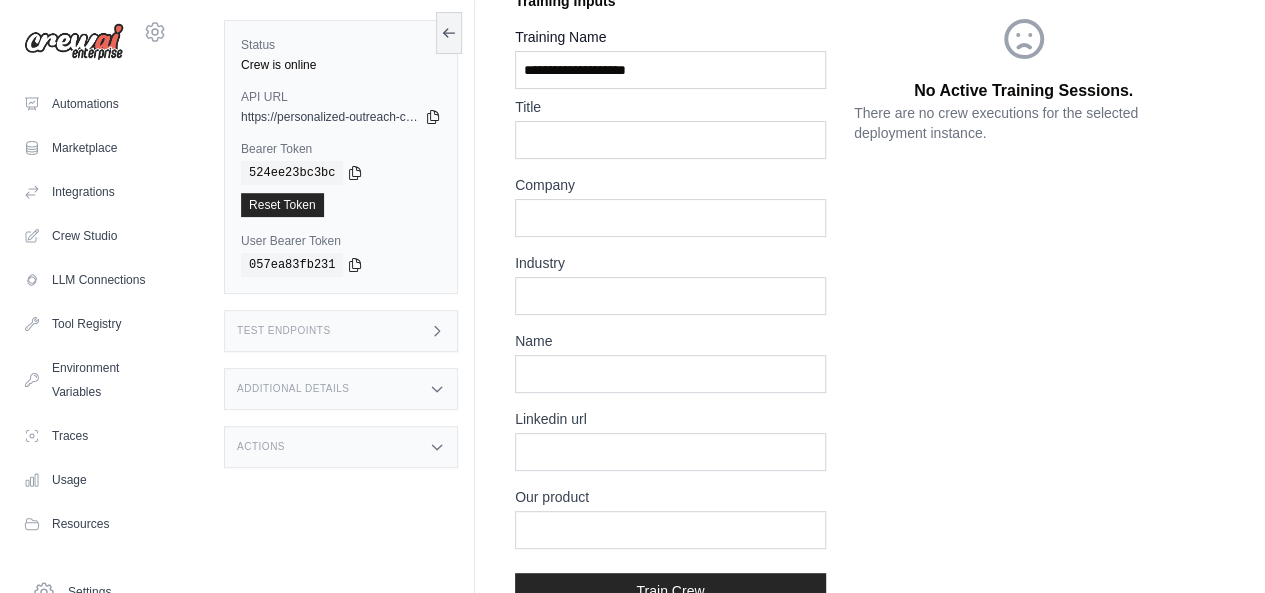 click on "No Active Training Sessions.
There are no crew executions for the selected deployment
instance." at bounding box center [1023, 304] 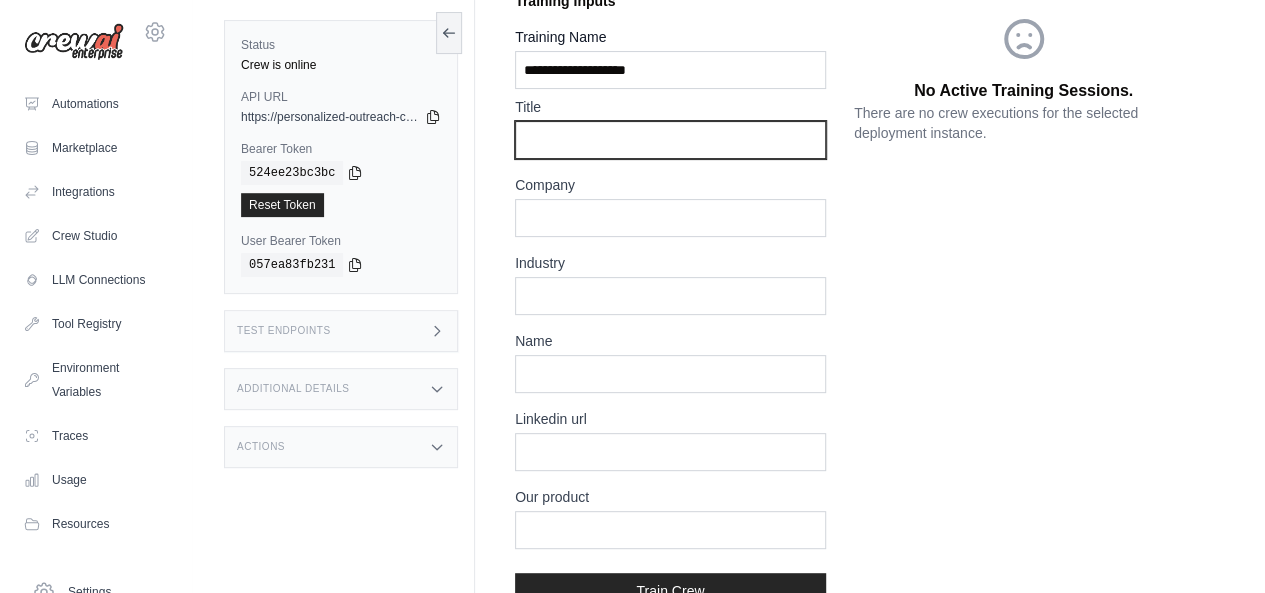 click at bounding box center (670, 140) 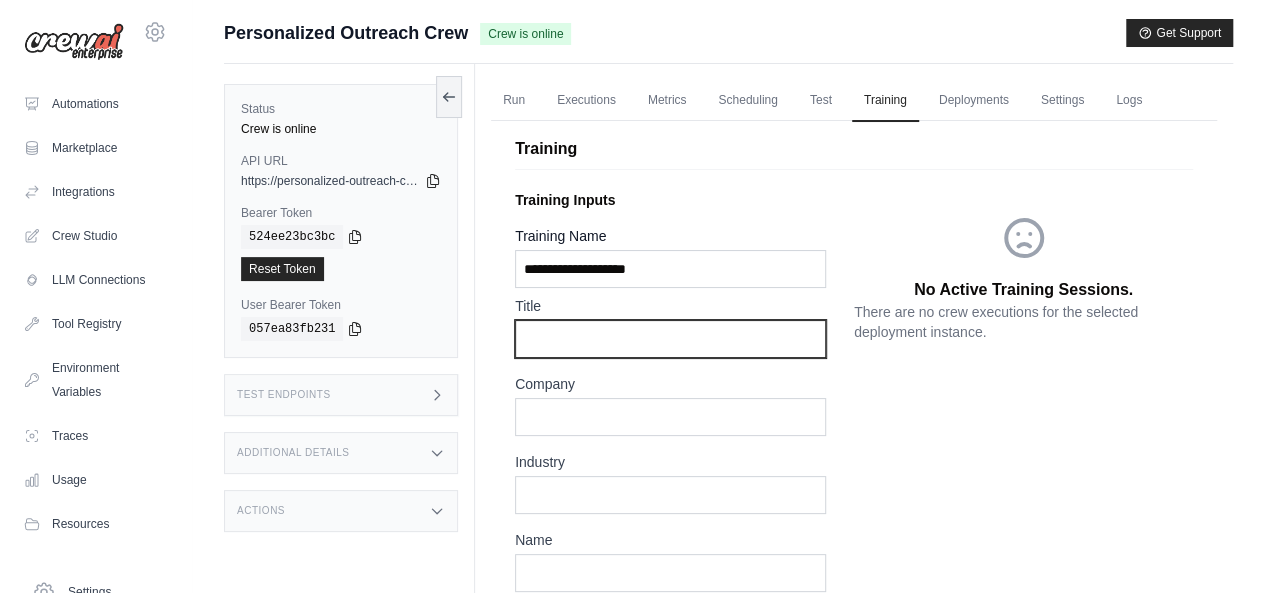 scroll, scrollTop: 0, scrollLeft: 0, axis: both 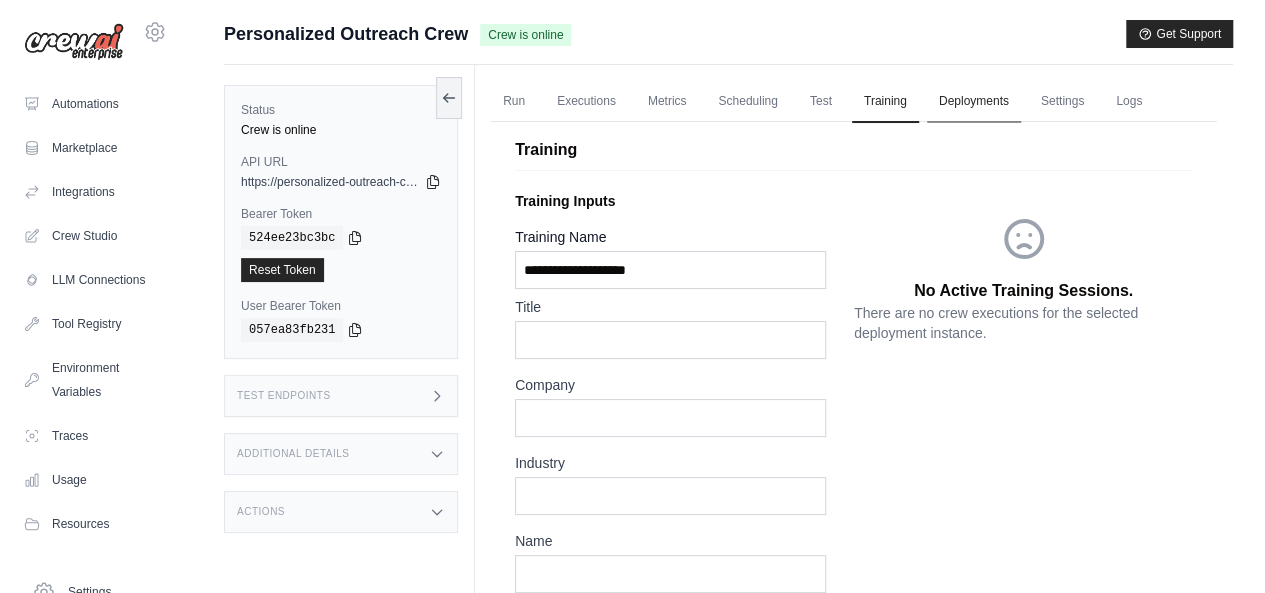 click on "Deployments" at bounding box center [974, 102] 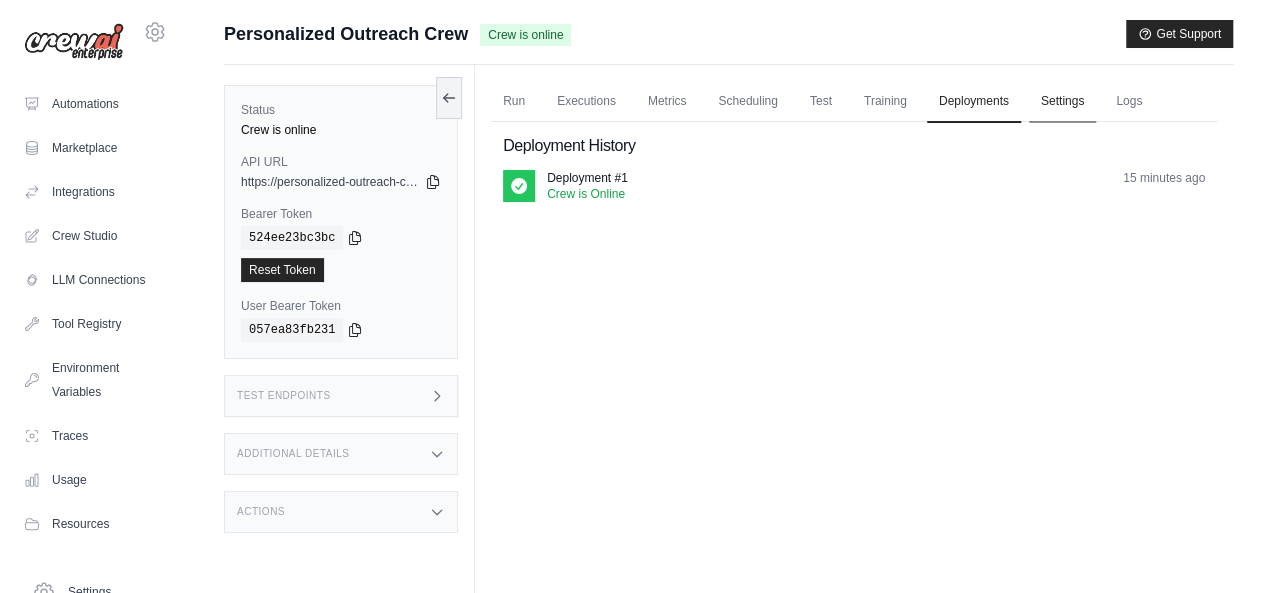 click on "Settings" at bounding box center (1062, 102) 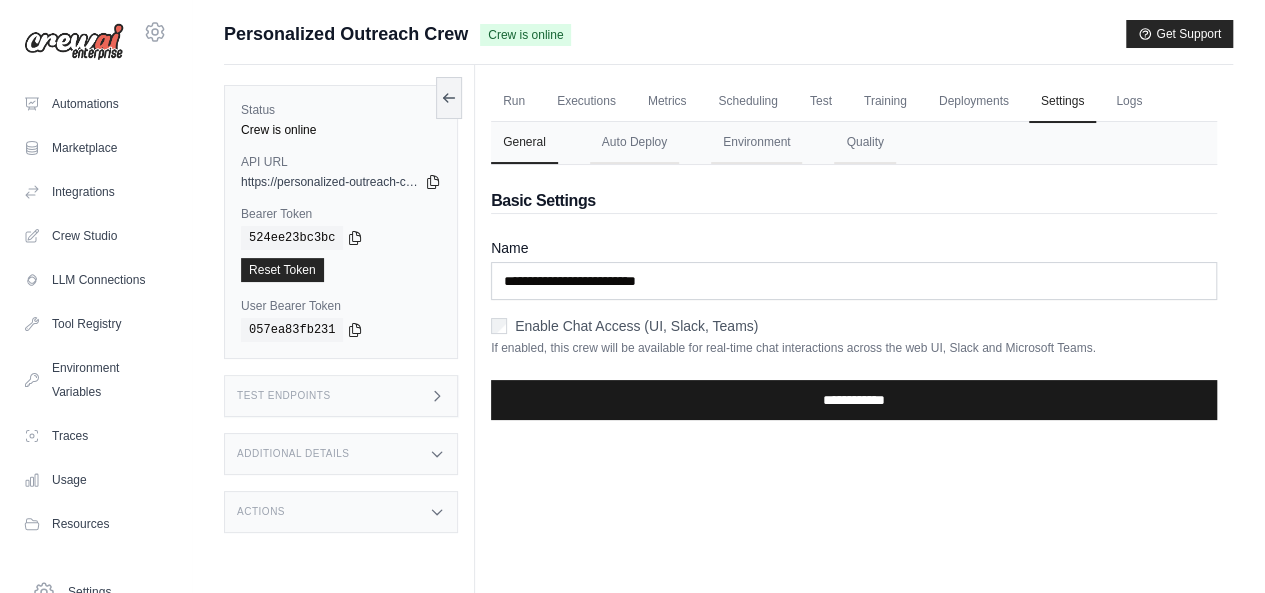 click on "**********" at bounding box center [854, 400] 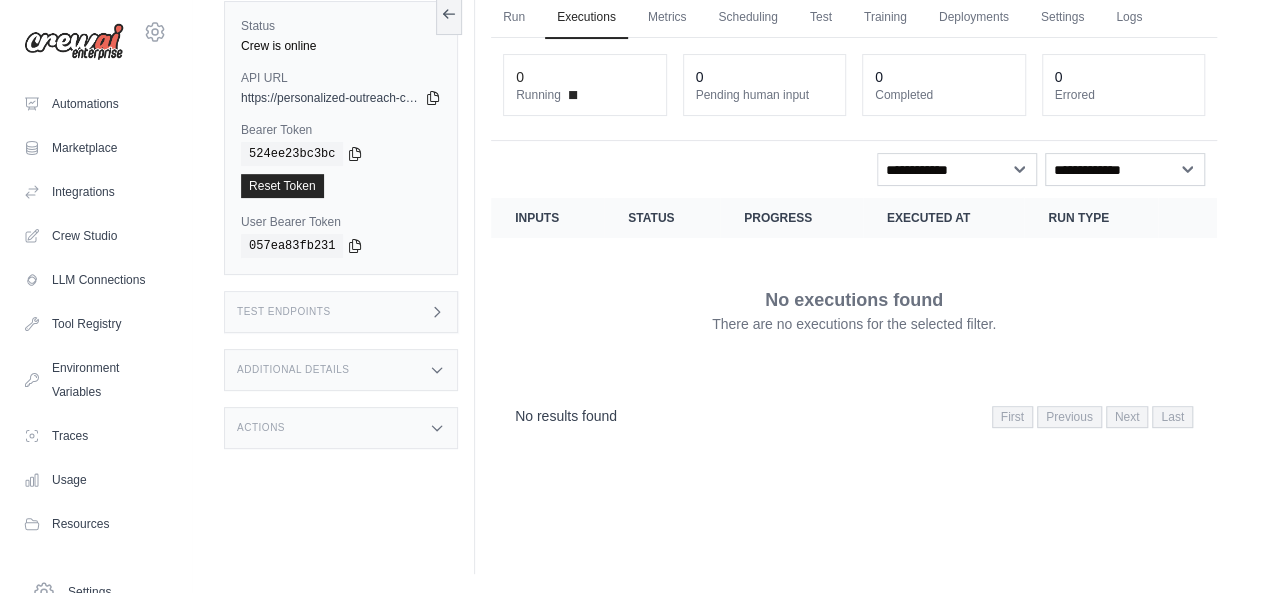 scroll, scrollTop: 0, scrollLeft: 0, axis: both 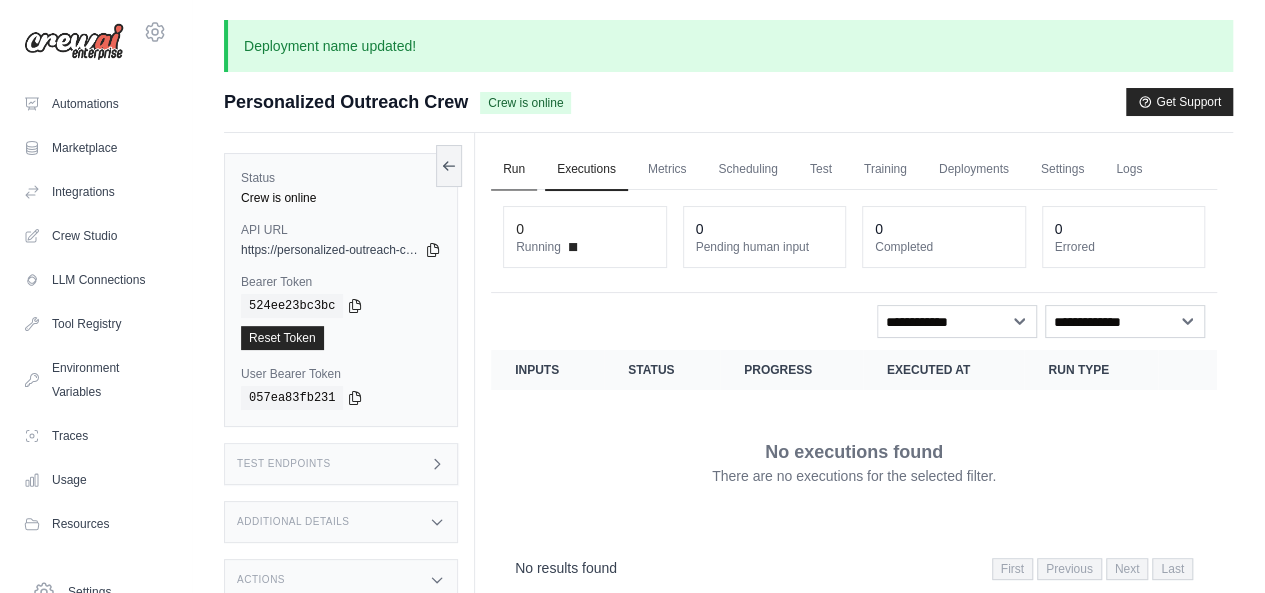 click on "Run" at bounding box center [514, 170] 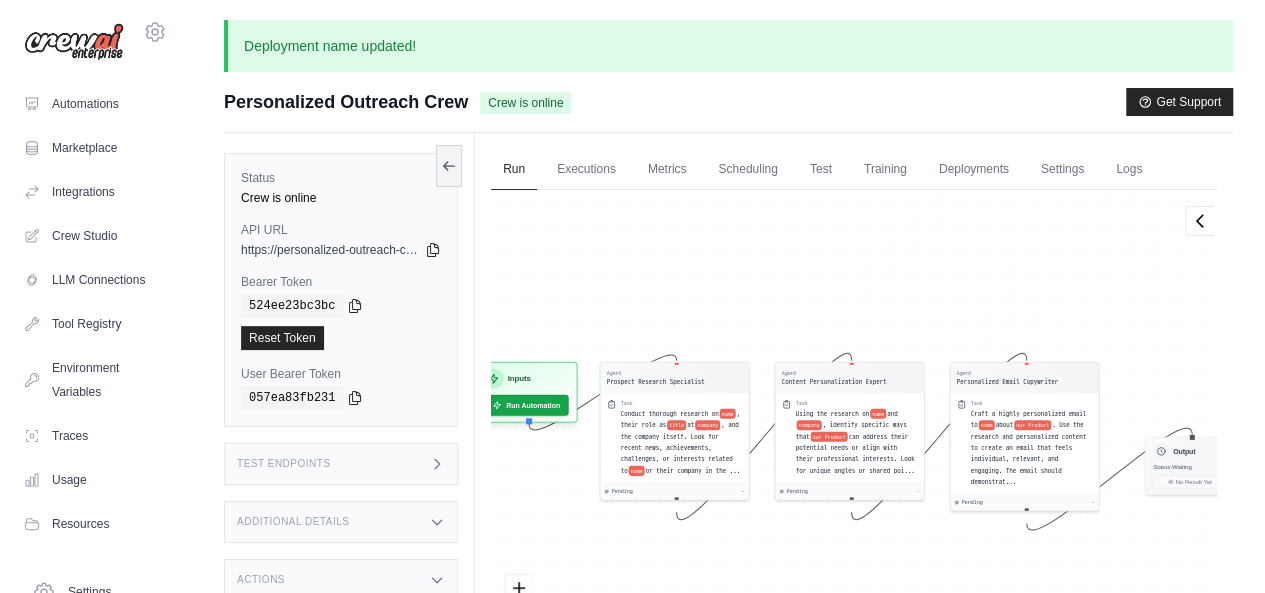 click on "Agent Prospect Research Specialist Task Conduct thorough research on  name , their role as  title  at  company , and the company itself. Look for recent news, achievements, challenges, or interests related to  name  or their company in the ... Pending - Agent Content Personalization Expert Task Using the research on  name  and  company , identify specific ways that  our Product  can address their potential needs or align with their professional interests. Look for unique angles or shared poi... Pending - Agent Personalized Email Copywriter Task Craft a highly personalized email to  name  about  our Product . Use the research and personalized content to create an email that feels individual, relevant, and engaging. The email should demonstrat... Pending - Inputs Run Automation Output Status:  Waiting No Result Yet" at bounding box center [854, 442] 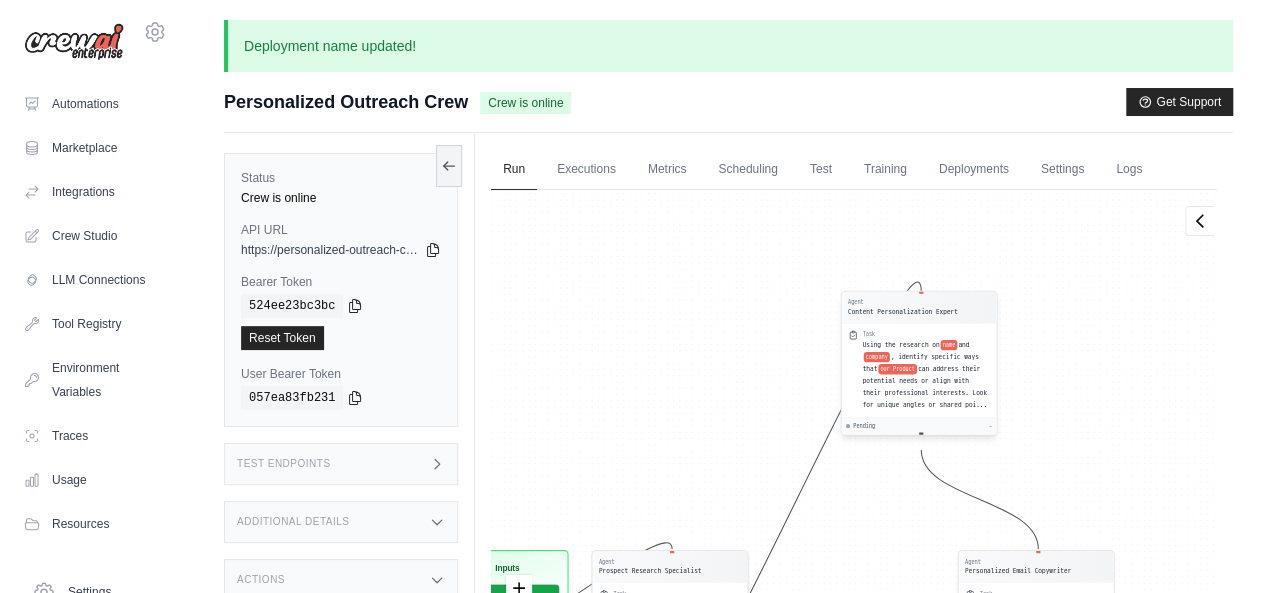 drag, startPoint x: 748, startPoint y: 483, endPoint x: 849, endPoint y: 336, distance: 178.35358 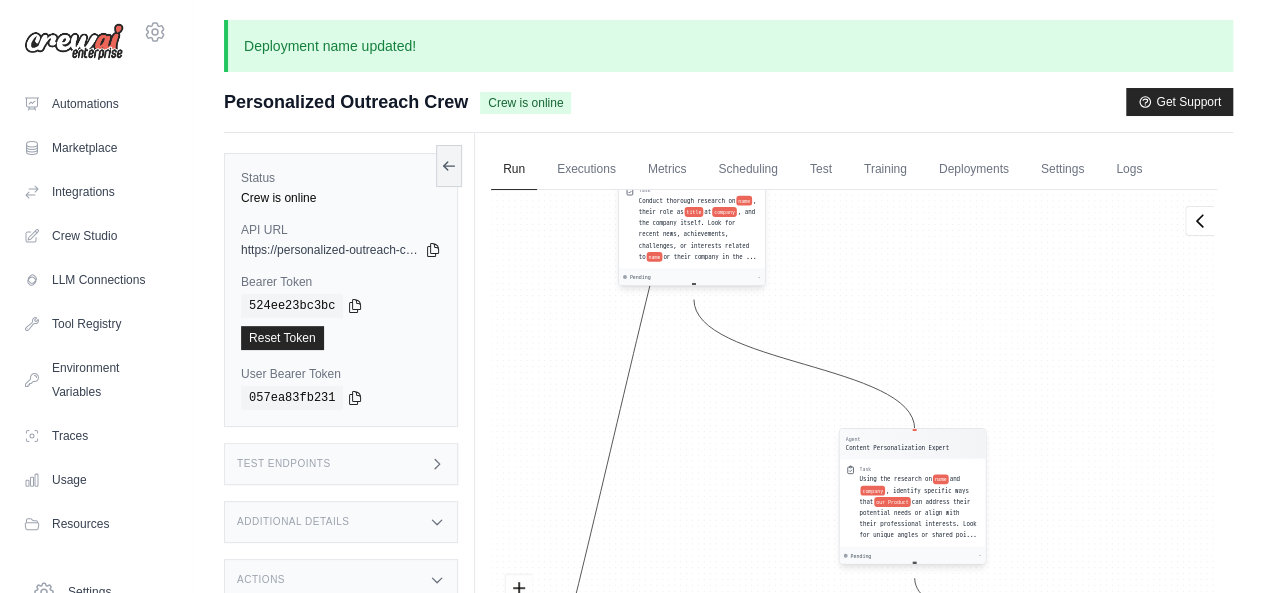 drag, startPoint x: 698, startPoint y: 517, endPoint x: 712, endPoint y: 250, distance: 267.3668 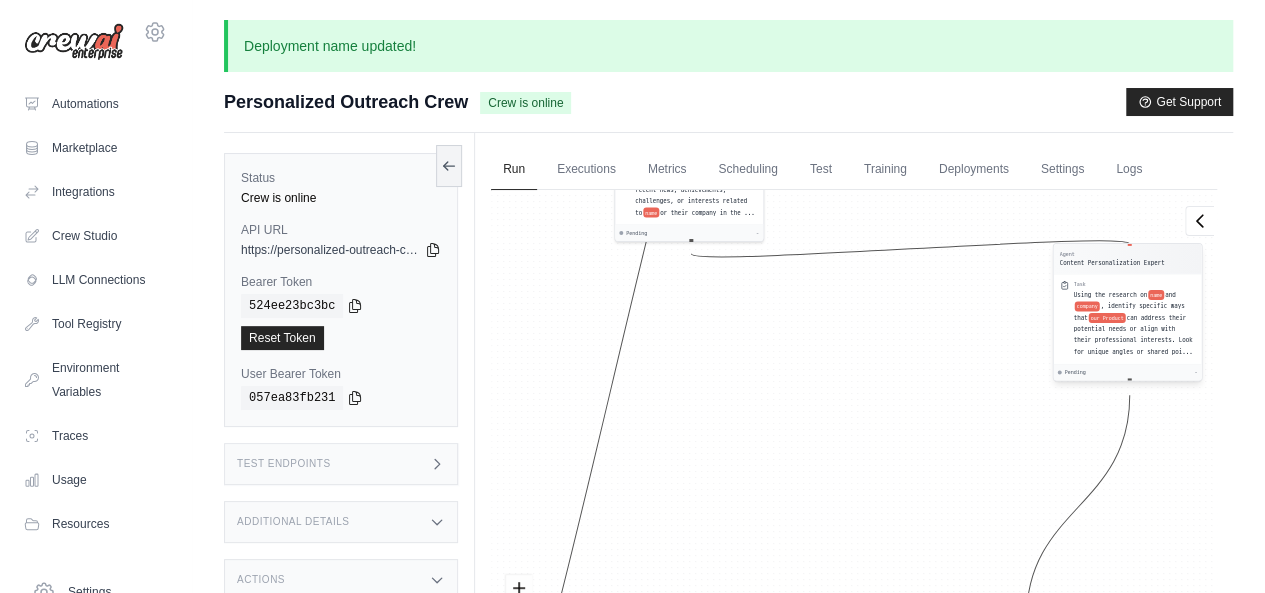 drag, startPoint x: 804, startPoint y: 471, endPoint x: 1119, endPoint y: 311, distance: 353.30582 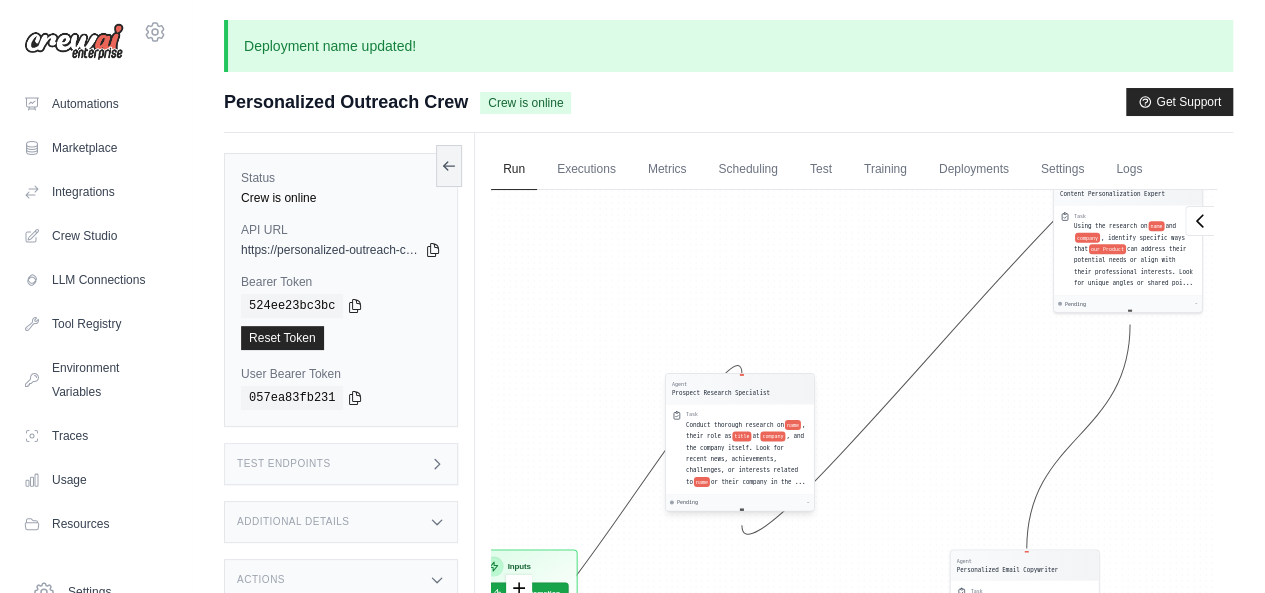 drag, startPoint x: 664, startPoint y: 219, endPoint x: 715, endPoint y: 529, distance: 314.16714 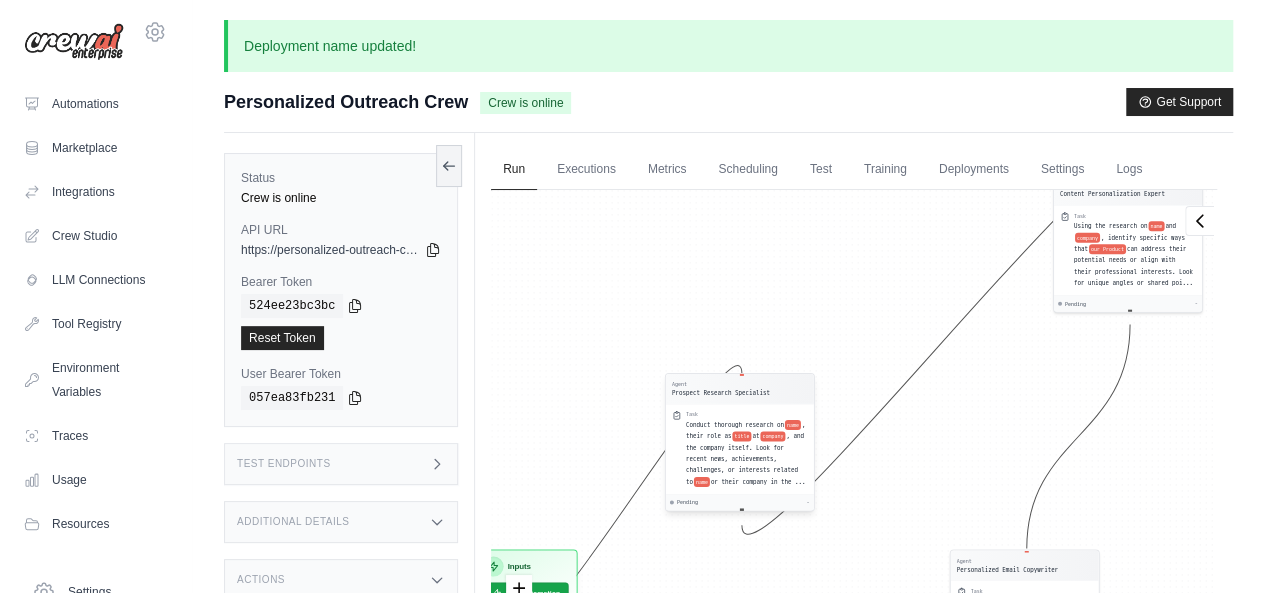 click on "Agent Prospect Research Specialist Task Conduct thorough research on  name , their role as  title  at  company , and the company itself. Look for recent news, achievements, challenges, or interests related to  name  or their company in the ... Pending - Agent Content Personalization Expert Task Using the research on  name  and  company , identify specific ways that  our Product  can address their potential needs or align with their professional interests. Look for unique angles or shared poi... Pending - Agent Personalized Email Copywriter Task Craft a highly personalized email to  name  about  our Product . Use the research and personalized content to create an email that feels individual, relevant, and engaging. The email should demonstrat... Pending - Inputs Run Automation Output Status:  Waiting No Result Yet" at bounding box center (854, 442) 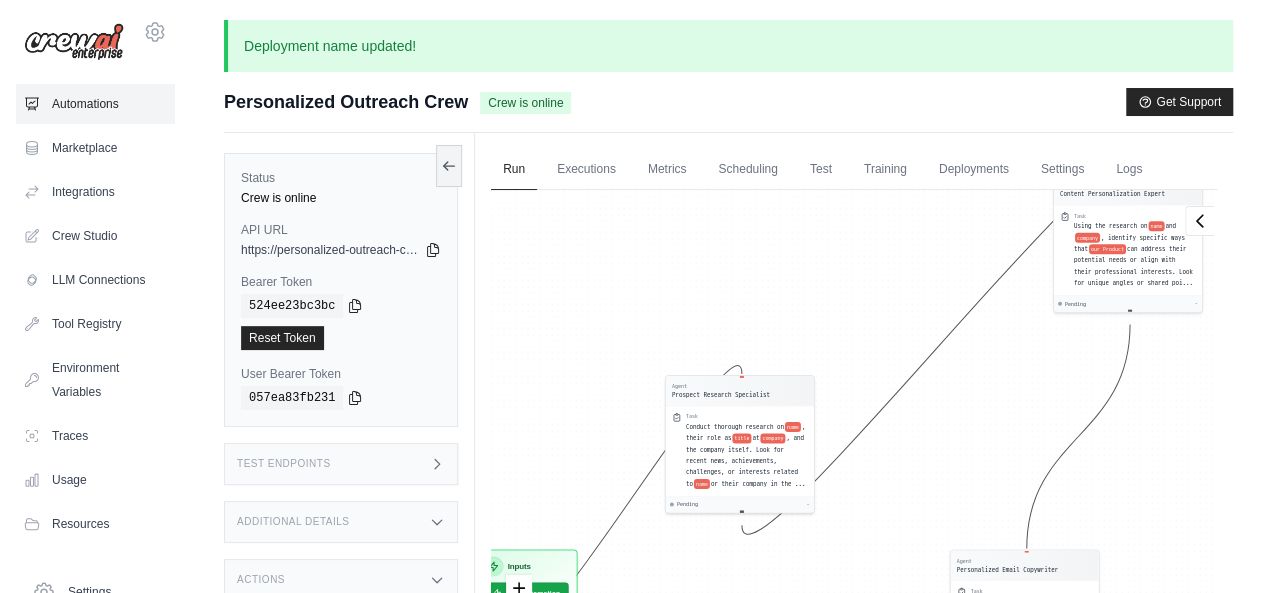 click on "Automations" at bounding box center [95, 104] 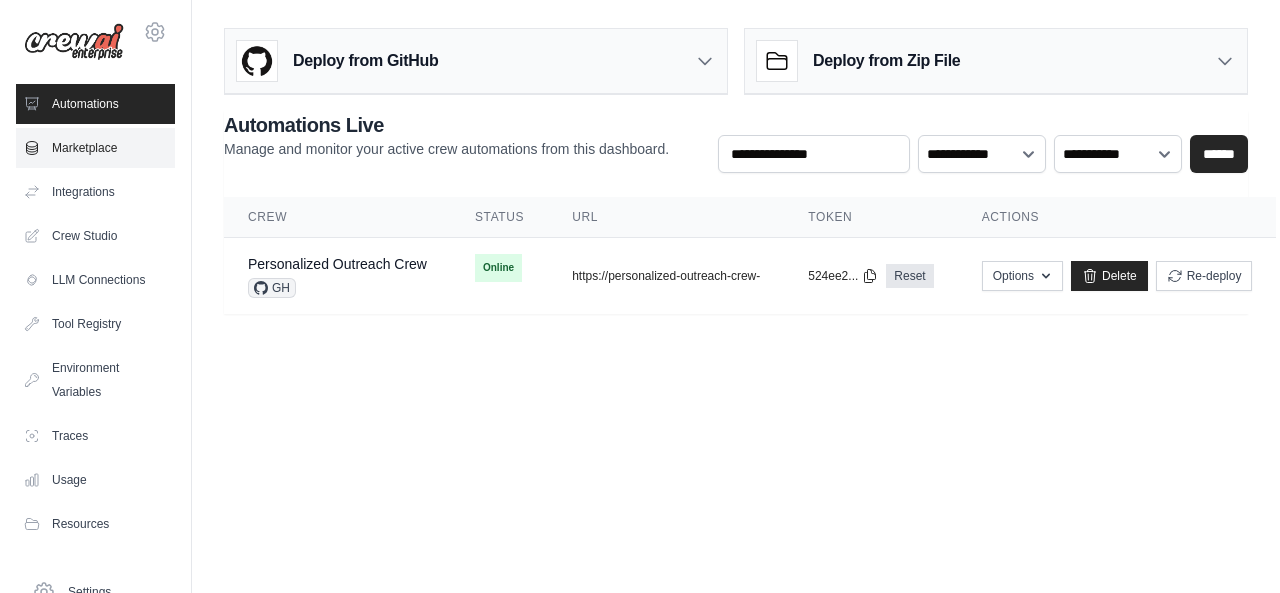 click on "Marketplace" at bounding box center [95, 148] 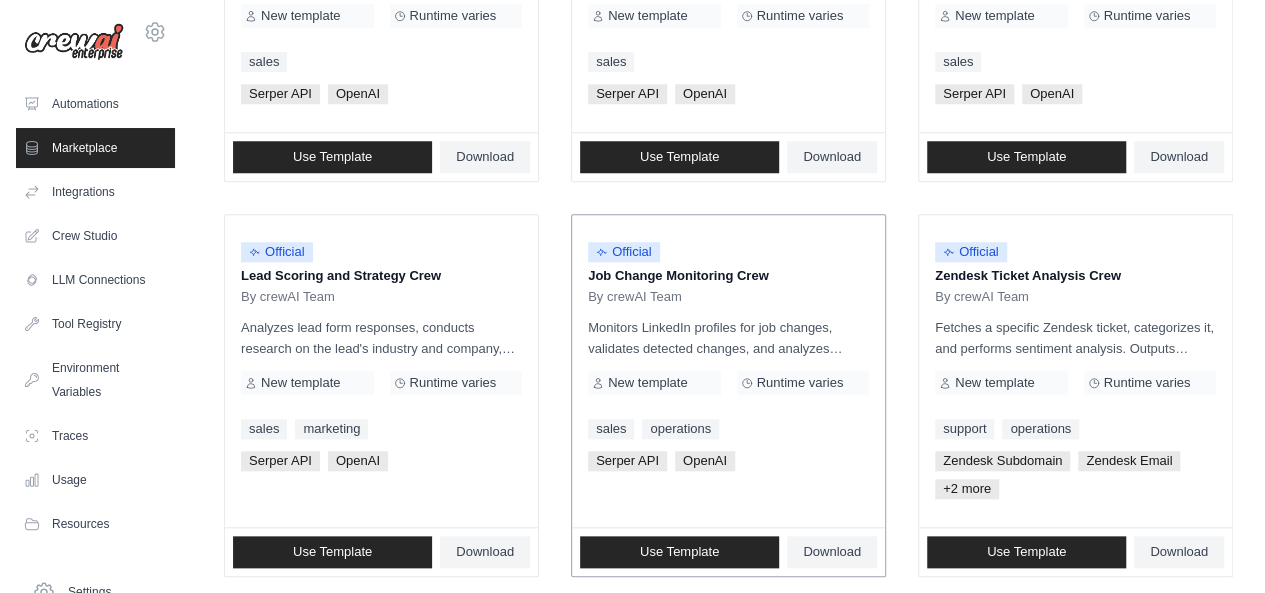 scroll, scrollTop: 811, scrollLeft: 0, axis: vertical 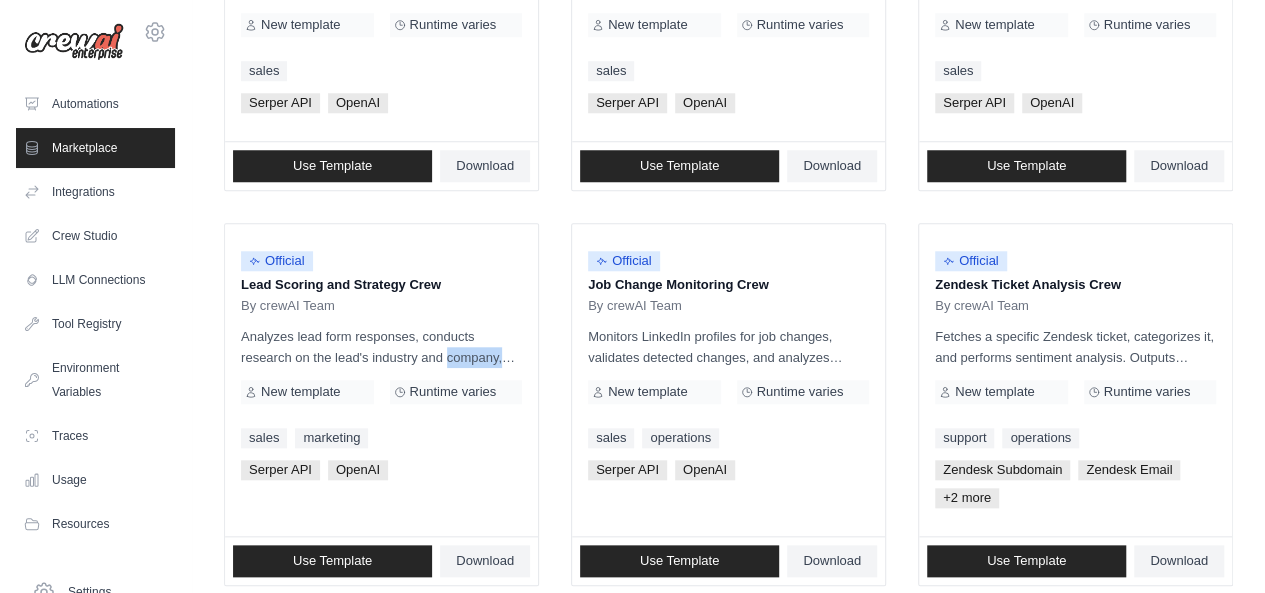 drag, startPoint x: 398, startPoint y: 361, endPoint x: 546, endPoint y: 361, distance: 148 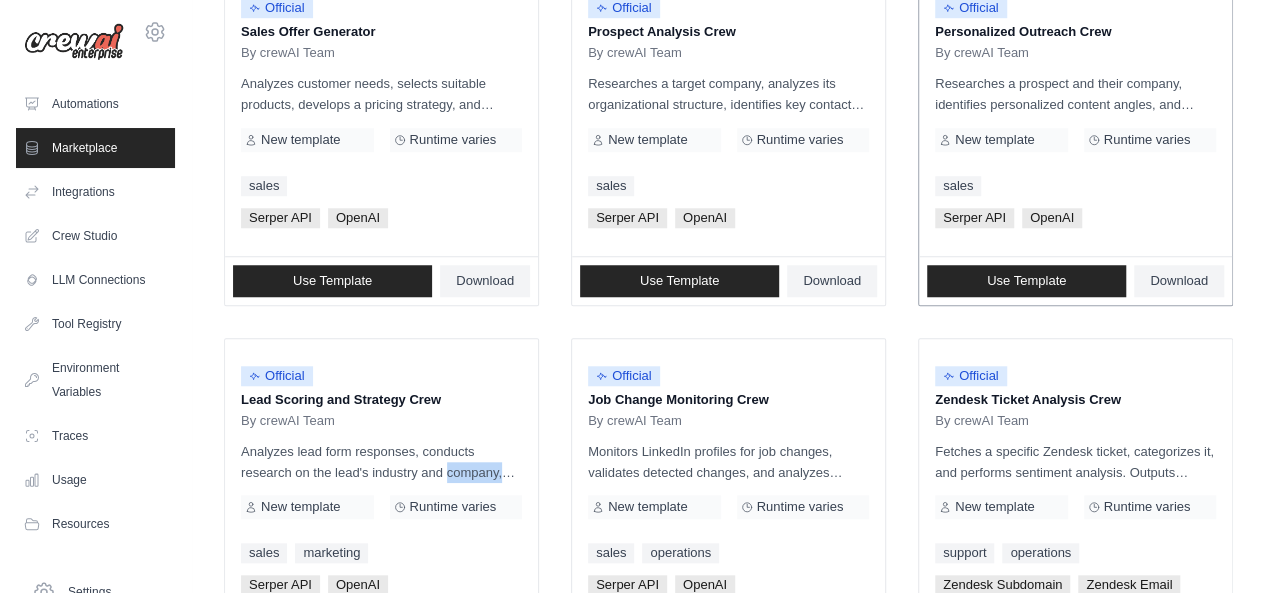 scroll, scrollTop: 600, scrollLeft: 0, axis: vertical 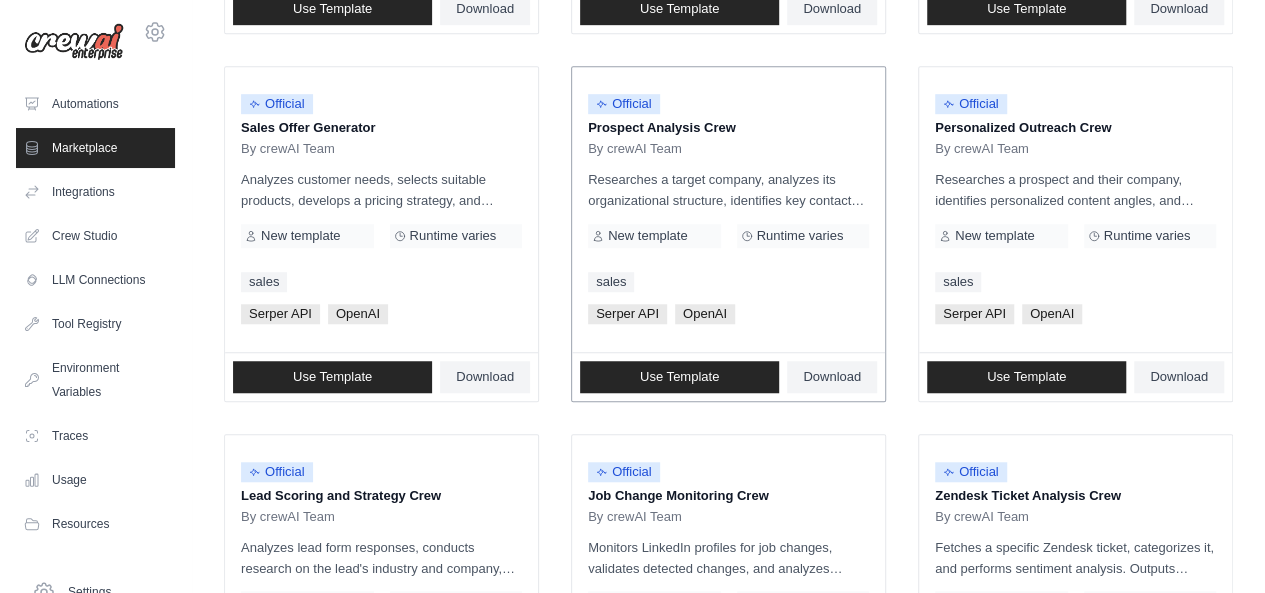 click on "OpenAI" at bounding box center (705, 314) 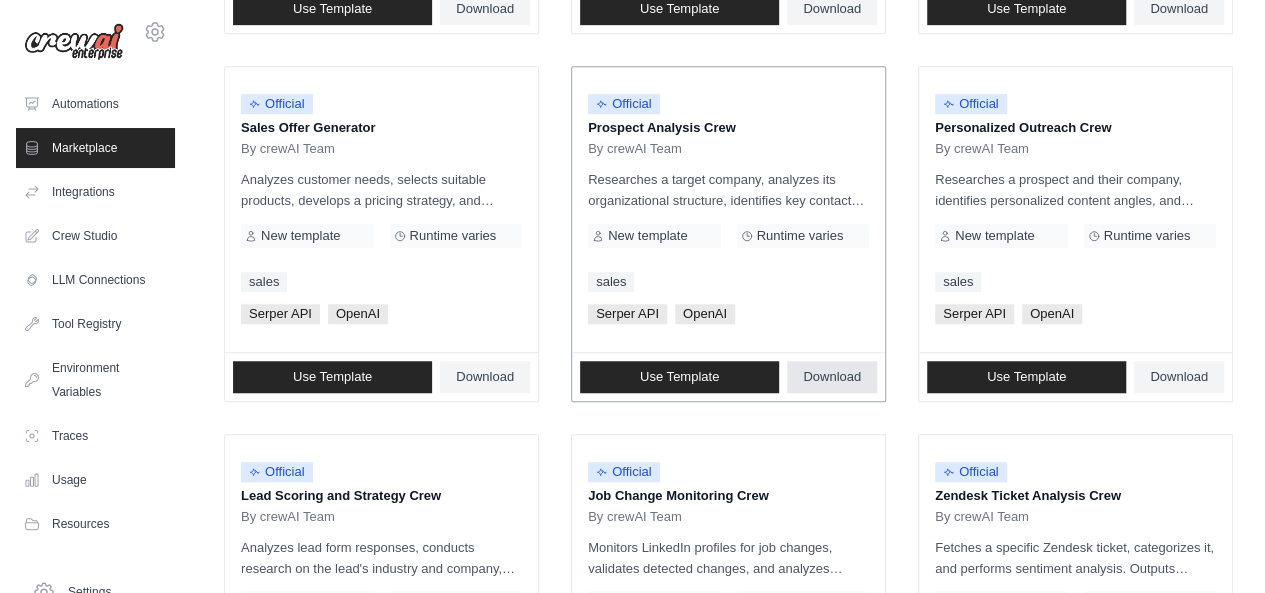 click on "Download" at bounding box center [832, 377] 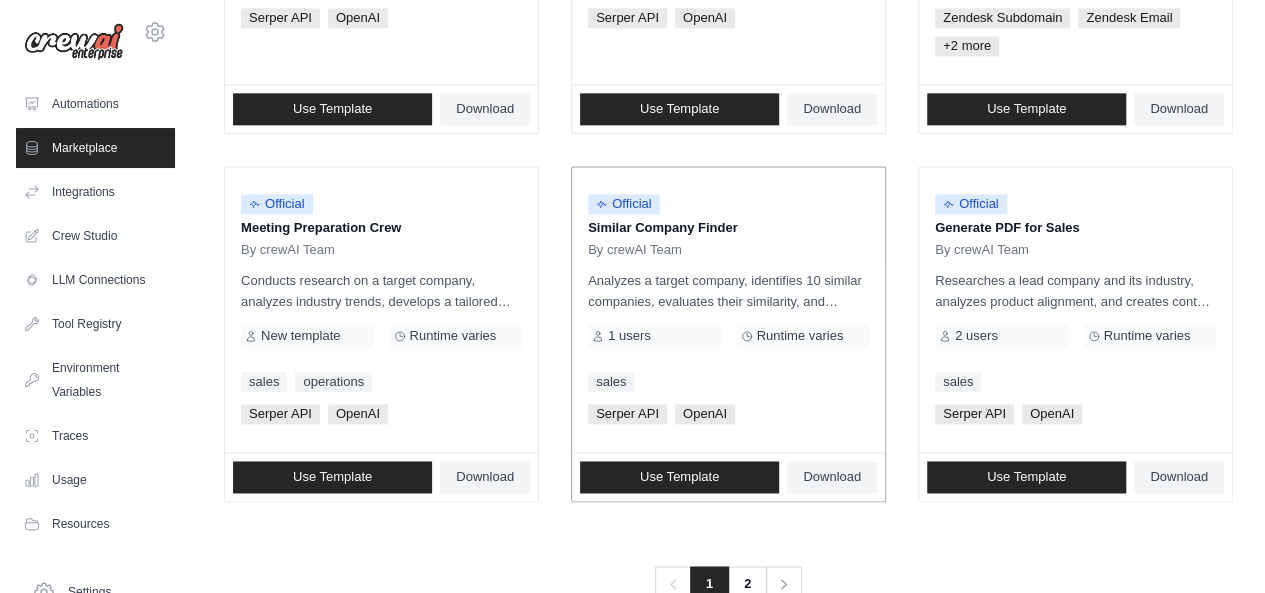 scroll, scrollTop: 1311, scrollLeft: 0, axis: vertical 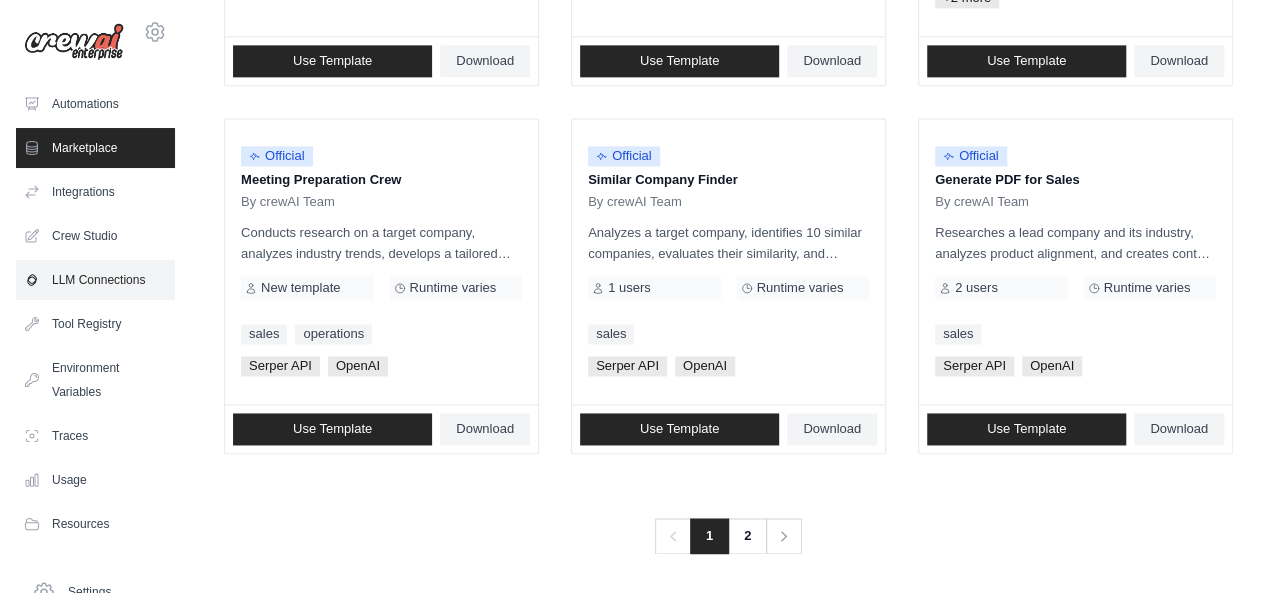 click on "LLM Connections" at bounding box center [95, 280] 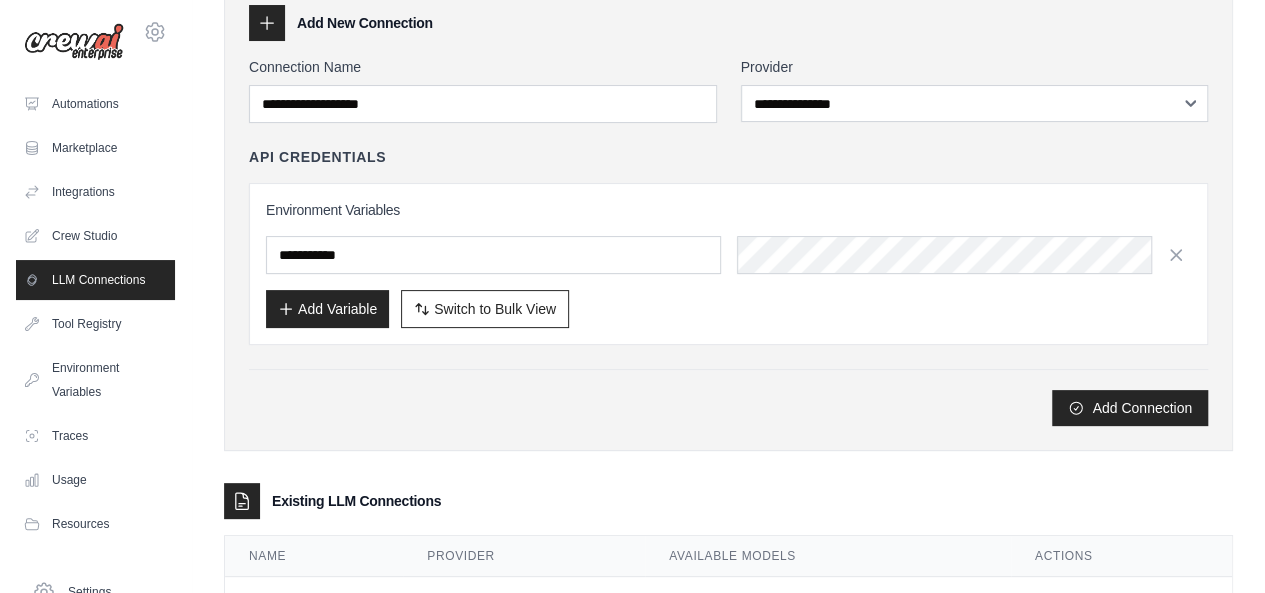 scroll, scrollTop: 0, scrollLeft: 0, axis: both 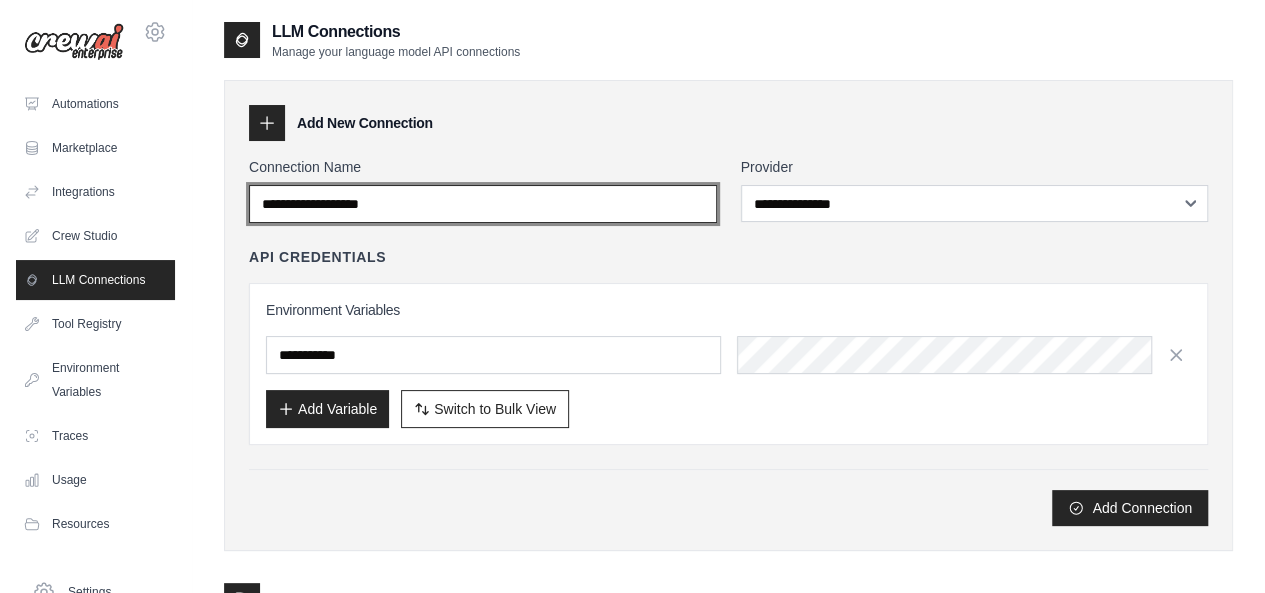 click on "Connection Name" at bounding box center (483, 204) 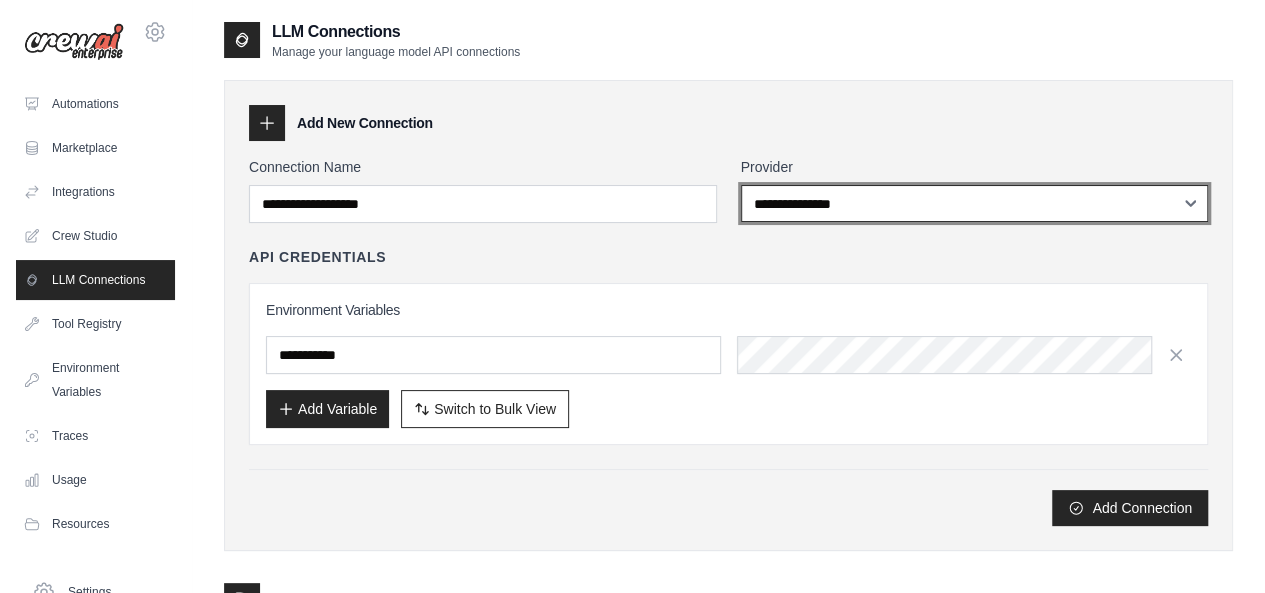 click on "**********" at bounding box center [975, 203] 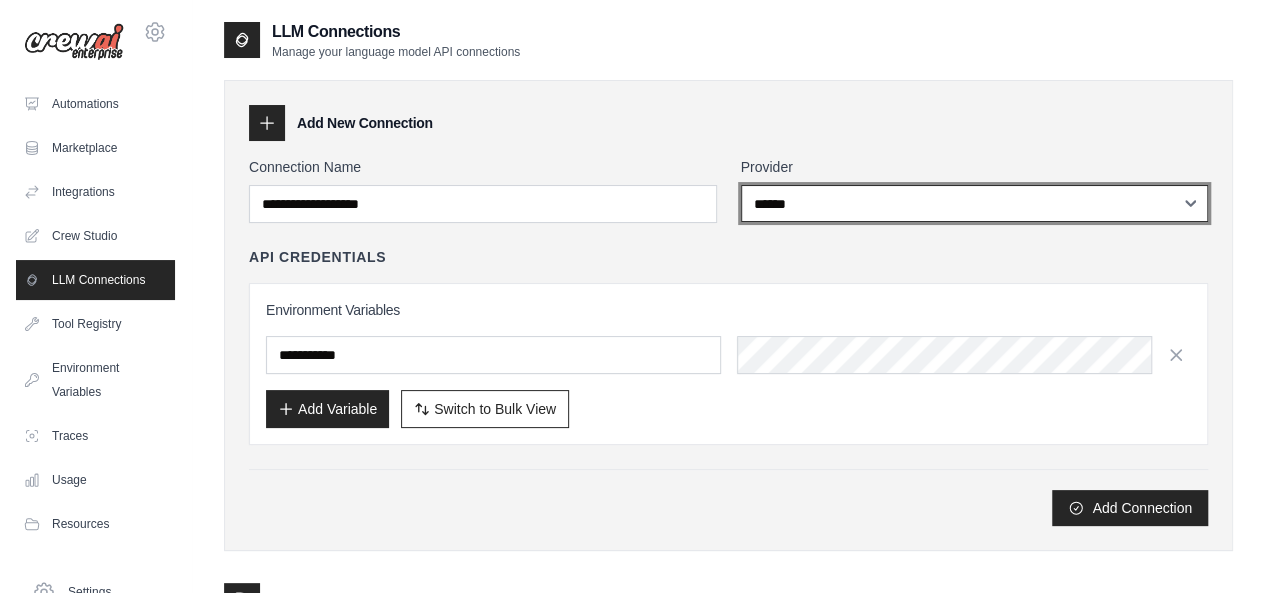 click on "**********" at bounding box center (975, 203) 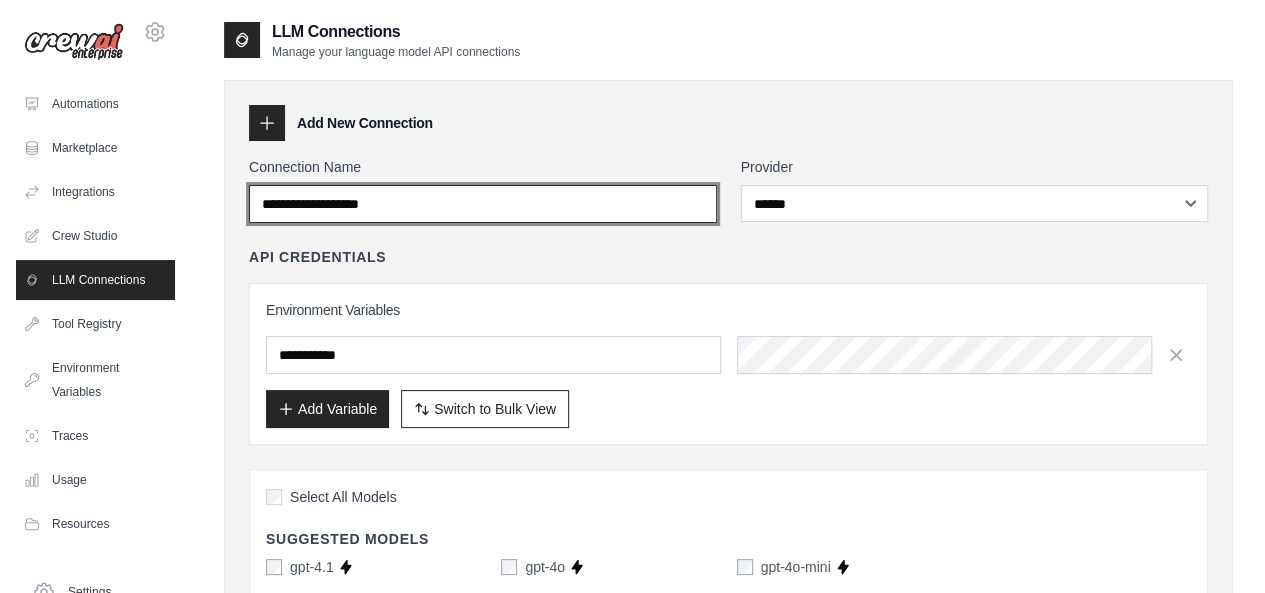 click on "Connection Name" at bounding box center [483, 204] 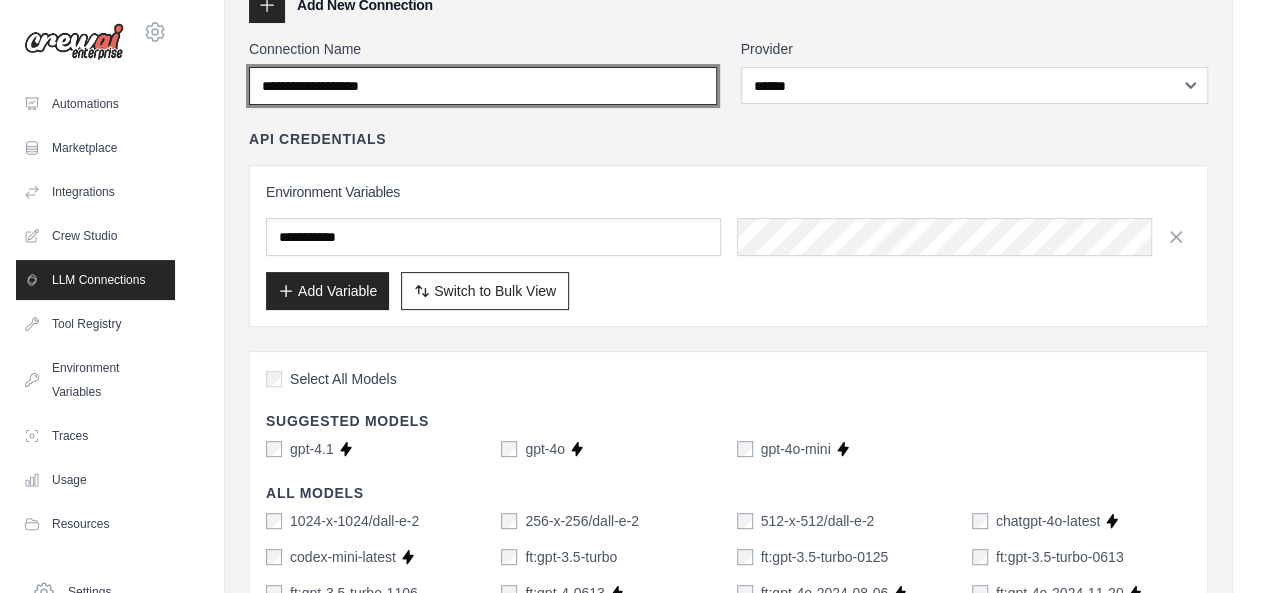 scroll, scrollTop: 100, scrollLeft: 0, axis: vertical 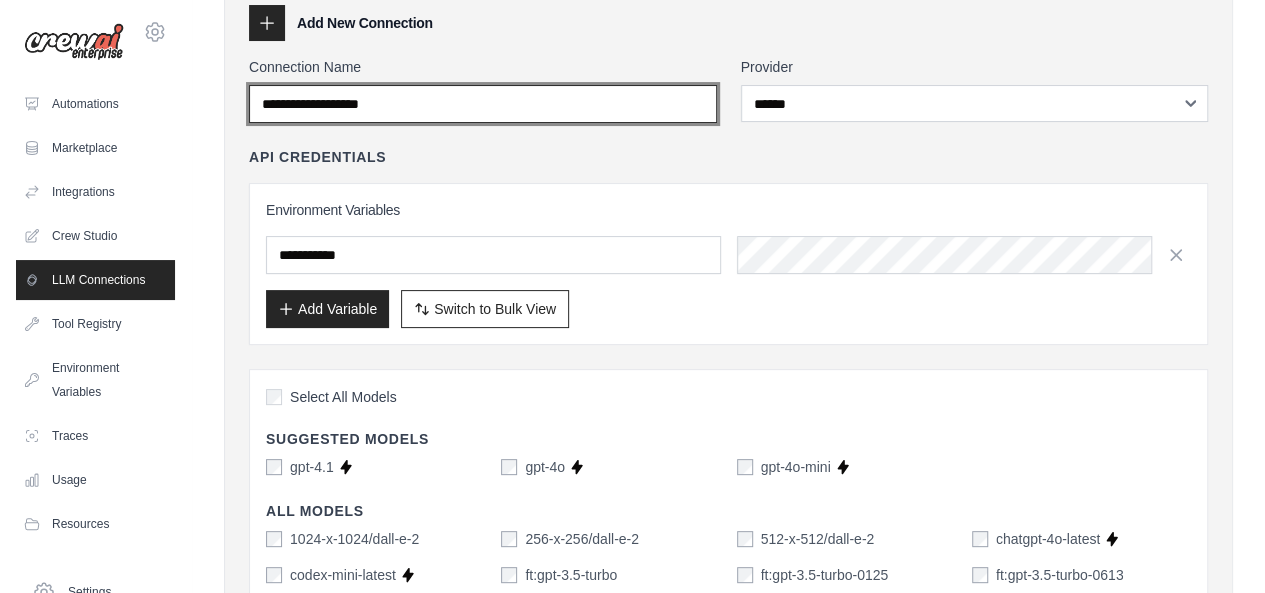 click on "Connection Name" at bounding box center [483, 104] 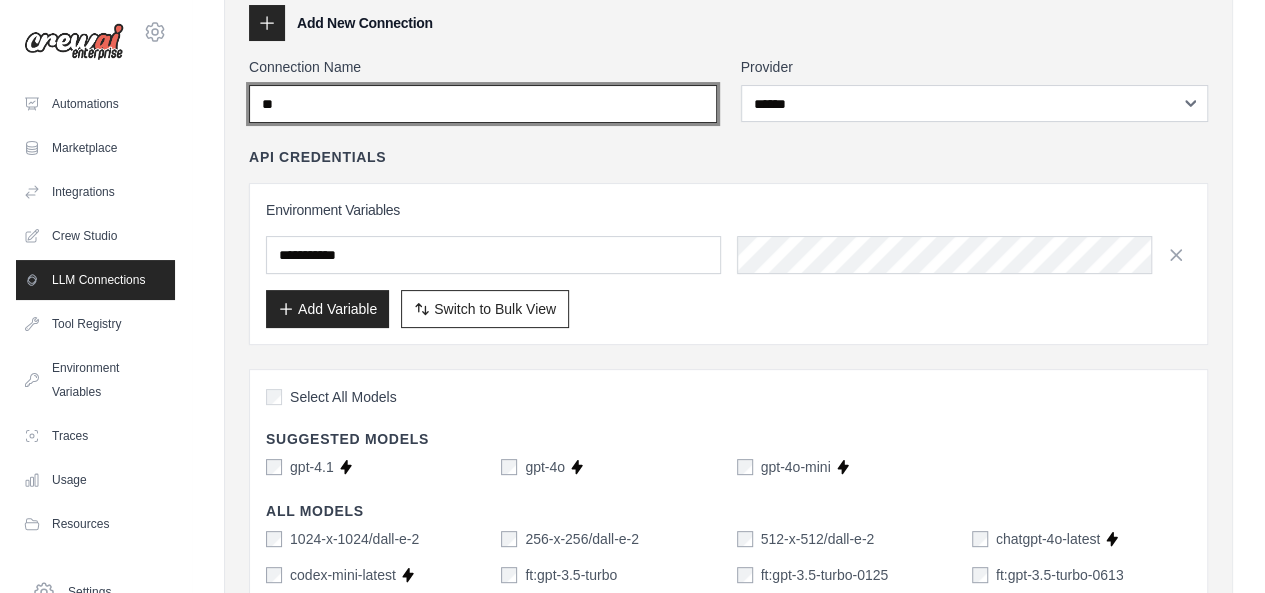 type on "*" 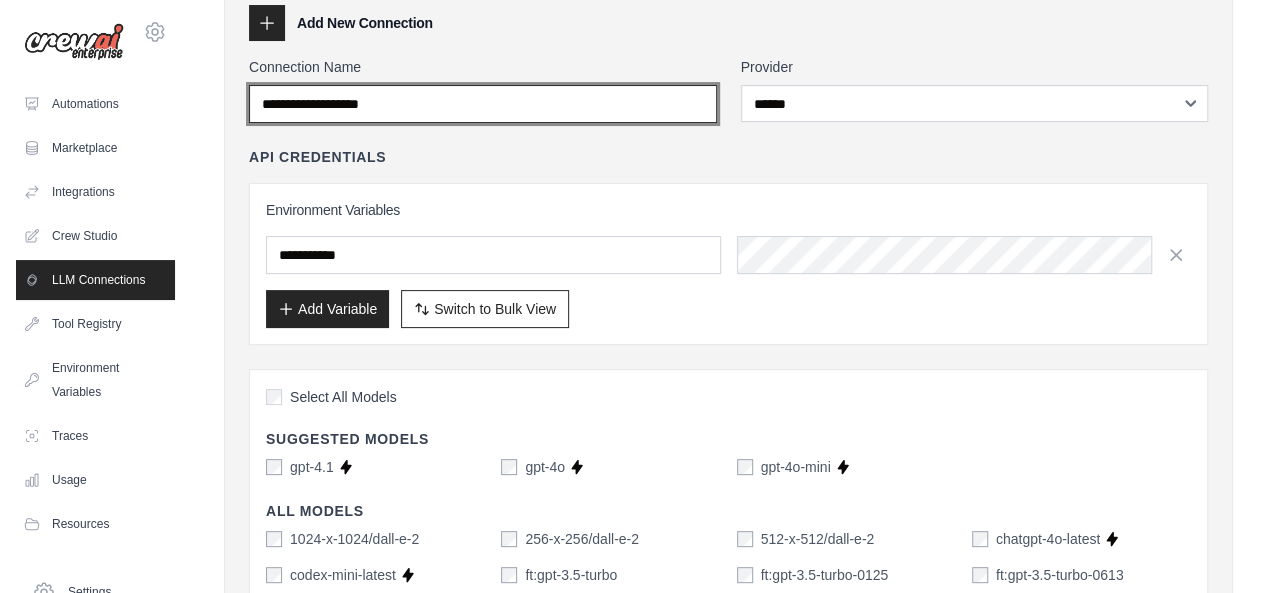 type on "*" 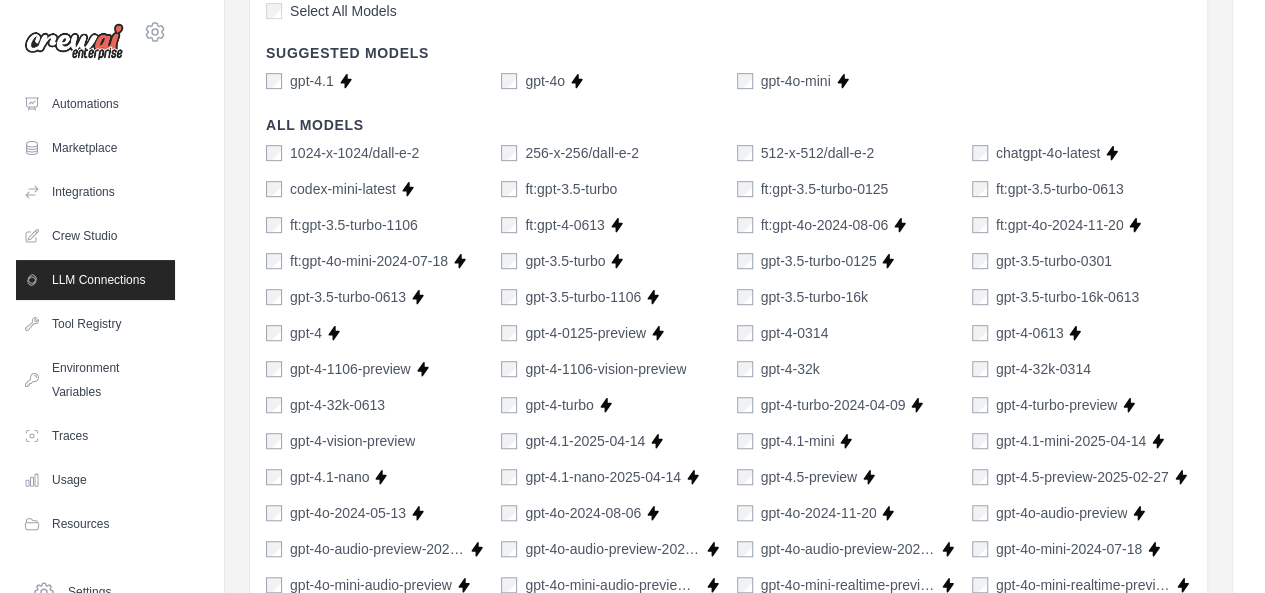 scroll, scrollTop: 478, scrollLeft: 0, axis: vertical 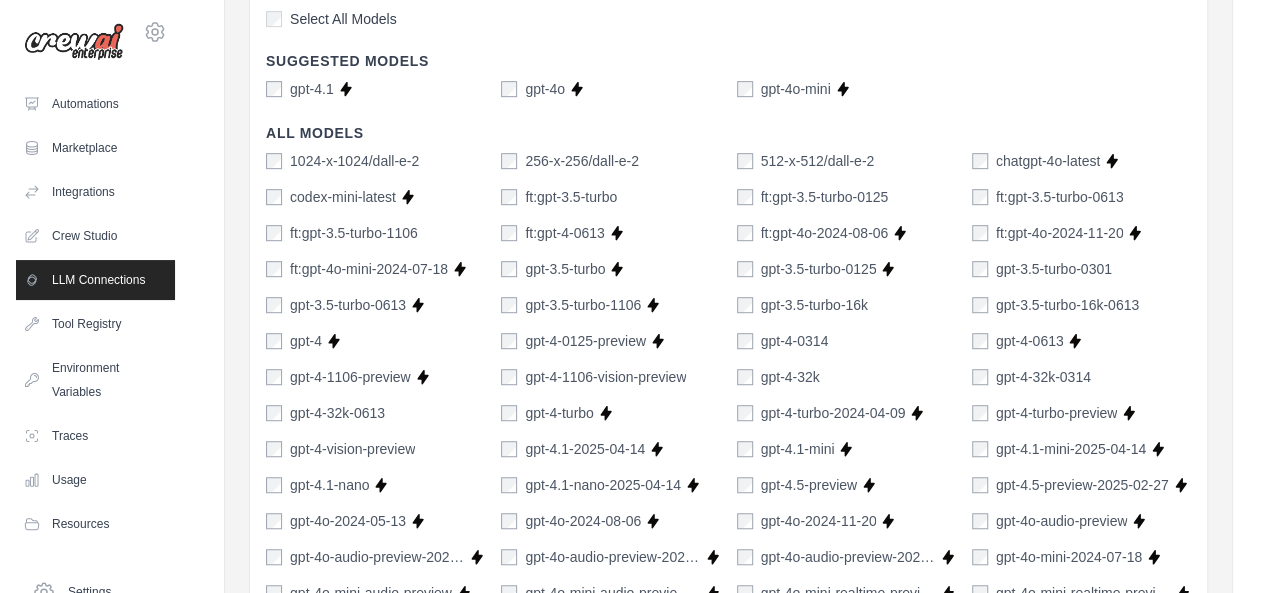 type on "******" 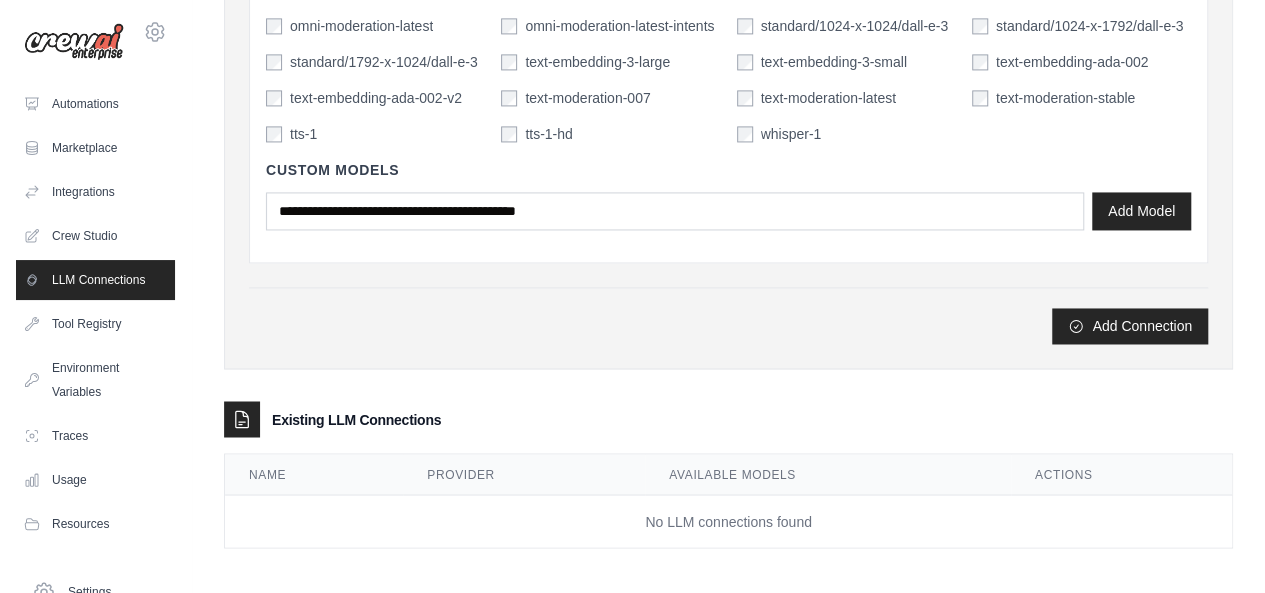 scroll, scrollTop: 1478, scrollLeft: 0, axis: vertical 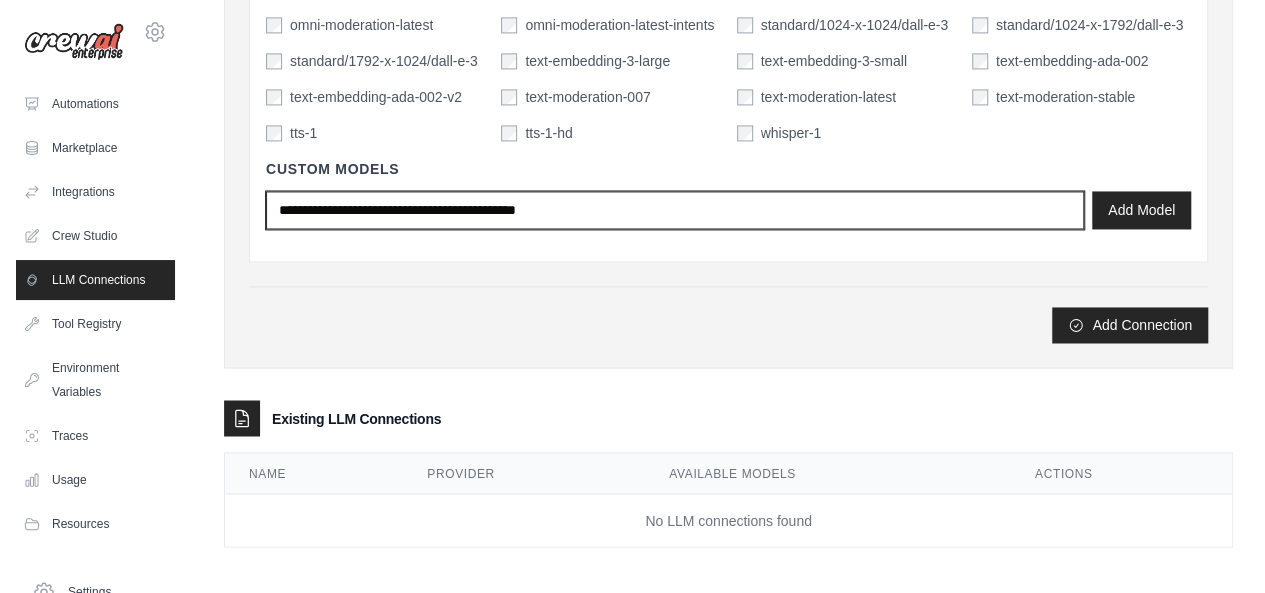click at bounding box center (675, 210) 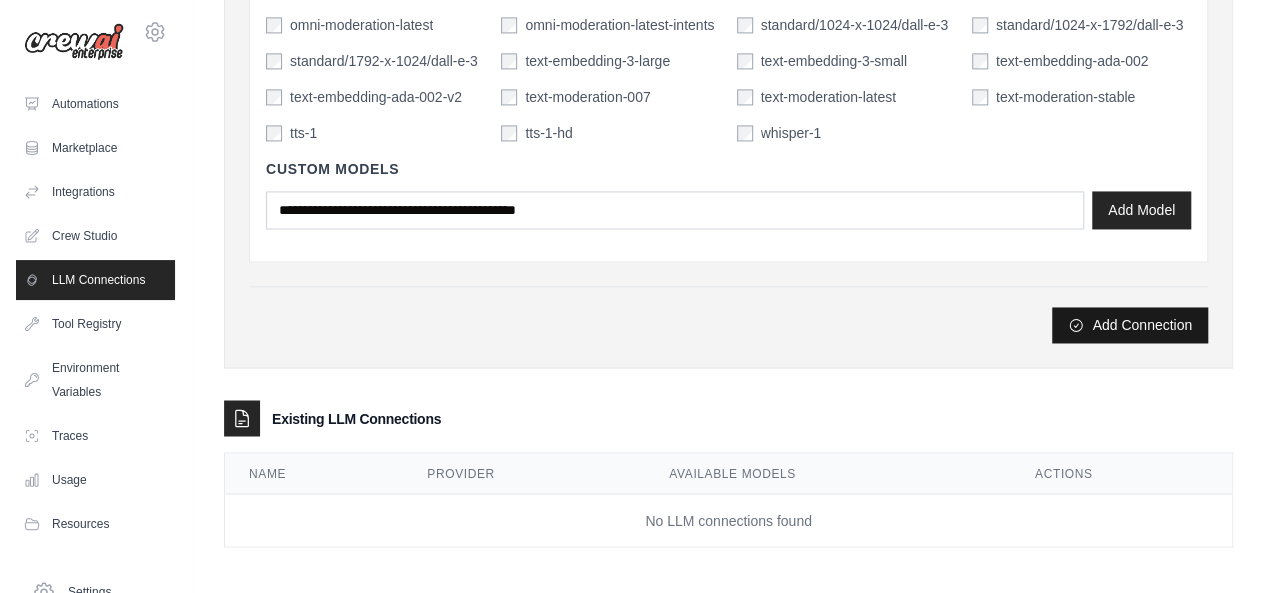 click on "Add Connection" at bounding box center (1130, 325) 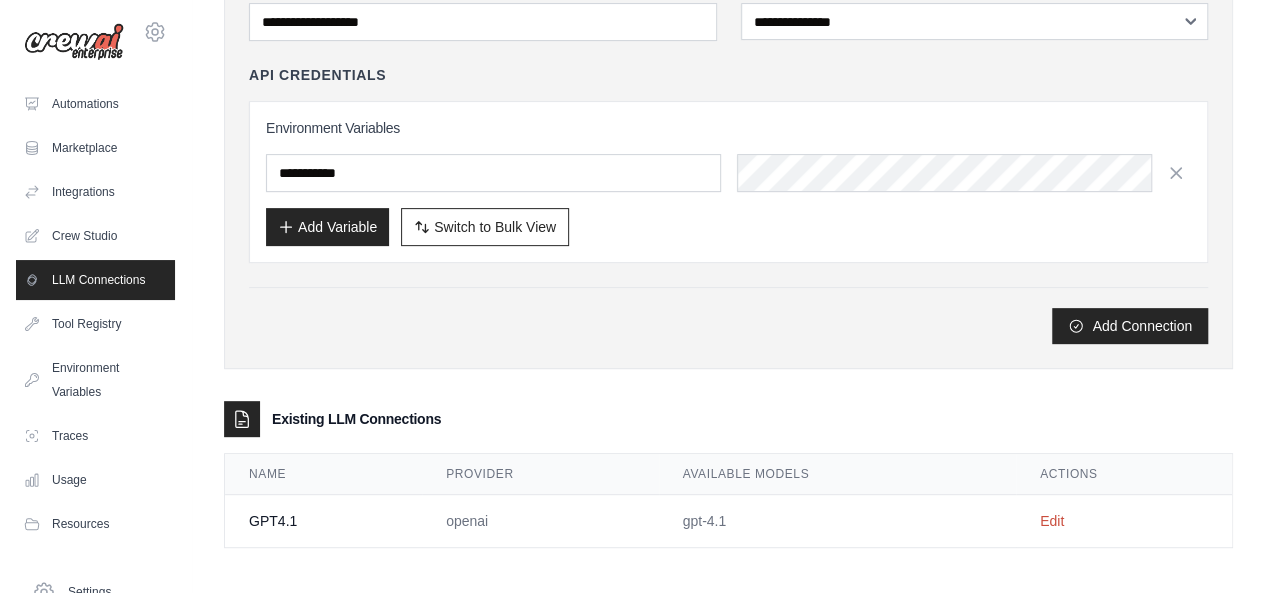 scroll, scrollTop: 252, scrollLeft: 0, axis: vertical 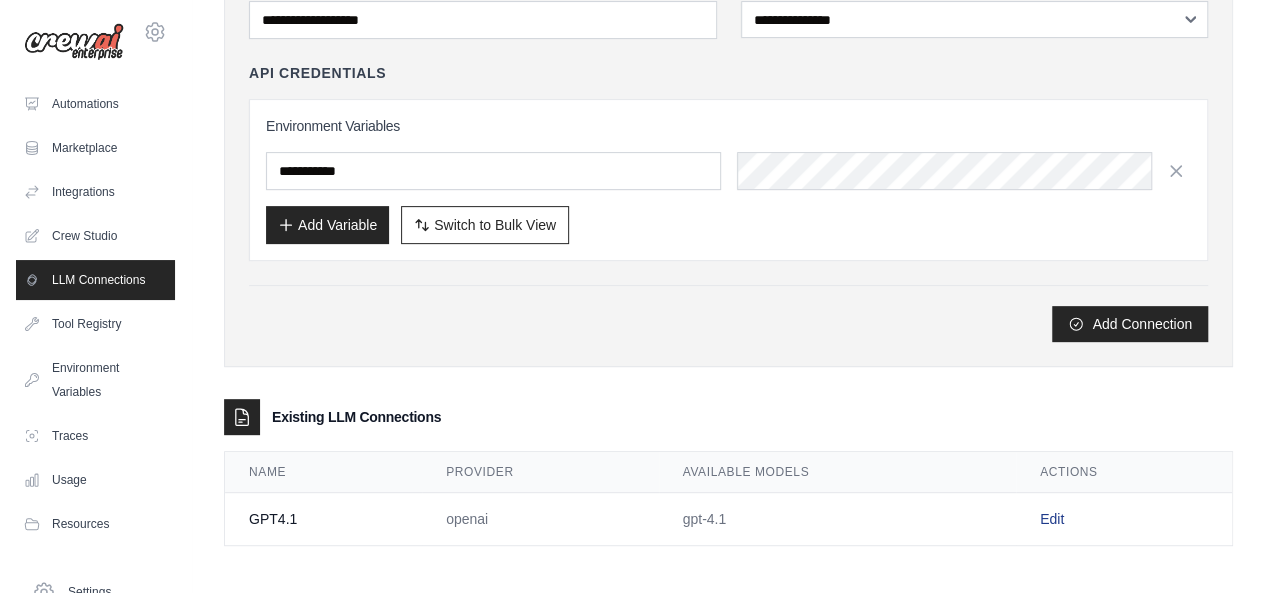 click on "Edit" at bounding box center [1052, 519] 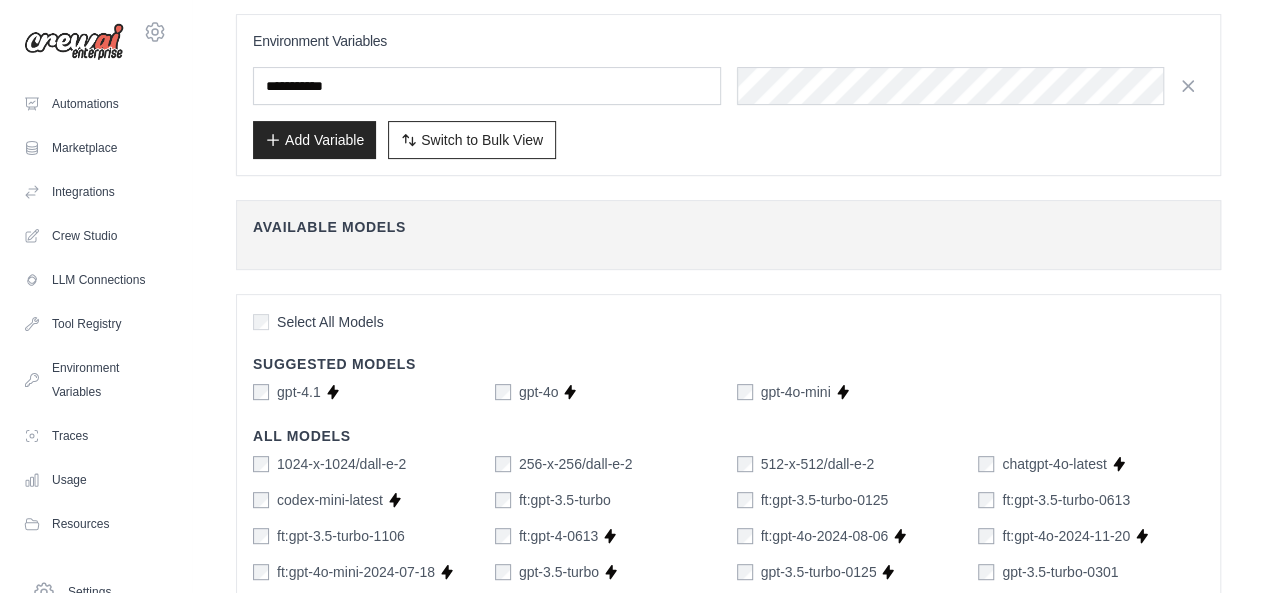 scroll, scrollTop: 500, scrollLeft: 0, axis: vertical 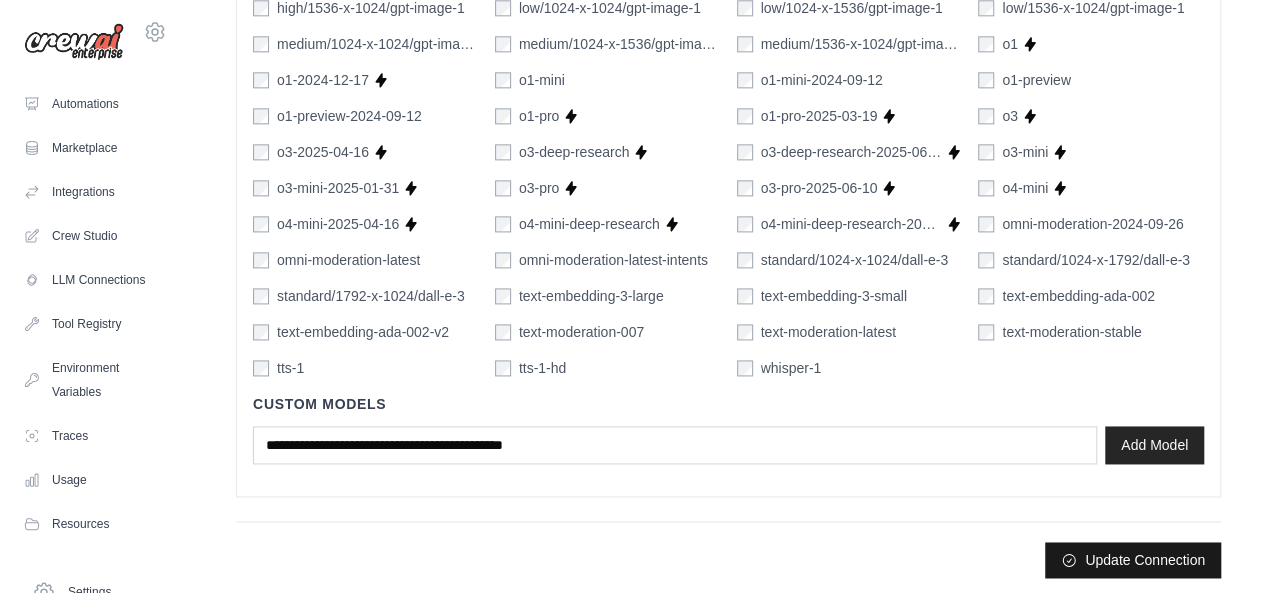 click on "Update Connection" at bounding box center (1133, 560) 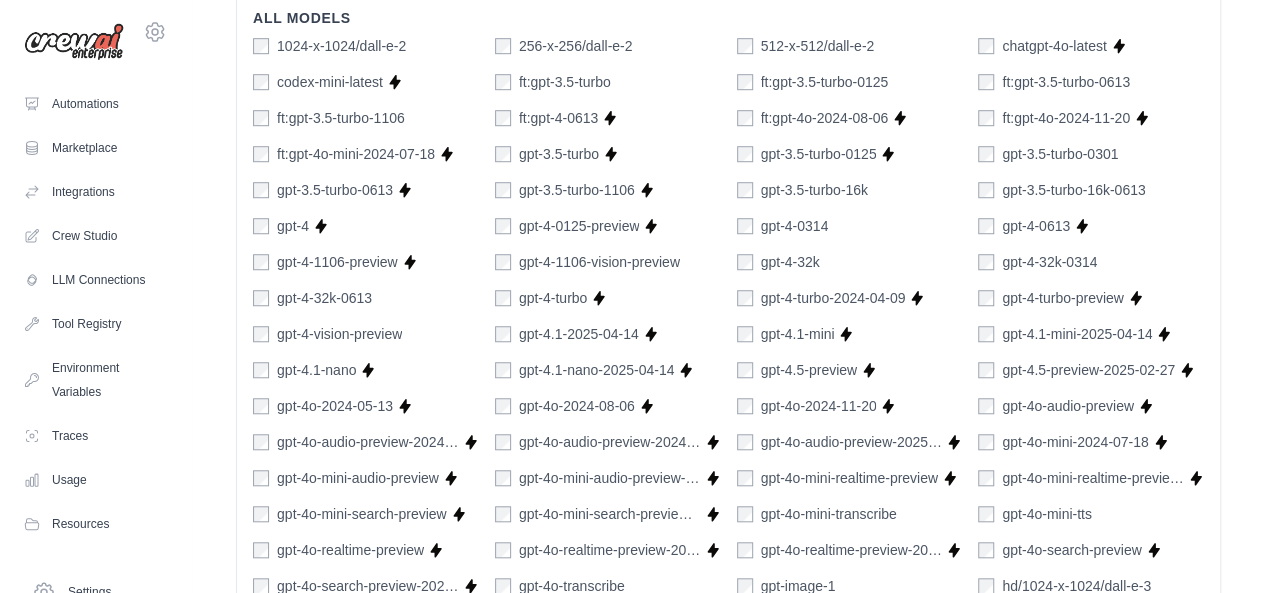 scroll, scrollTop: 700, scrollLeft: 0, axis: vertical 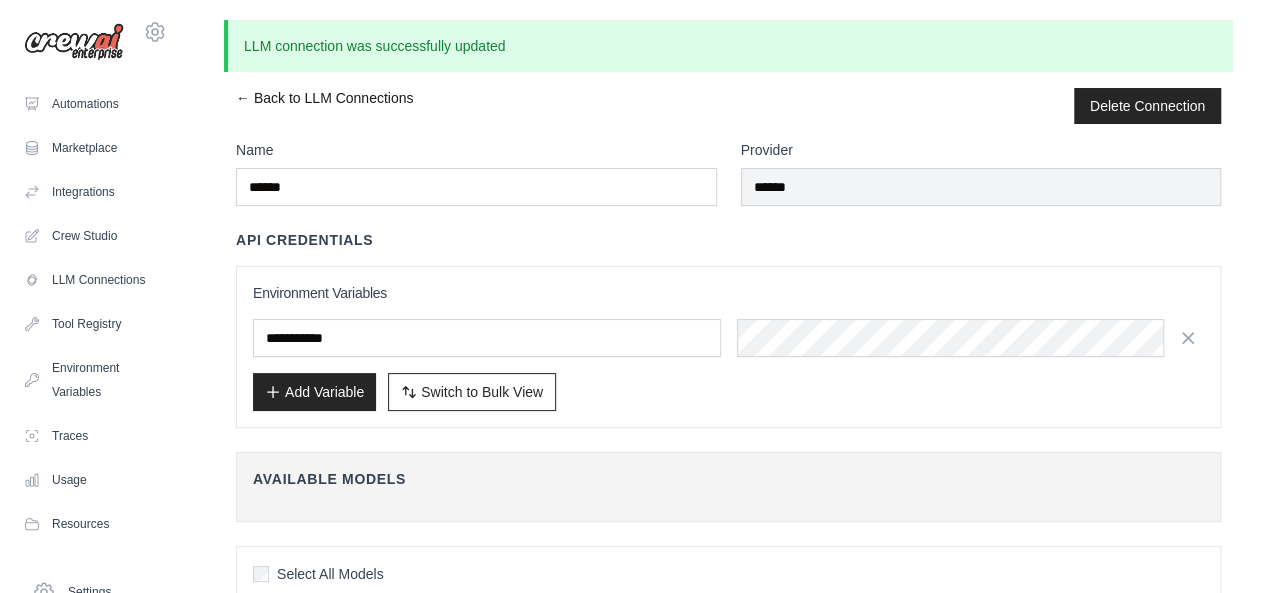 click on "← Back to LLM Connections" at bounding box center (324, 106) 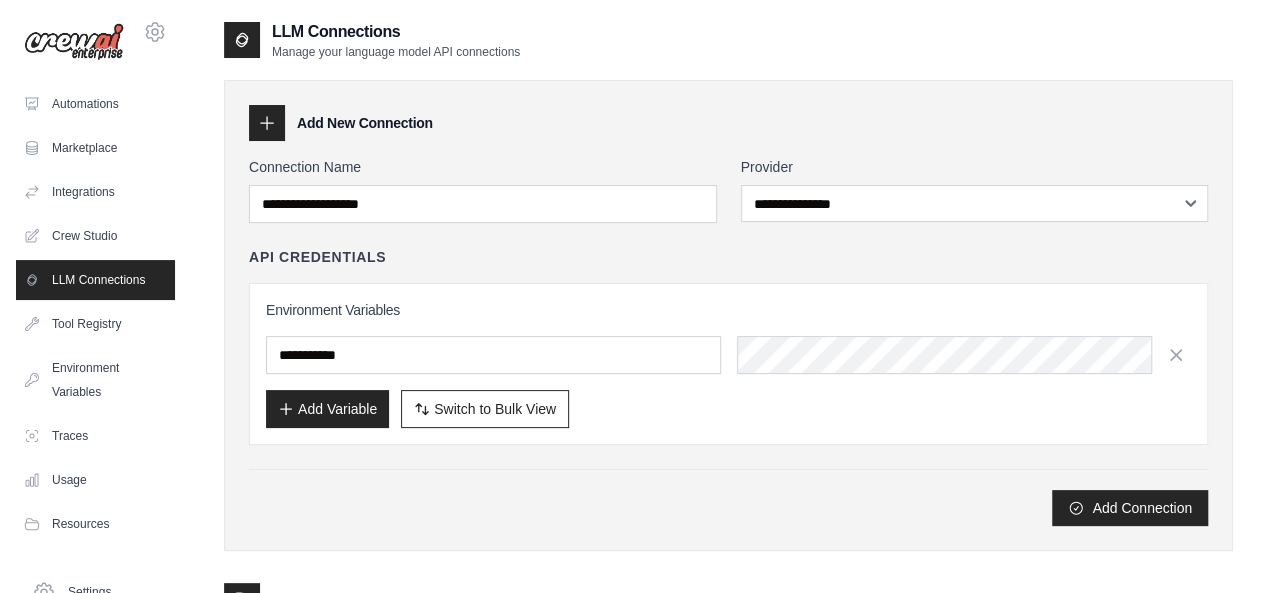 click on "LLM Connections" at bounding box center (95, 280) 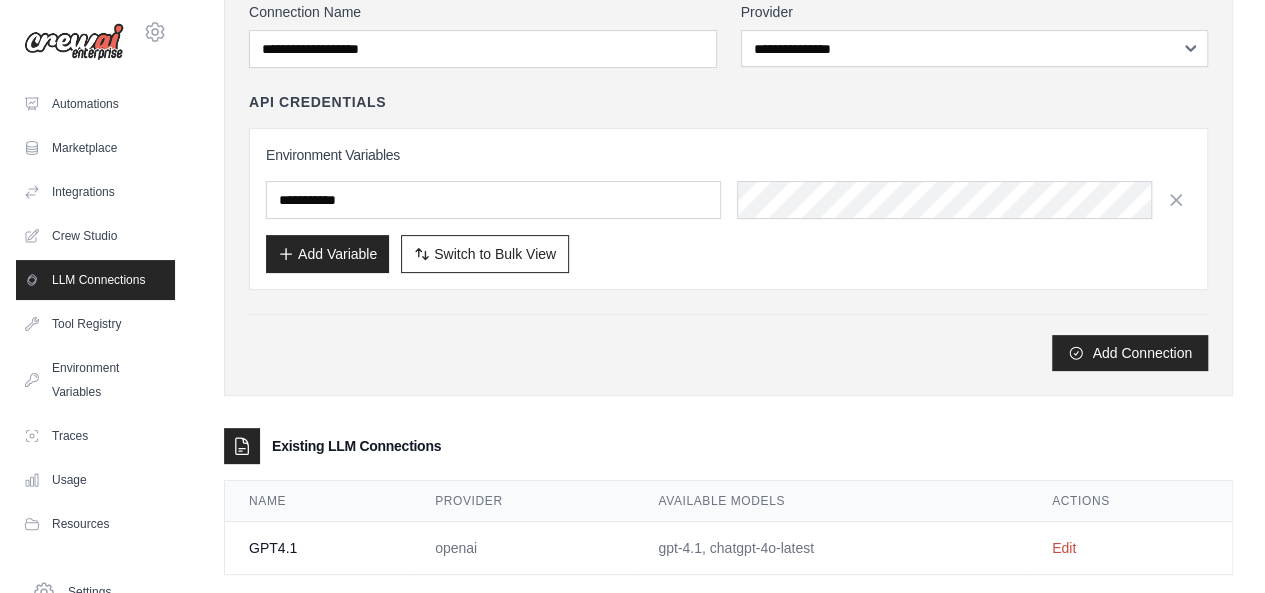 scroll, scrollTop: 184, scrollLeft: 0, axis: vertical 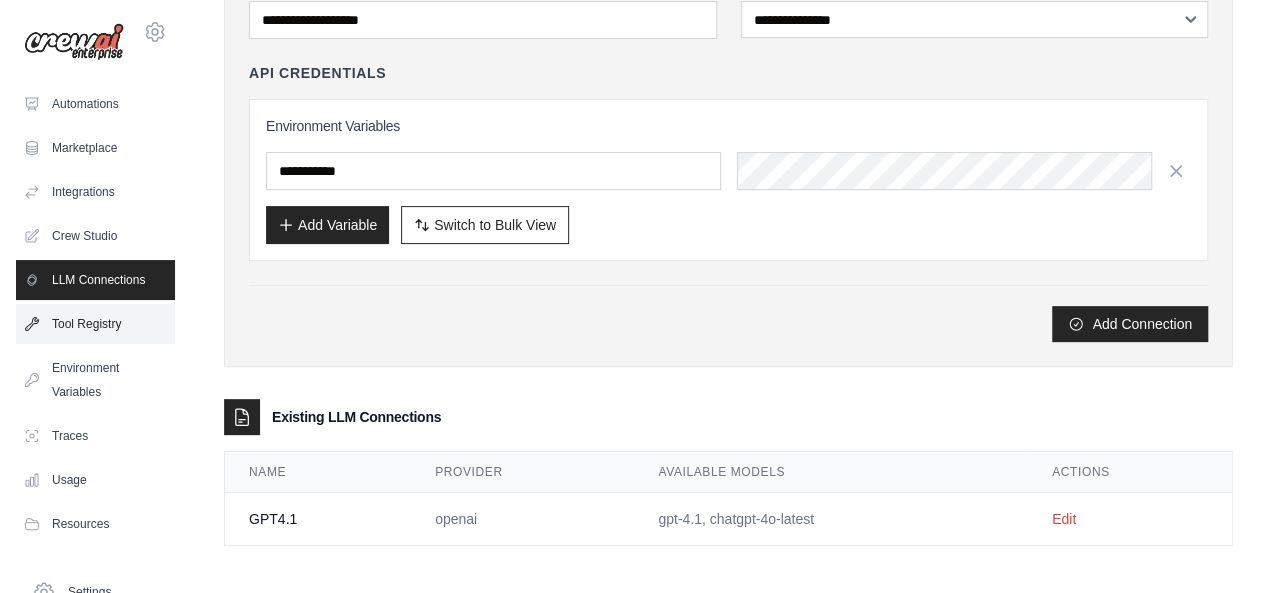 click on "Tool Registry" at bounding box center [95, 324] 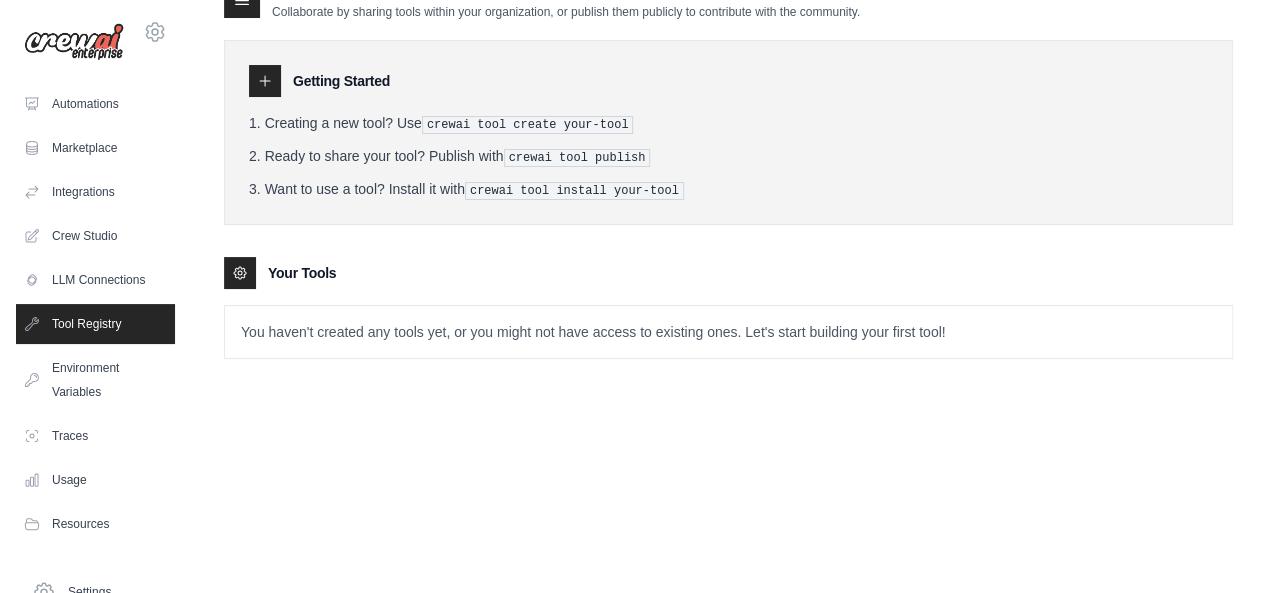 scroll, scrollTop: 0, scrollLeft: 0, axis: both 